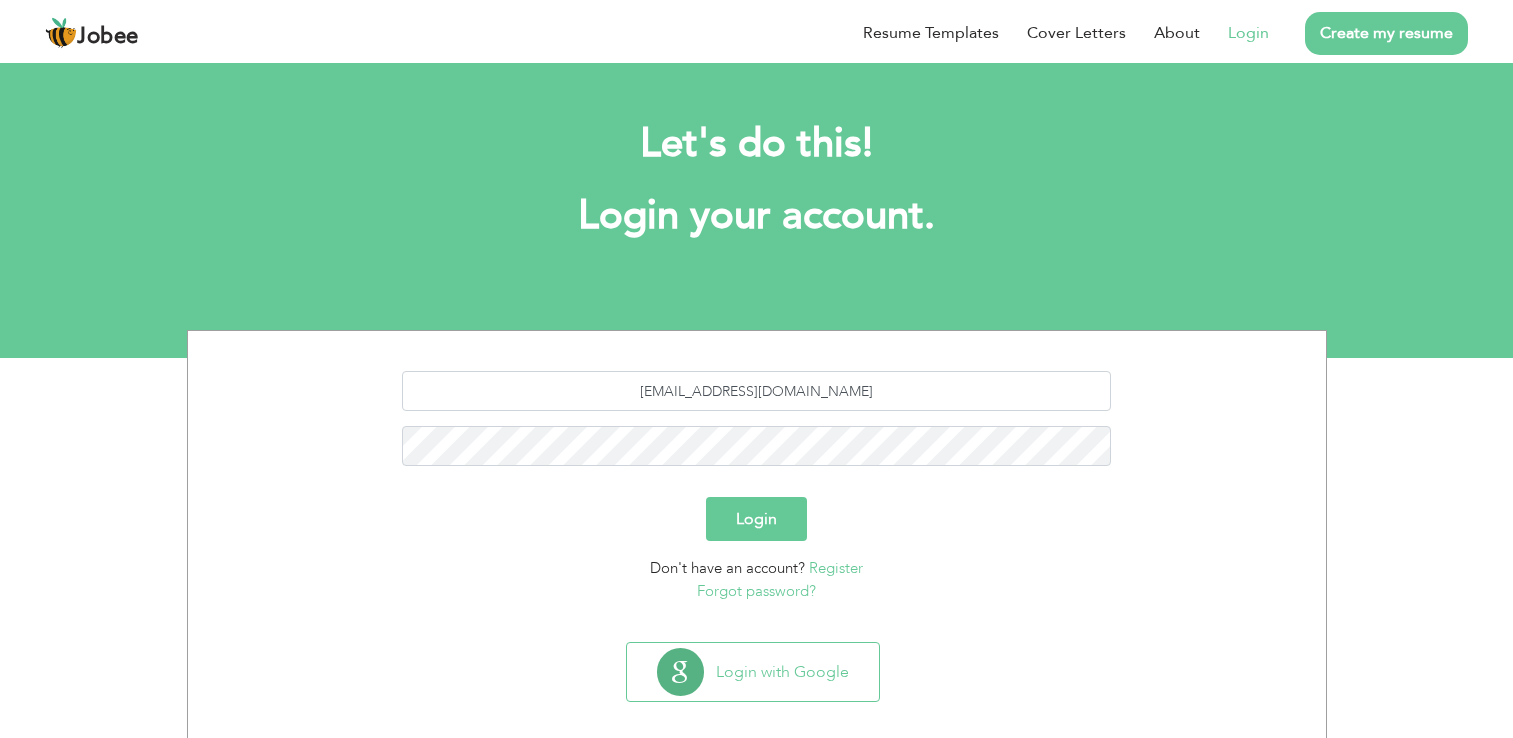 scroll, scrollTop: 0, scrollLeft: 0, axis: both 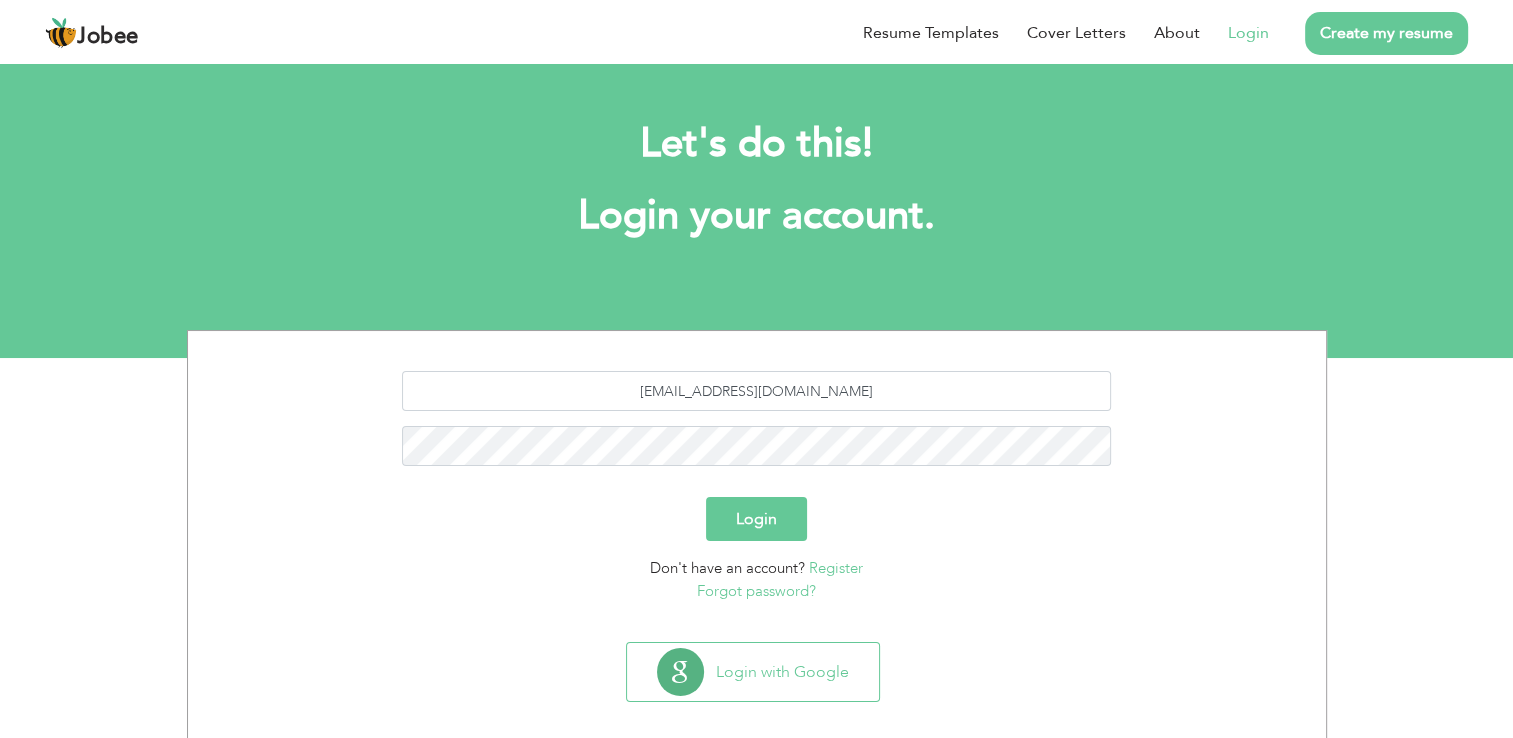 click on "Login" at bounding box center [756, 519] 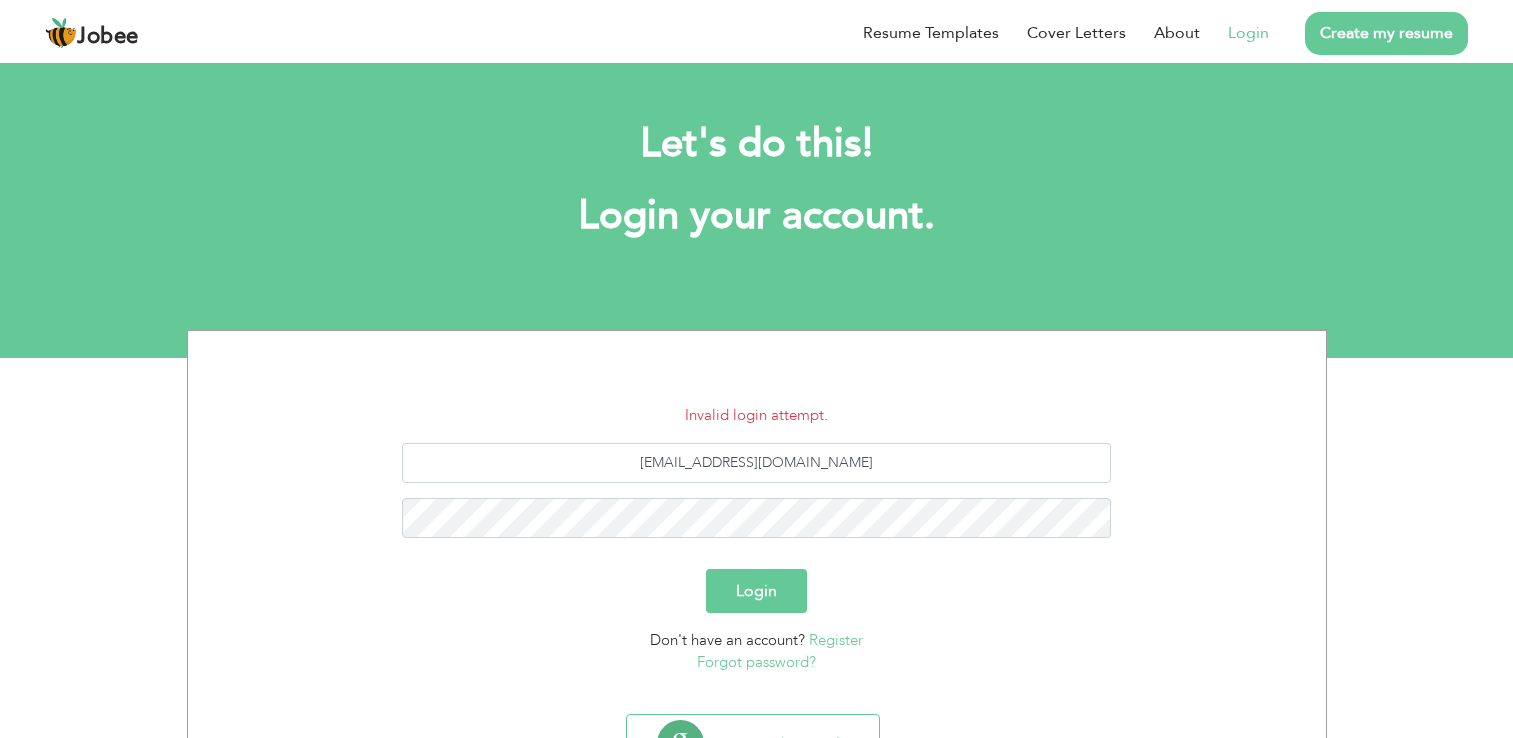 scroll, scrollTop: 0, scrollLeft: 0, axis: both 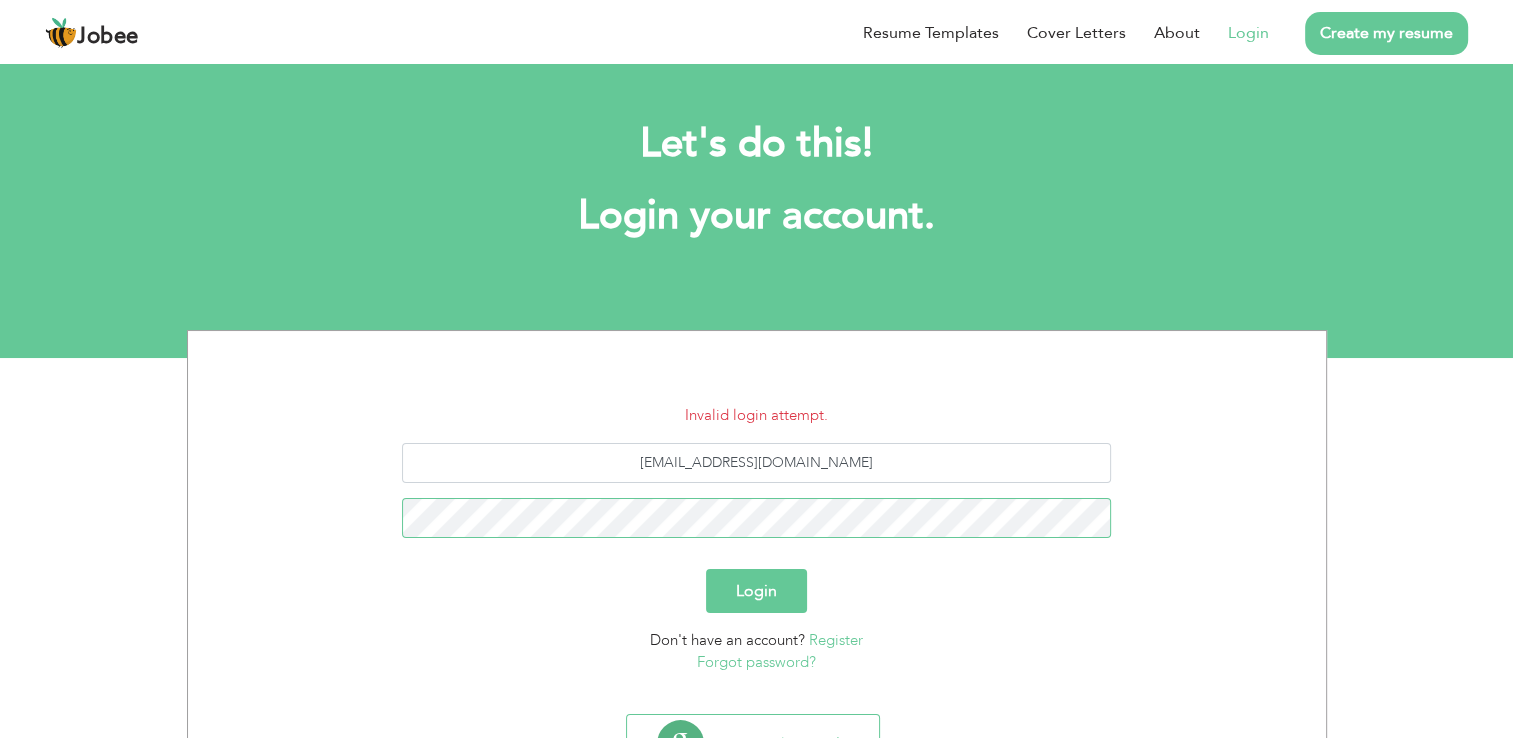 click on "Login" at bounding box center [756, 591] 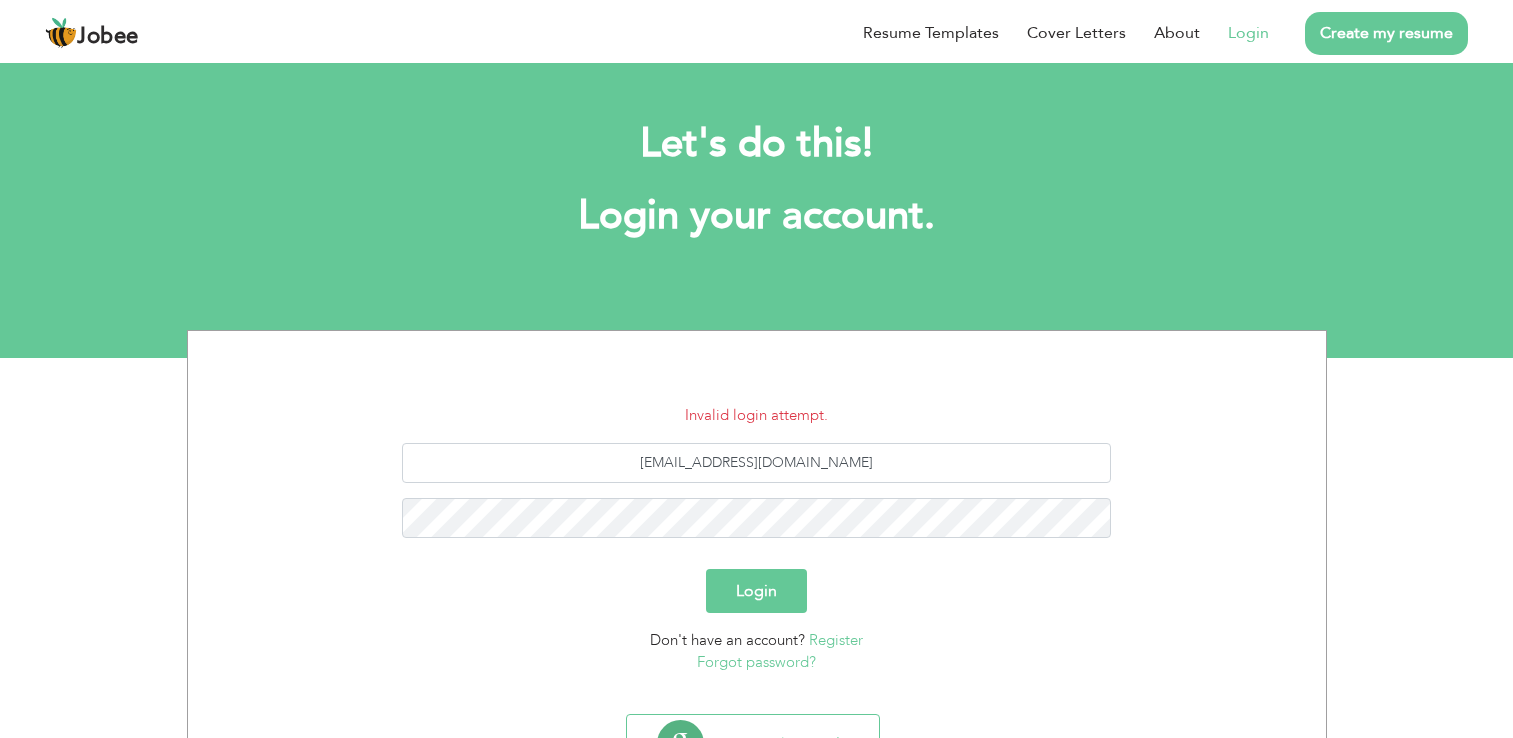 scroll, scrollTop: 0, scrollLeft: 0, axis: both 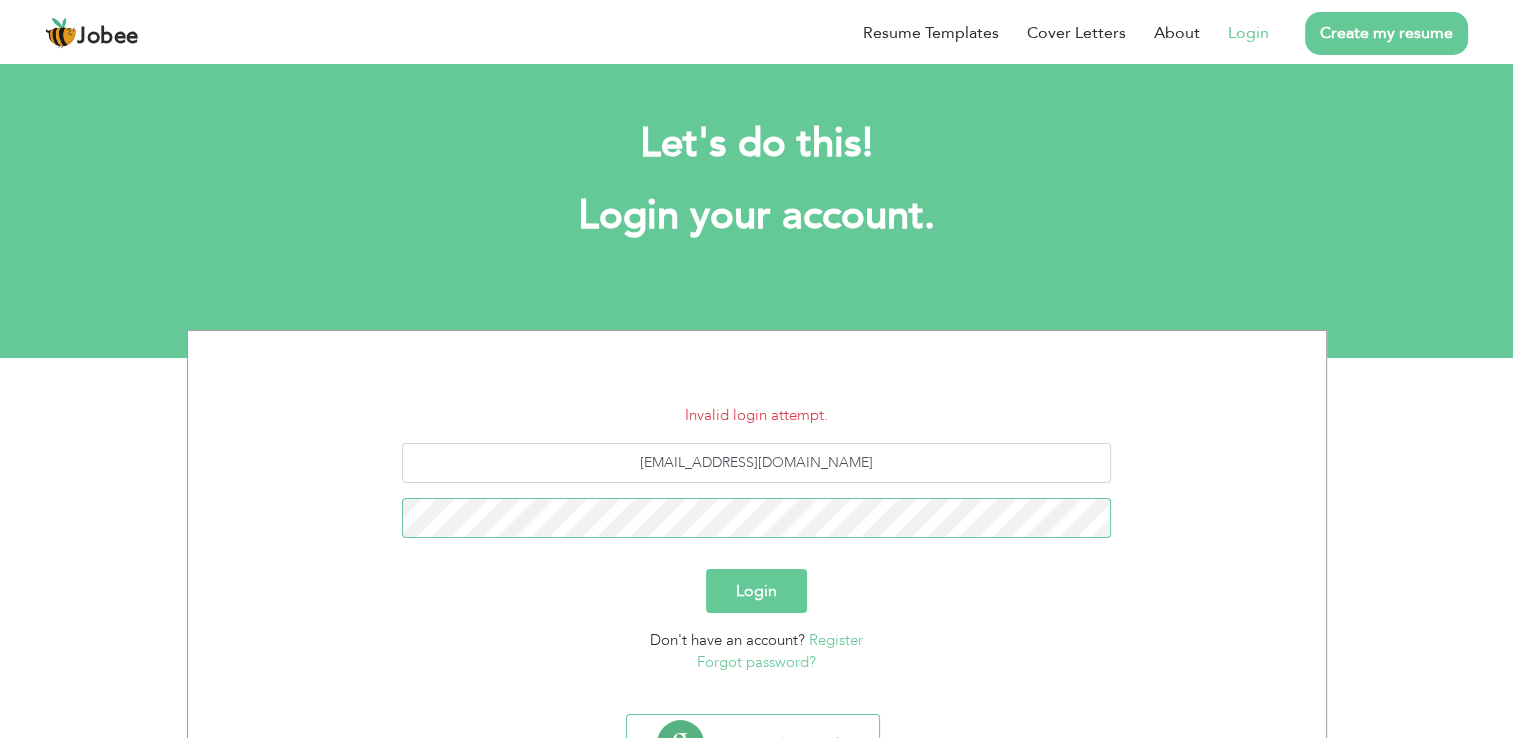 click on "Login" at bounding box center (756, 591) 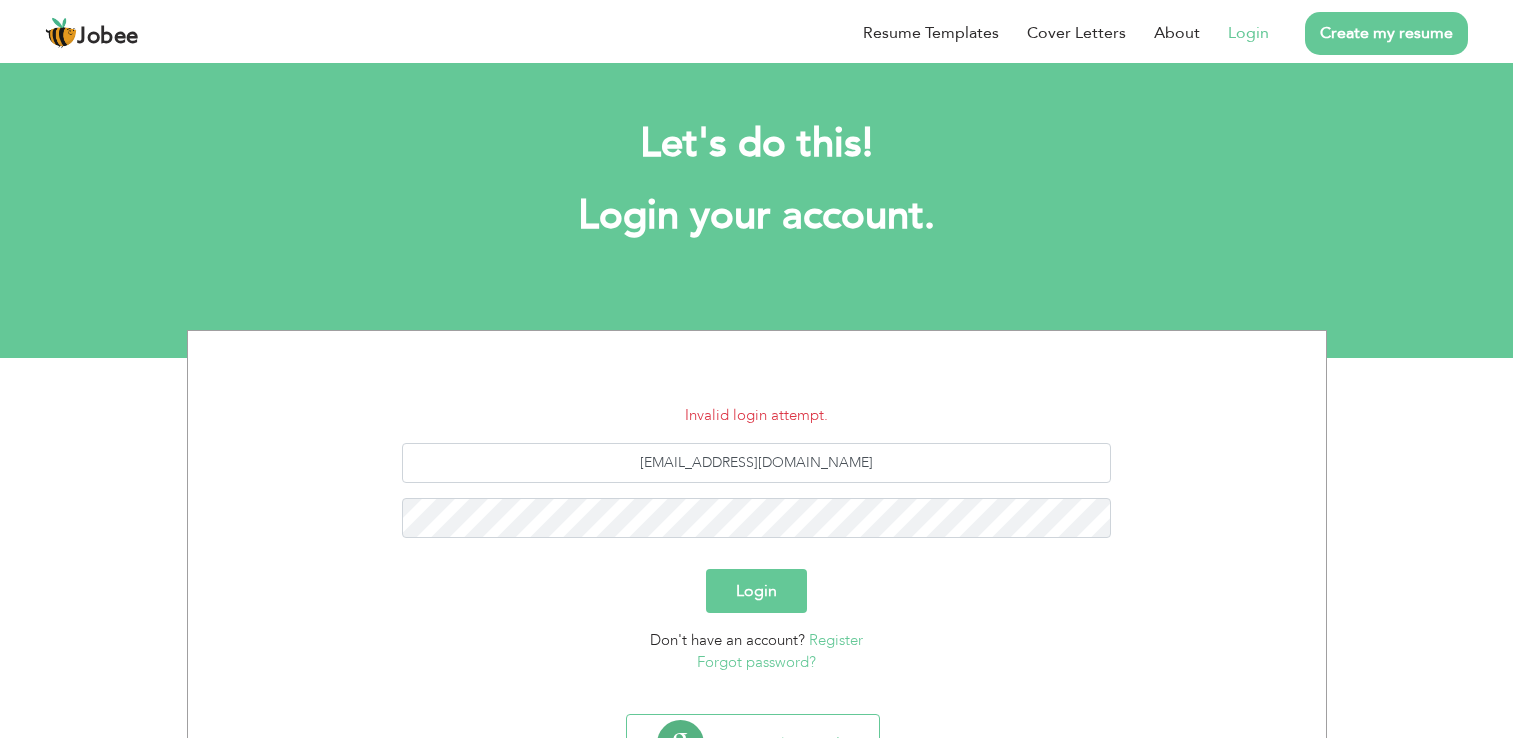 scroll, scrollTop: 0, scrollLeft: 0, axis: both 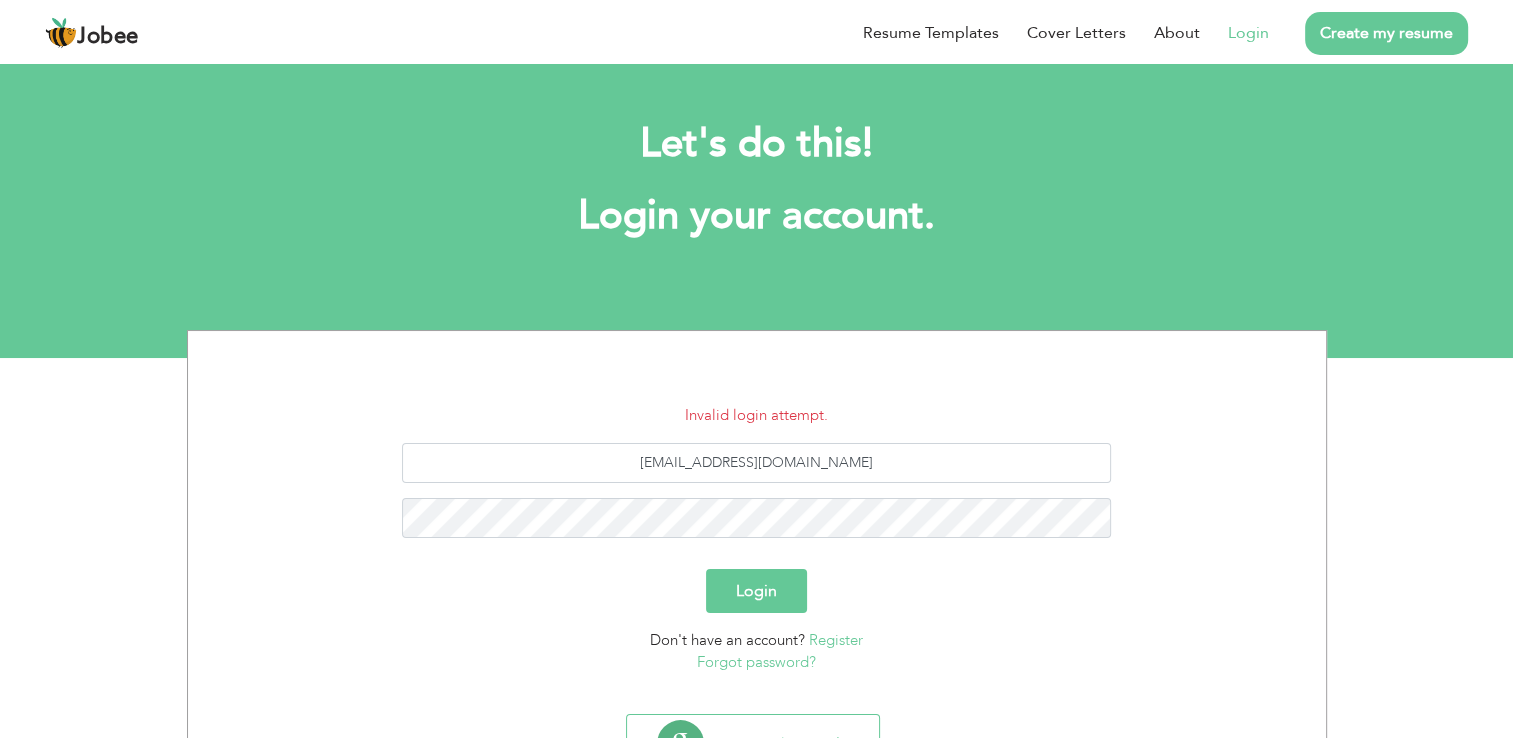 click on "Forgot password?" at bounding box center [756, 662] 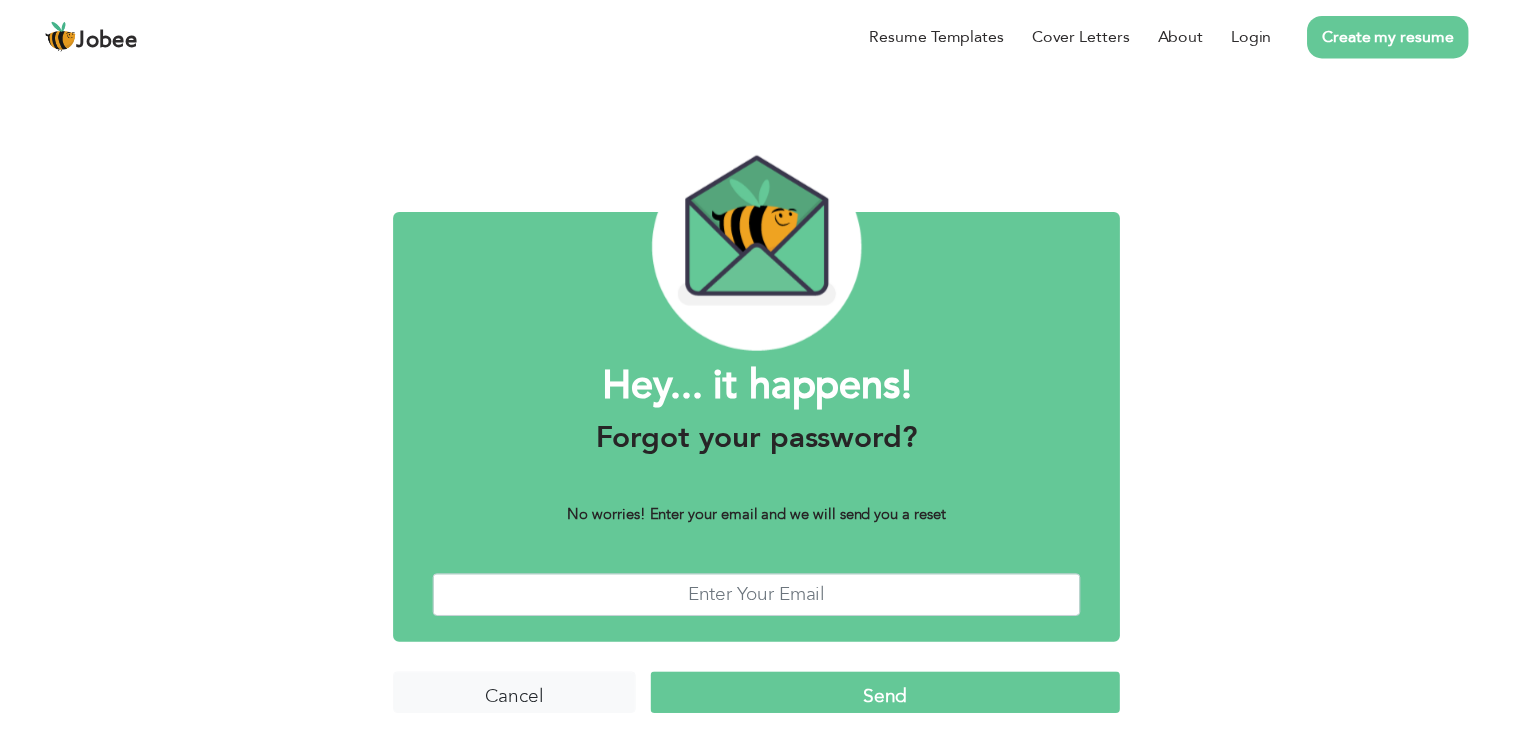 scroll, scrollTop: 0, scrollLeft: 0, axis: both 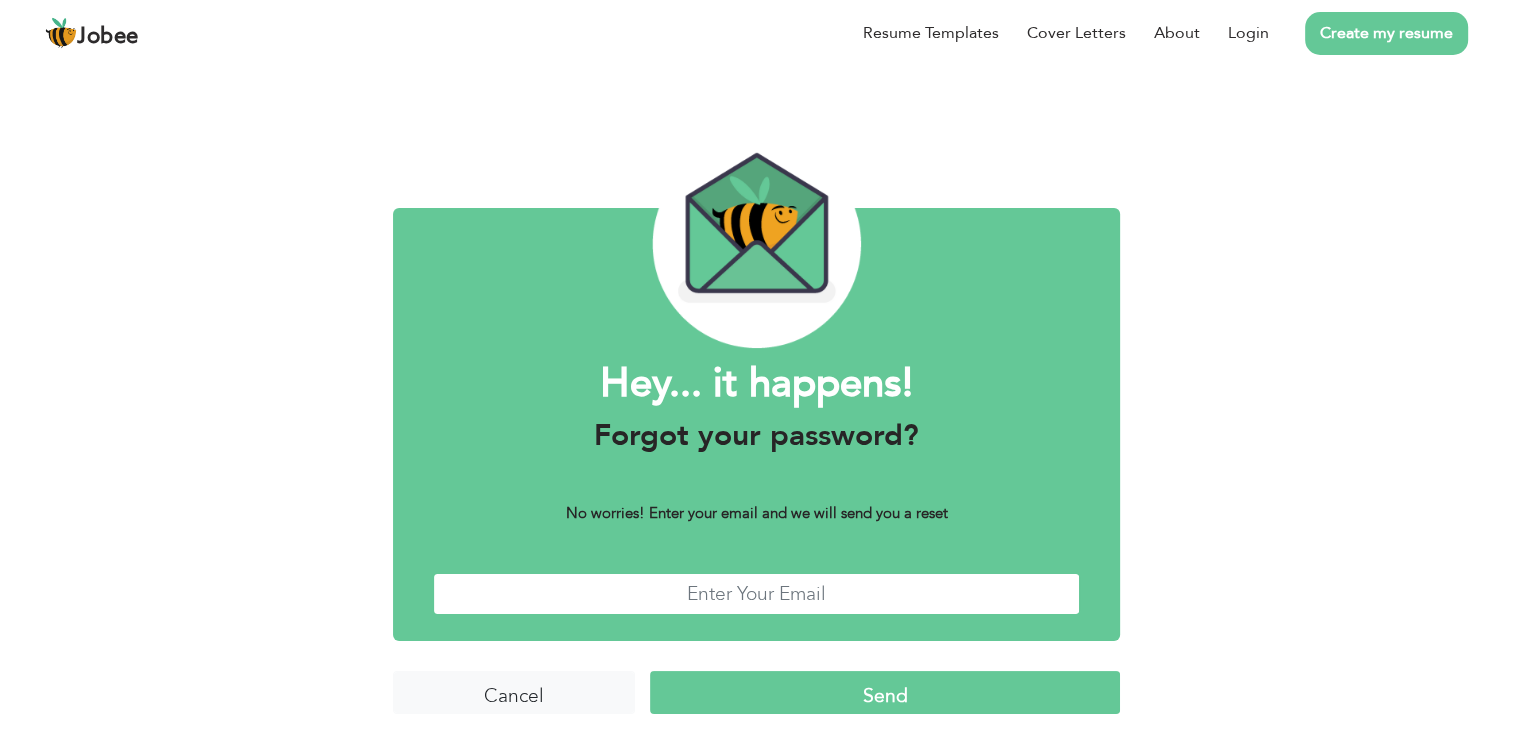 click at bounding box center [756, 594] 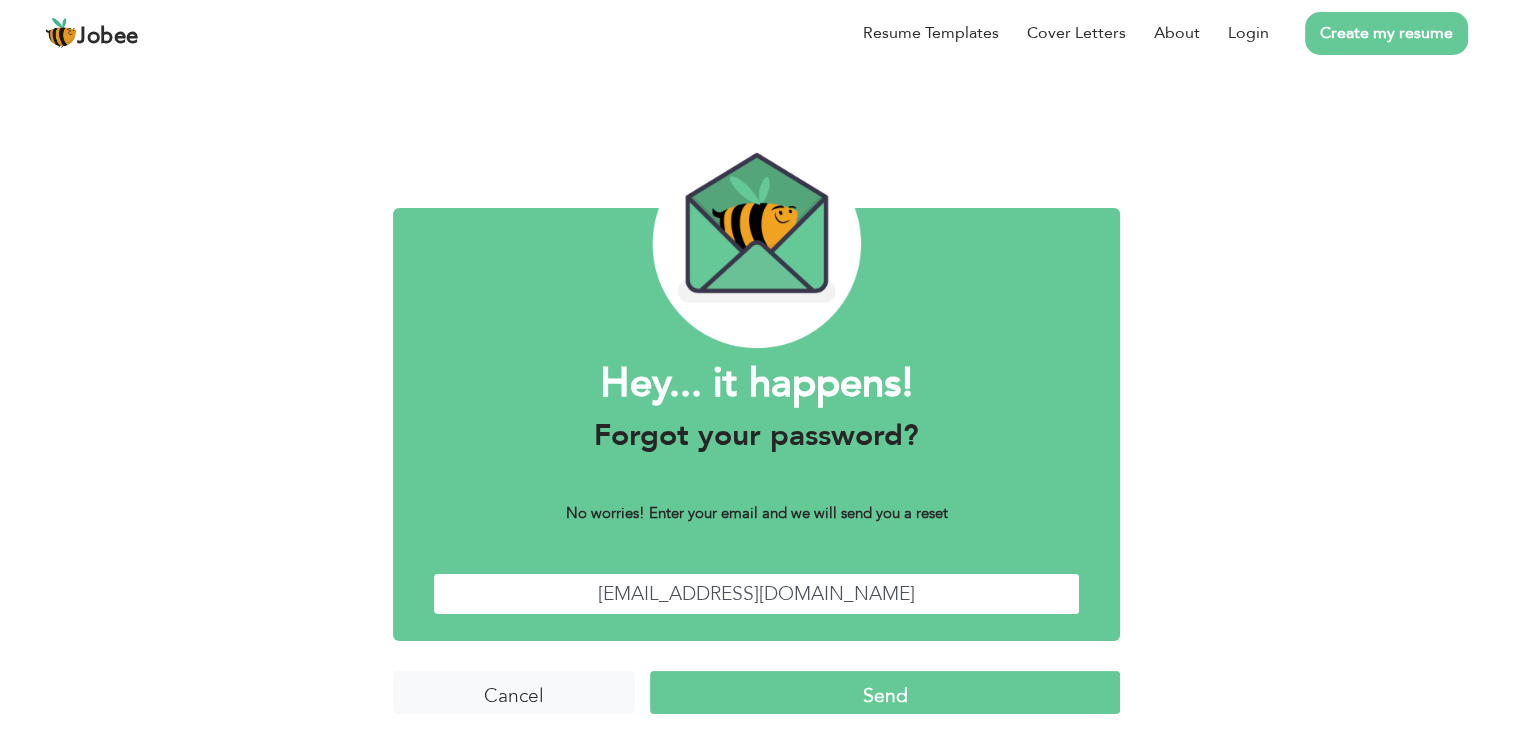 scroll, scrollTop: 5, scrollLeft: 0, axis: vertical 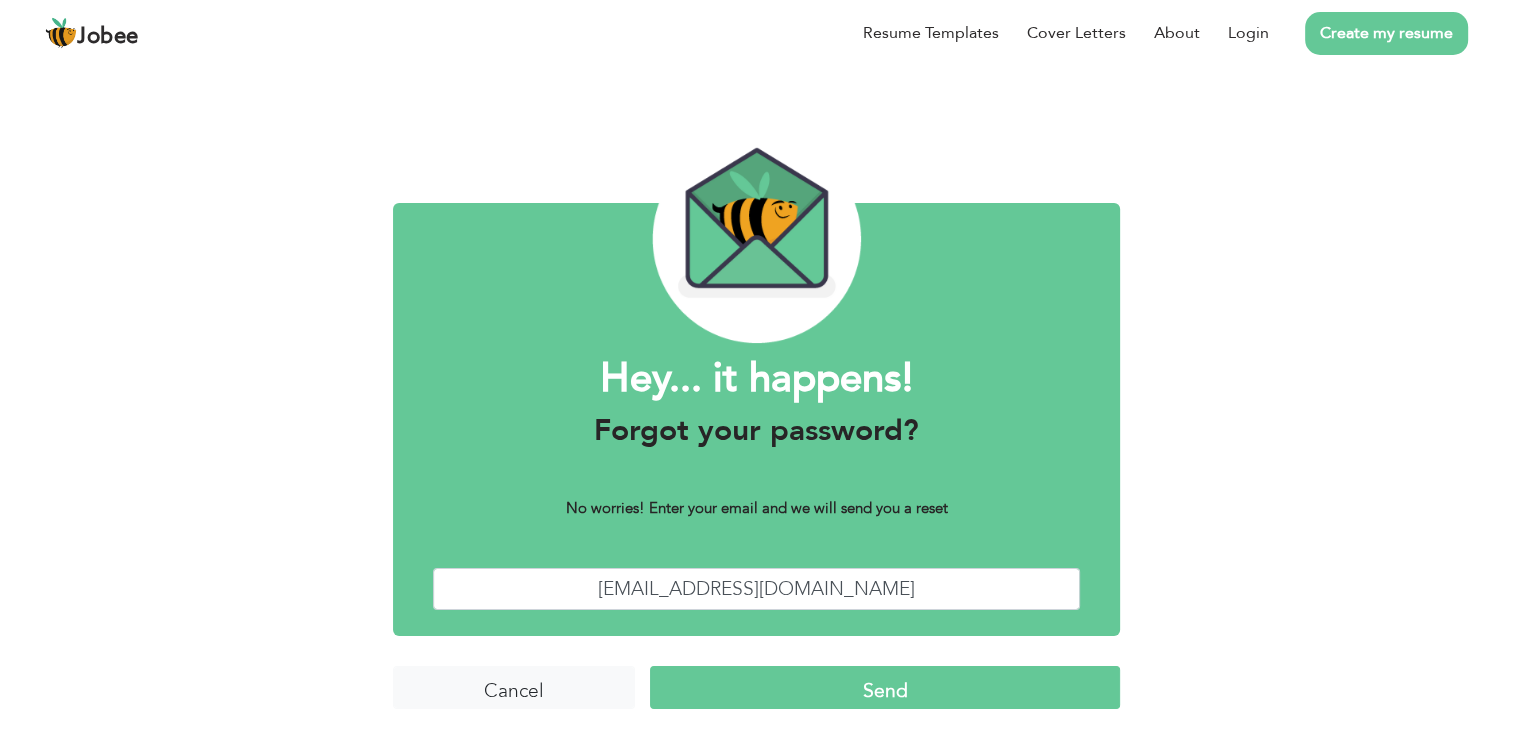 click on "Send" at bounding box center [884, 687] 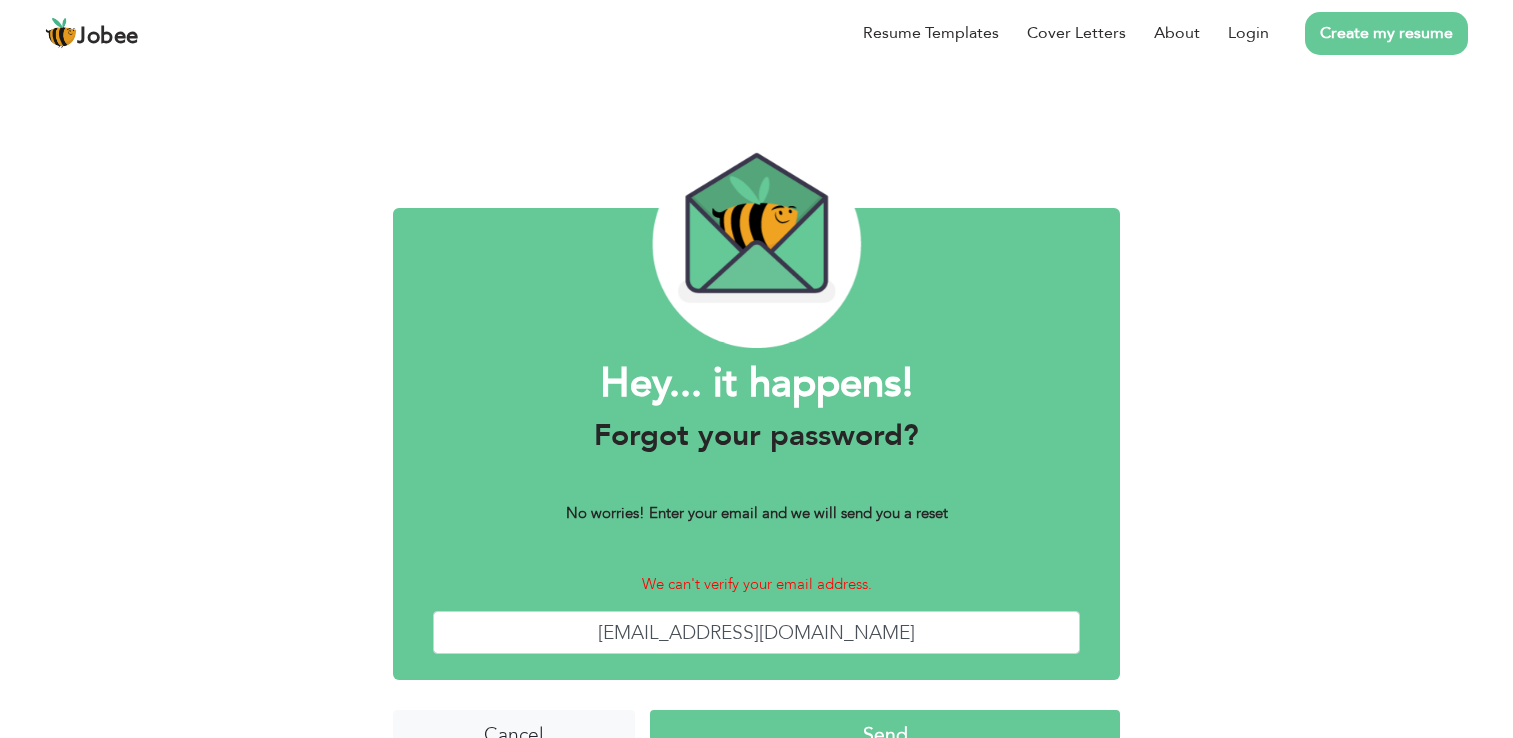 scroll, scrollTop: 0, scrollLeft: 0, axis: both 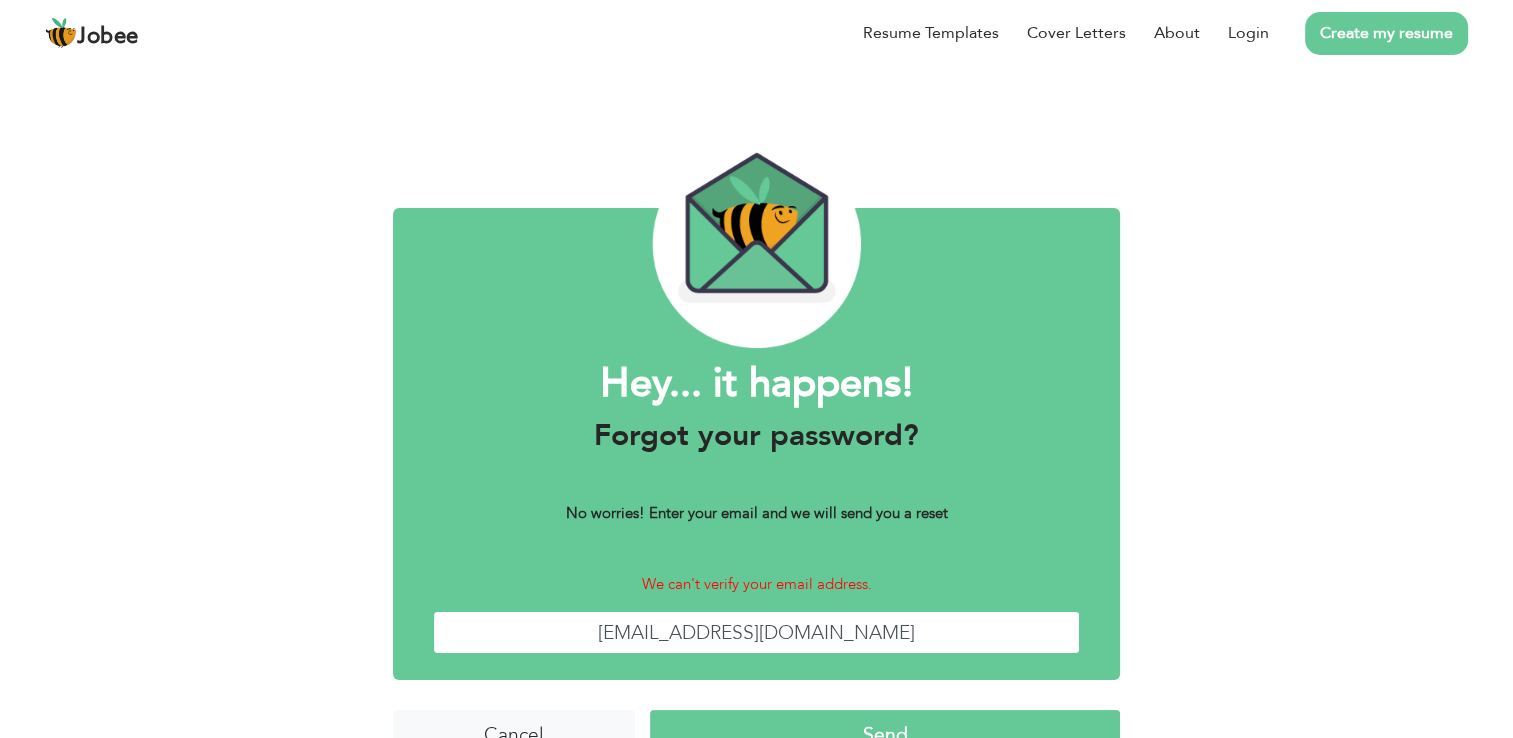 click on "[EMAIL_ADDRESS][DOMAIN_NAME]" at bounding box center [756, 632] 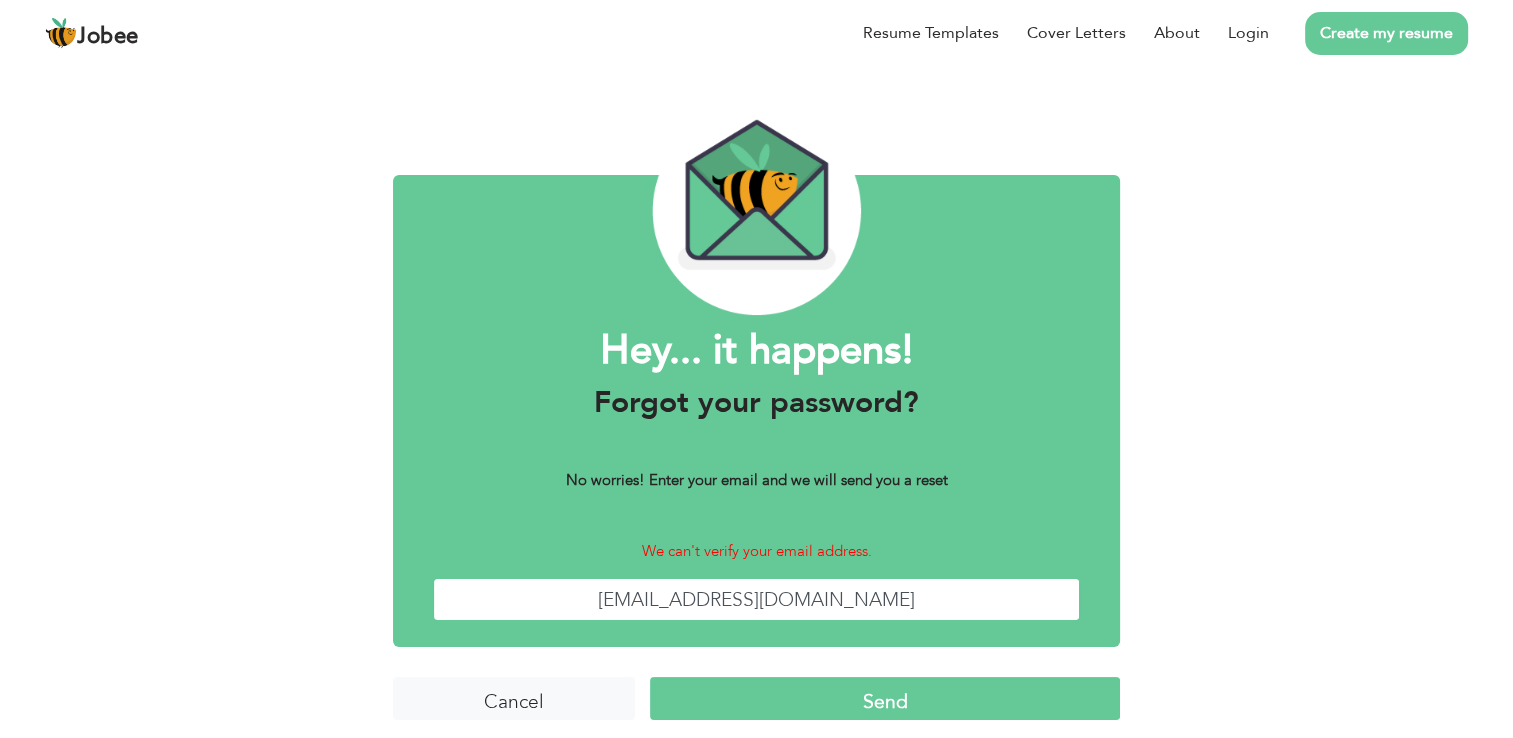 scroll, scrollTop: 44, scrollLeft: 0, axis: vertical 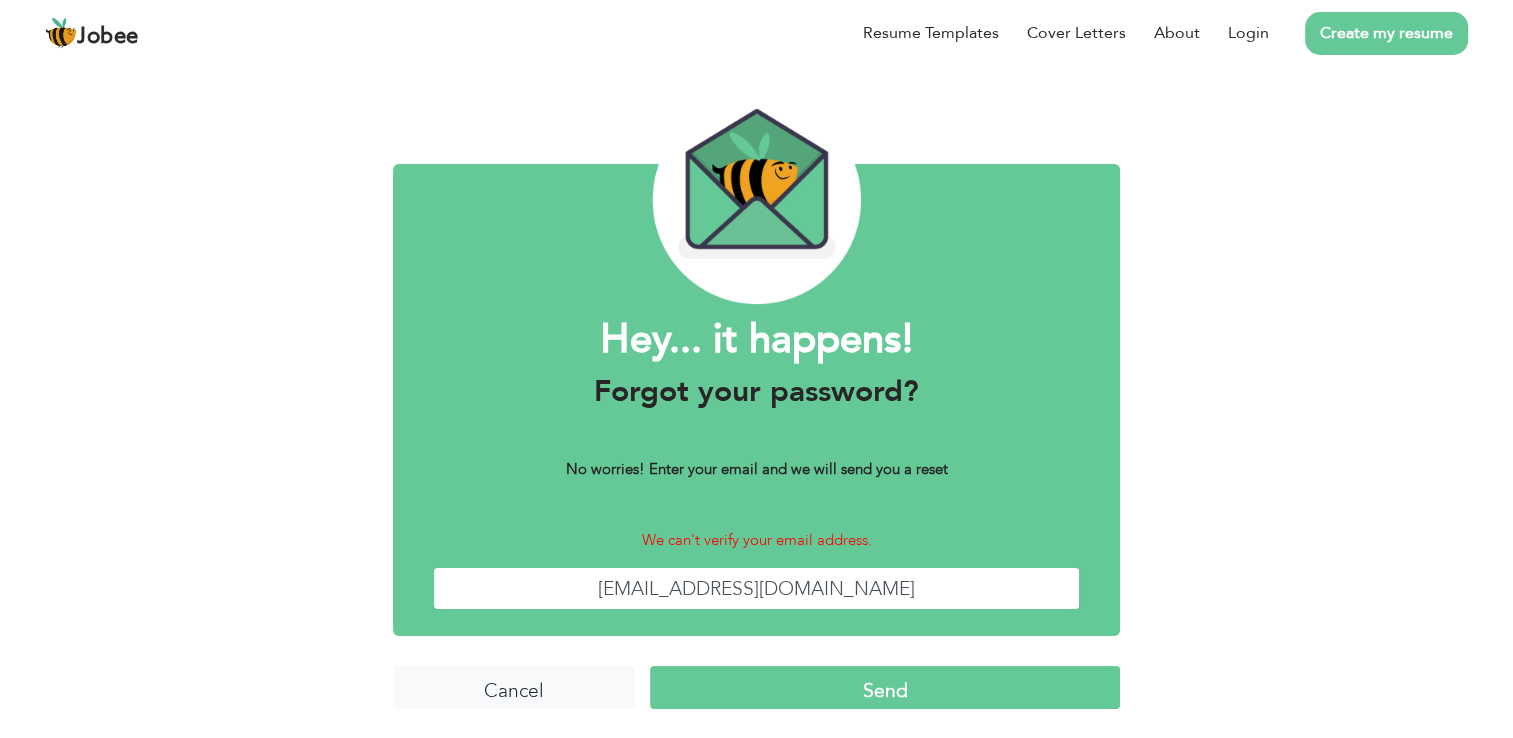 click on "usman_mughal@mail.com" at bounding box center (756, 588) 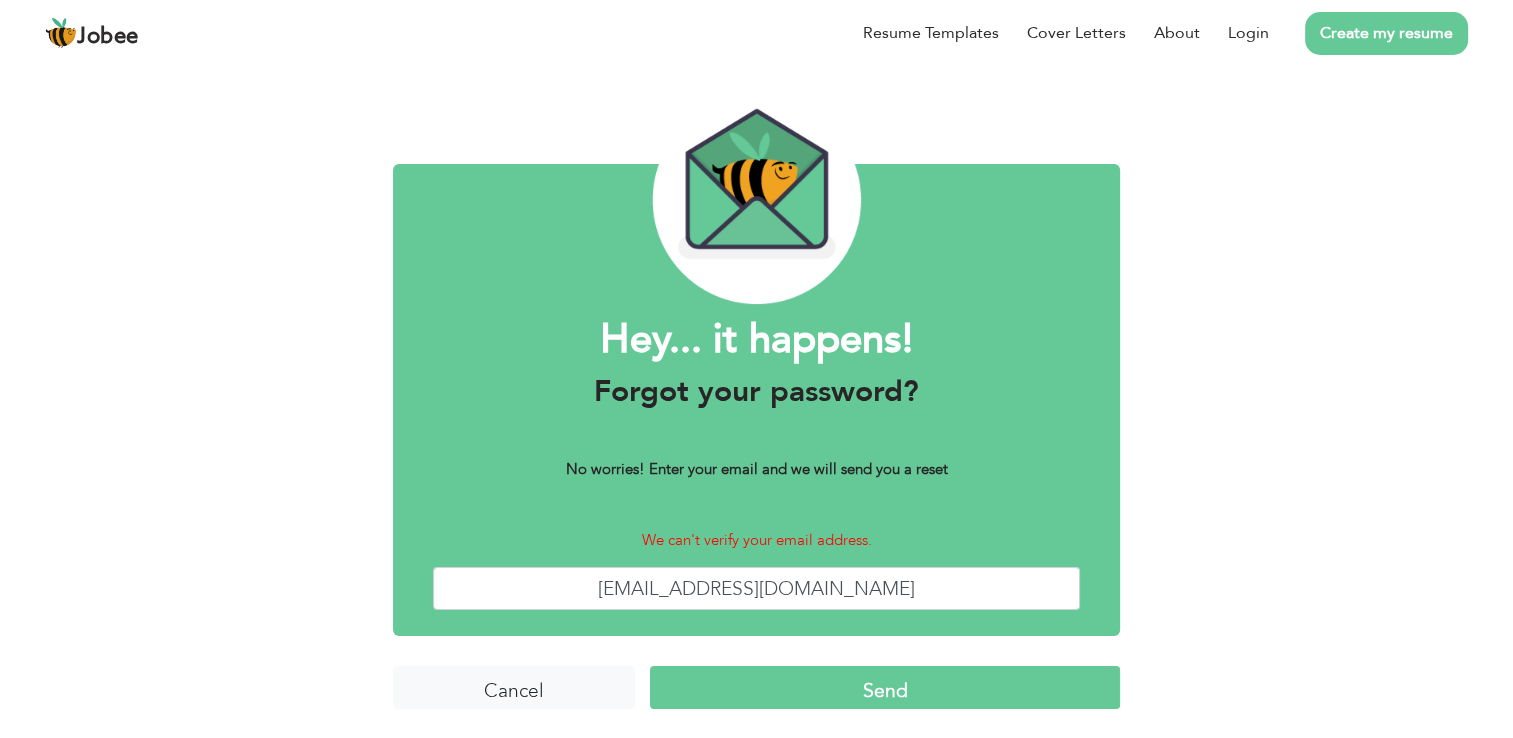 click on "Send" at bounding box center (884, 687) 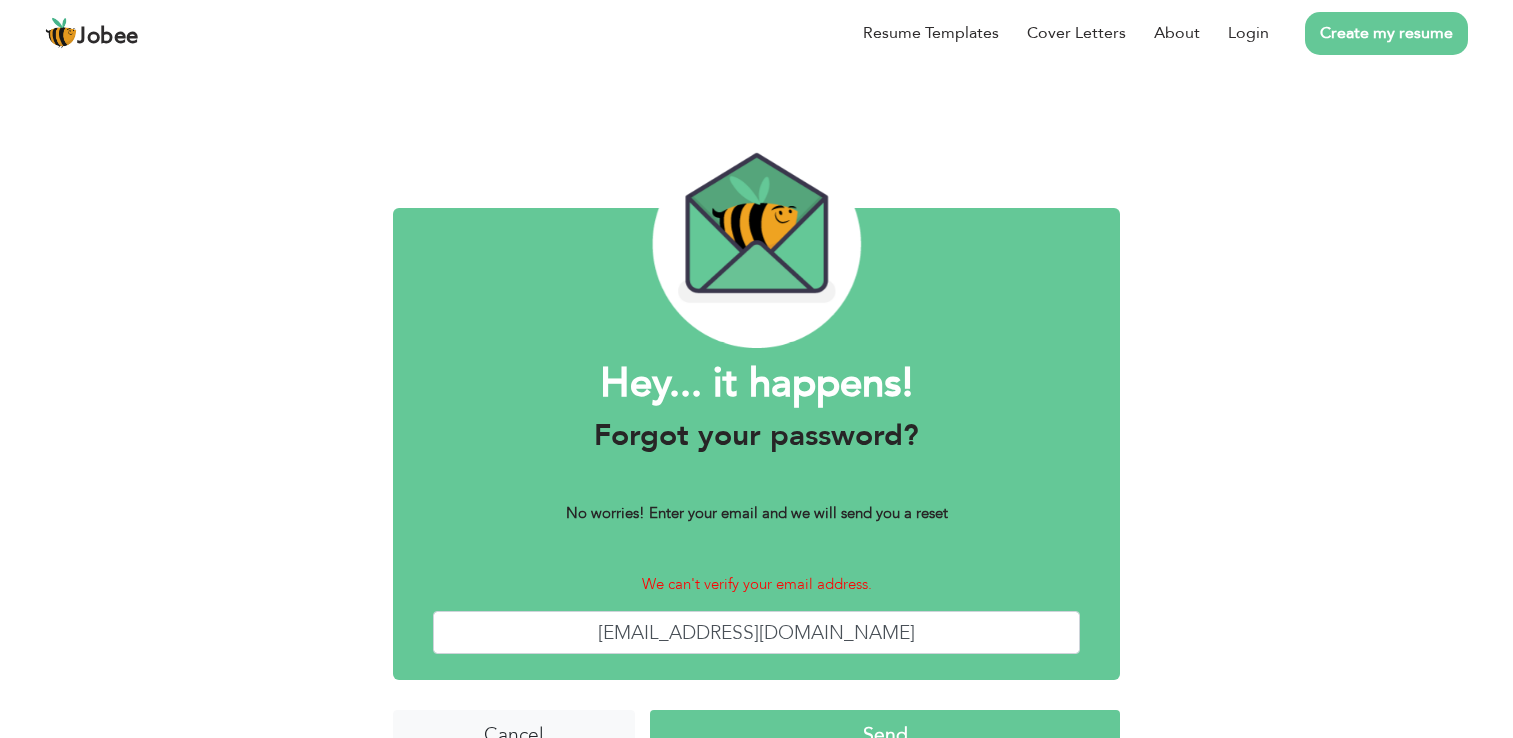 scroll, scrollTop: 0, scrollLeft: 0, axis: both 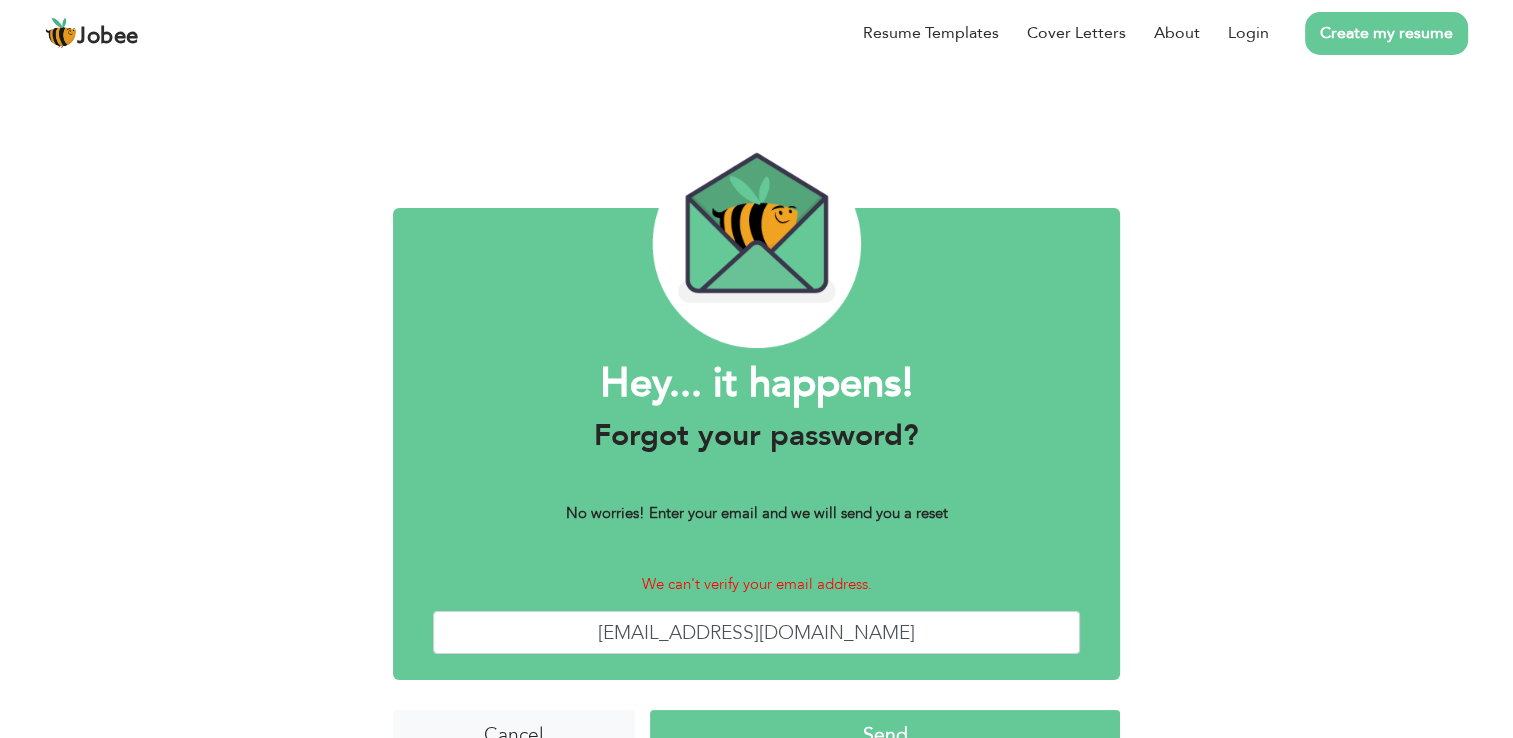 drag, startPoint x: 931, startPoint y: 592, endPoint x: 914, endPoint y: 614, distance: 27.802877 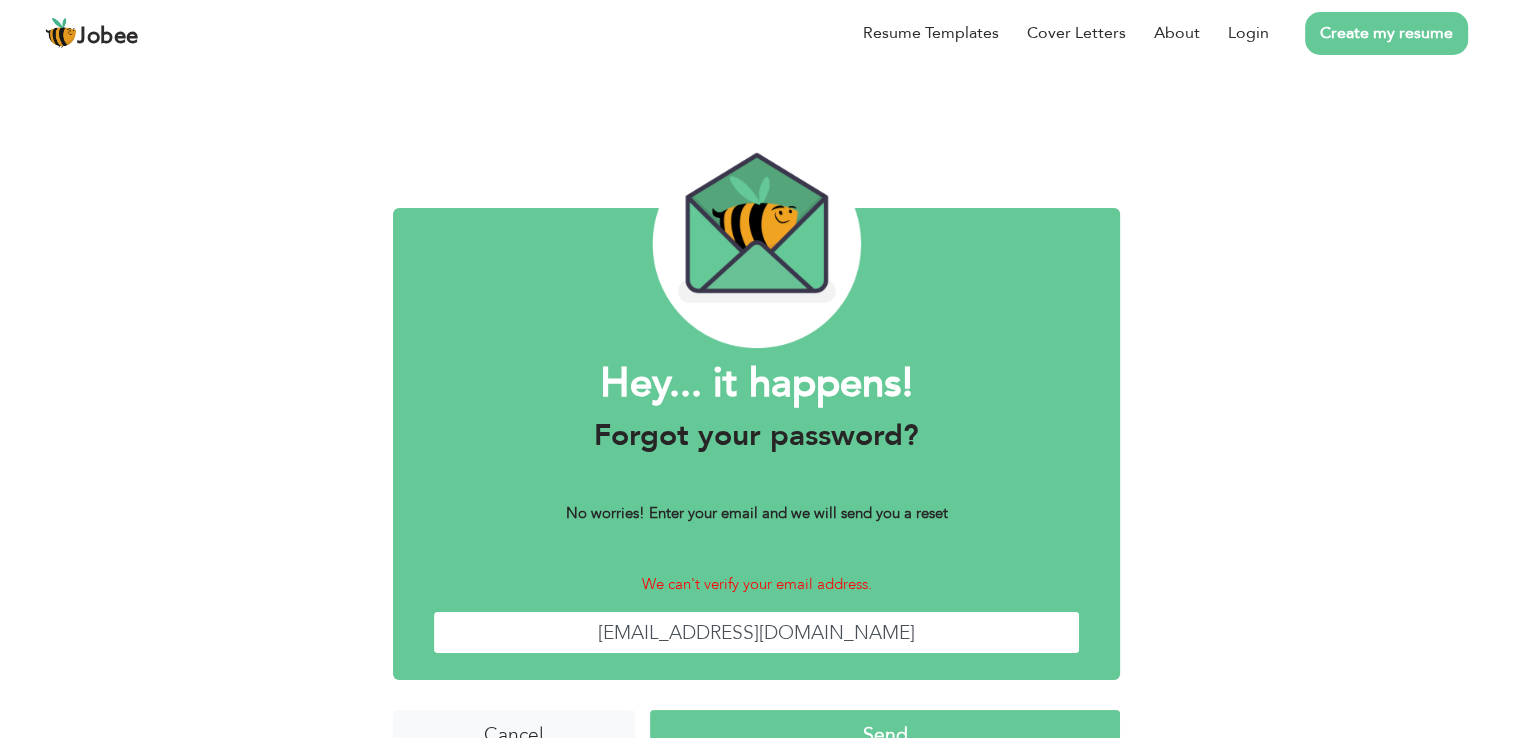 click on "[EMAIL_ADDRESS][DOMAIN_NAME]" at bounding box center (756, 632) 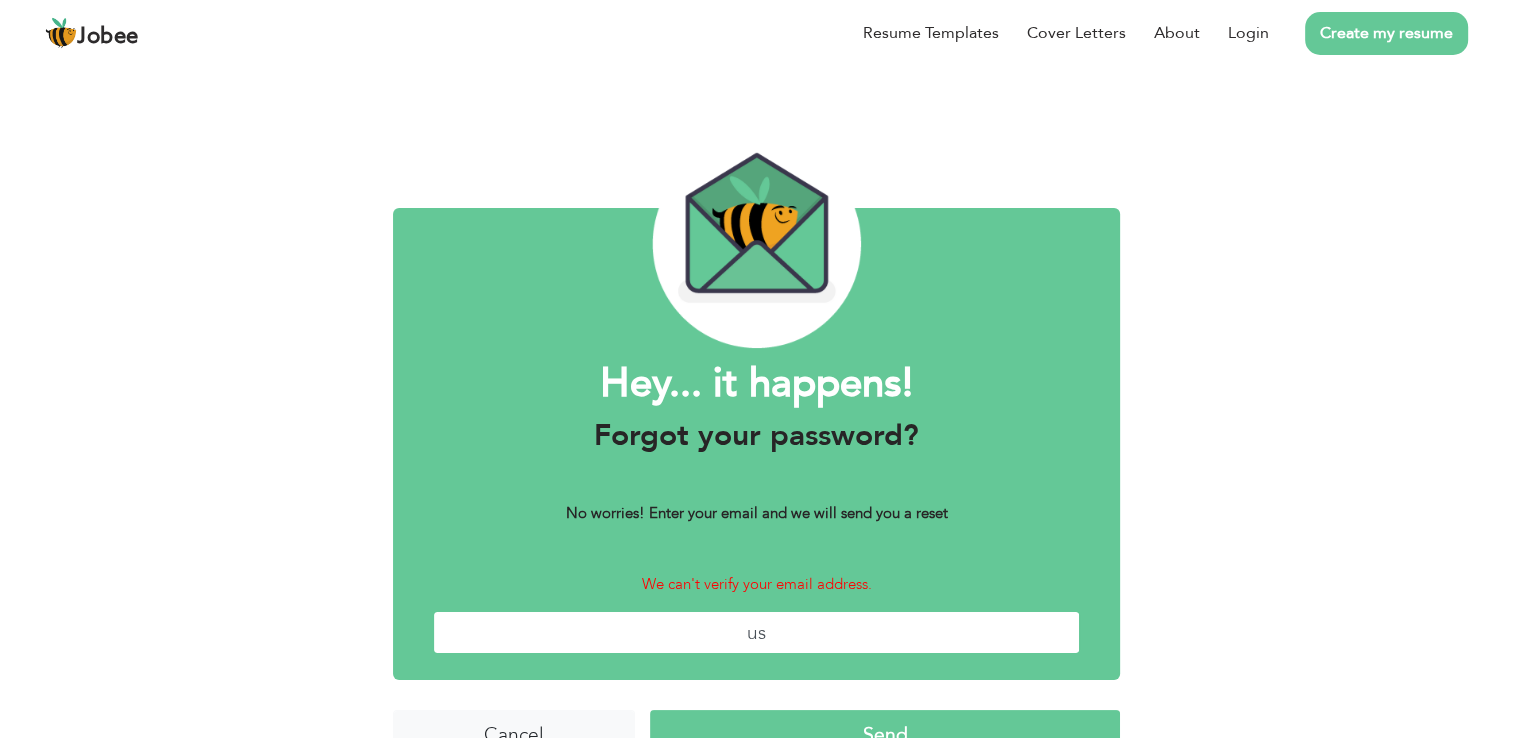 type on "u" 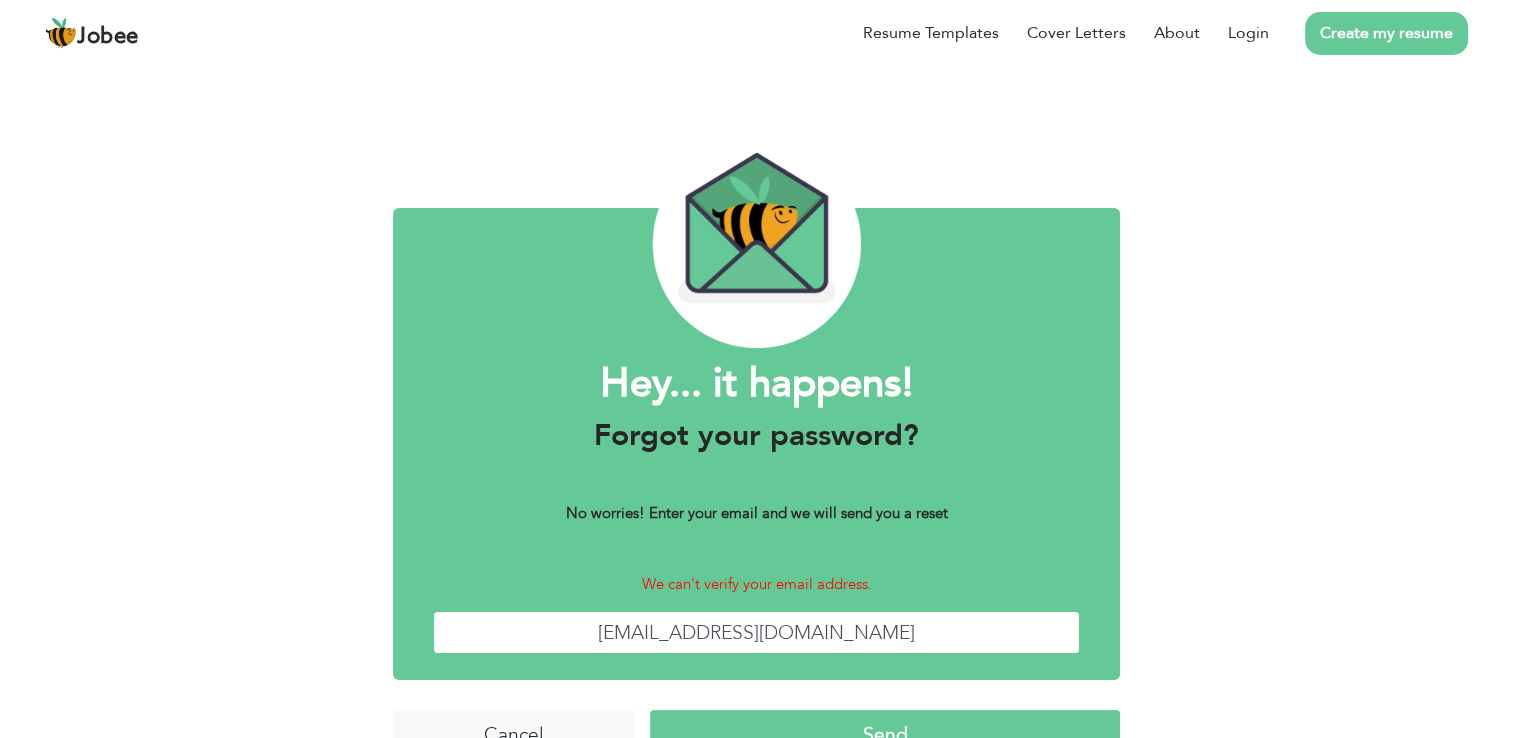 type on "[EMAIL_ADDRESS][DOMAIN_NAME]" 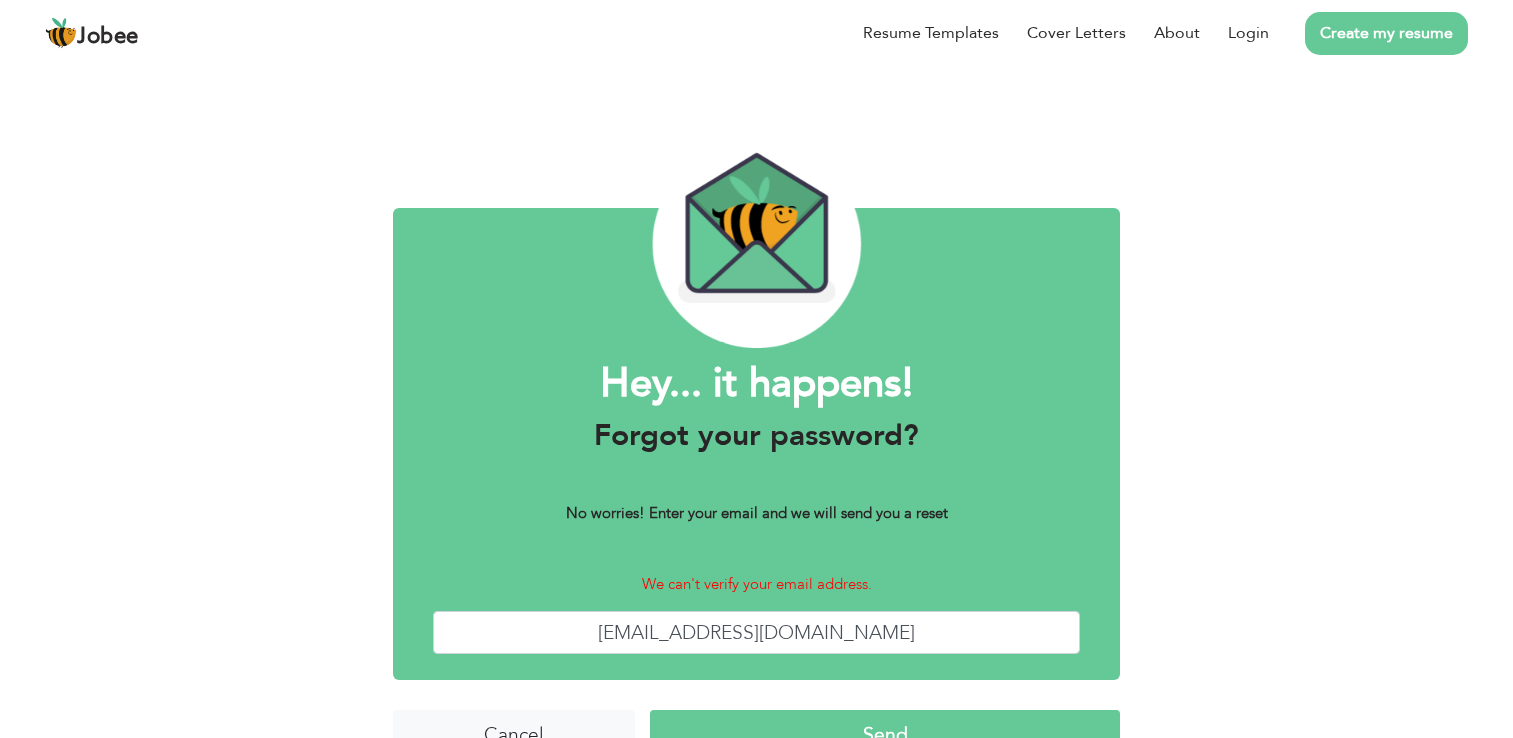 scroll, scrollTop: 0, scrollLeft: 0, axis: both 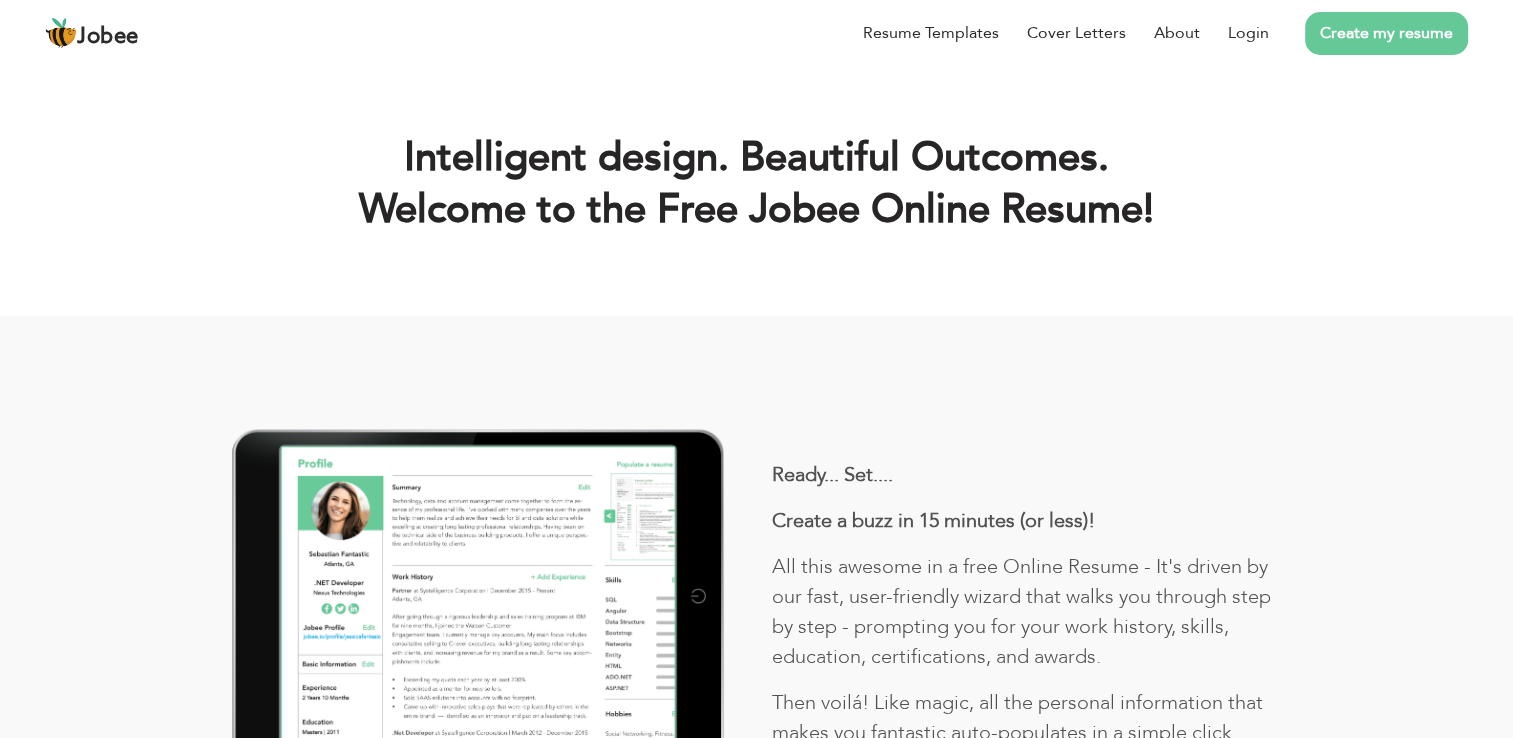 click on "Create my resume" at bounding box center [1368, 33] 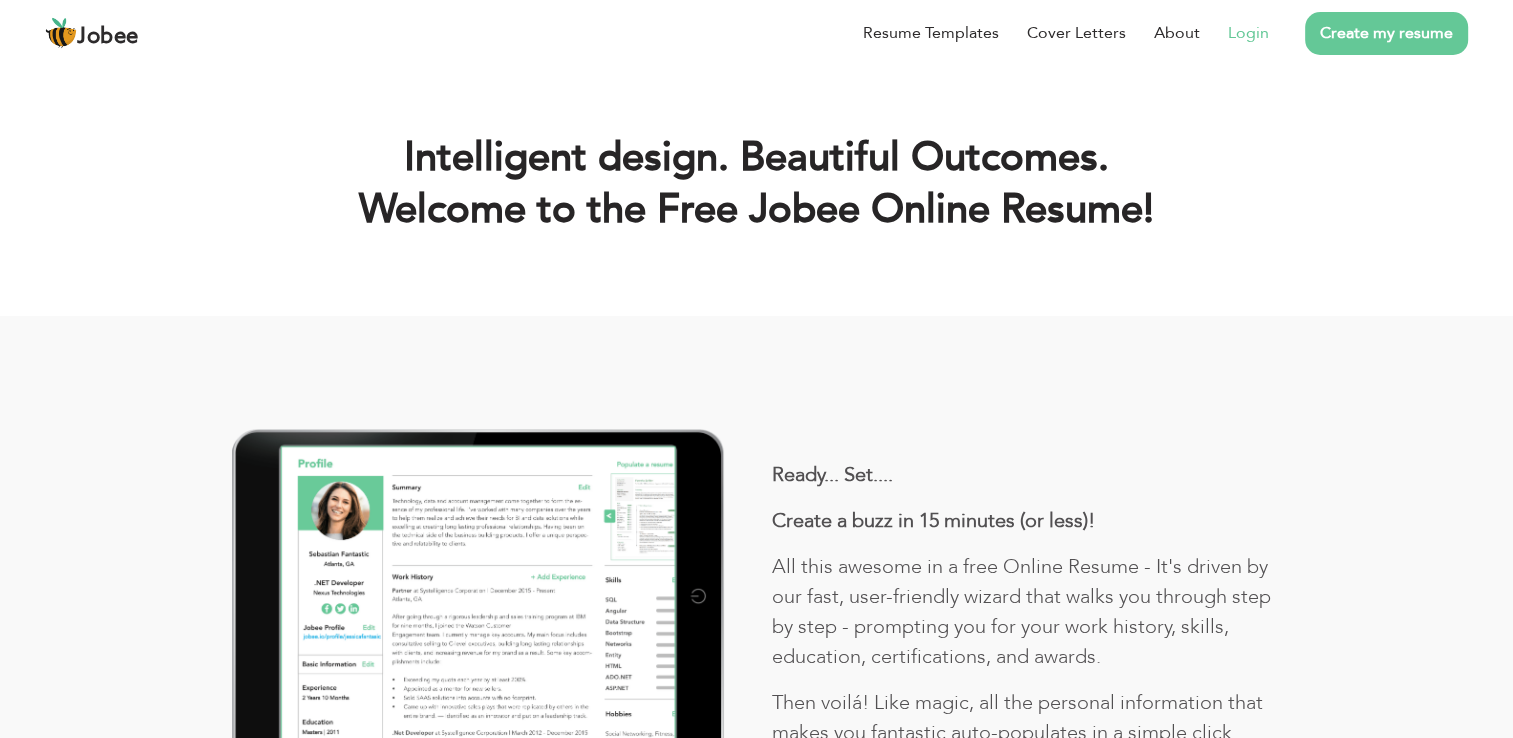click on "Login" at bounding box center (1248, 33) 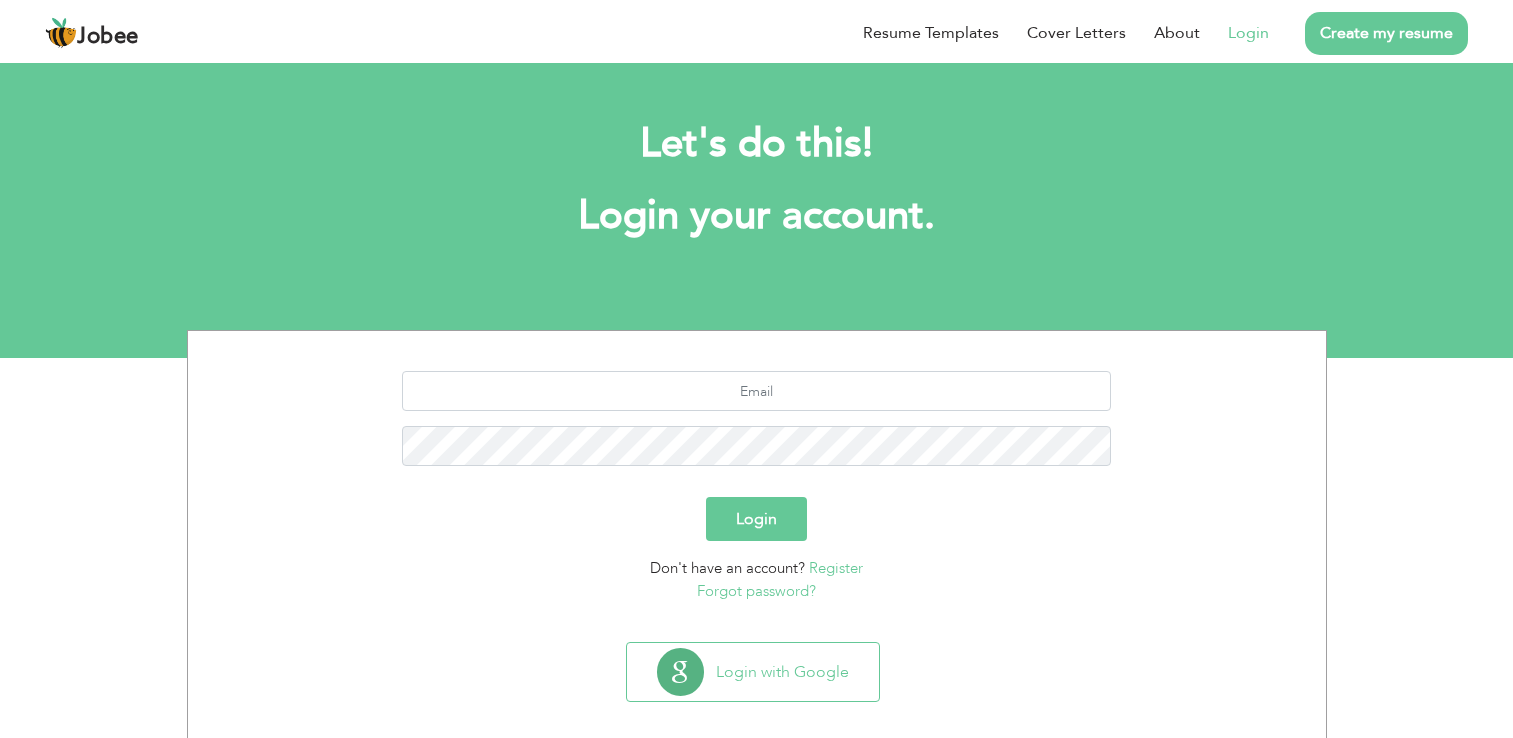 scroll, scrollTop: 0, scrollLeft: 0, axis: both 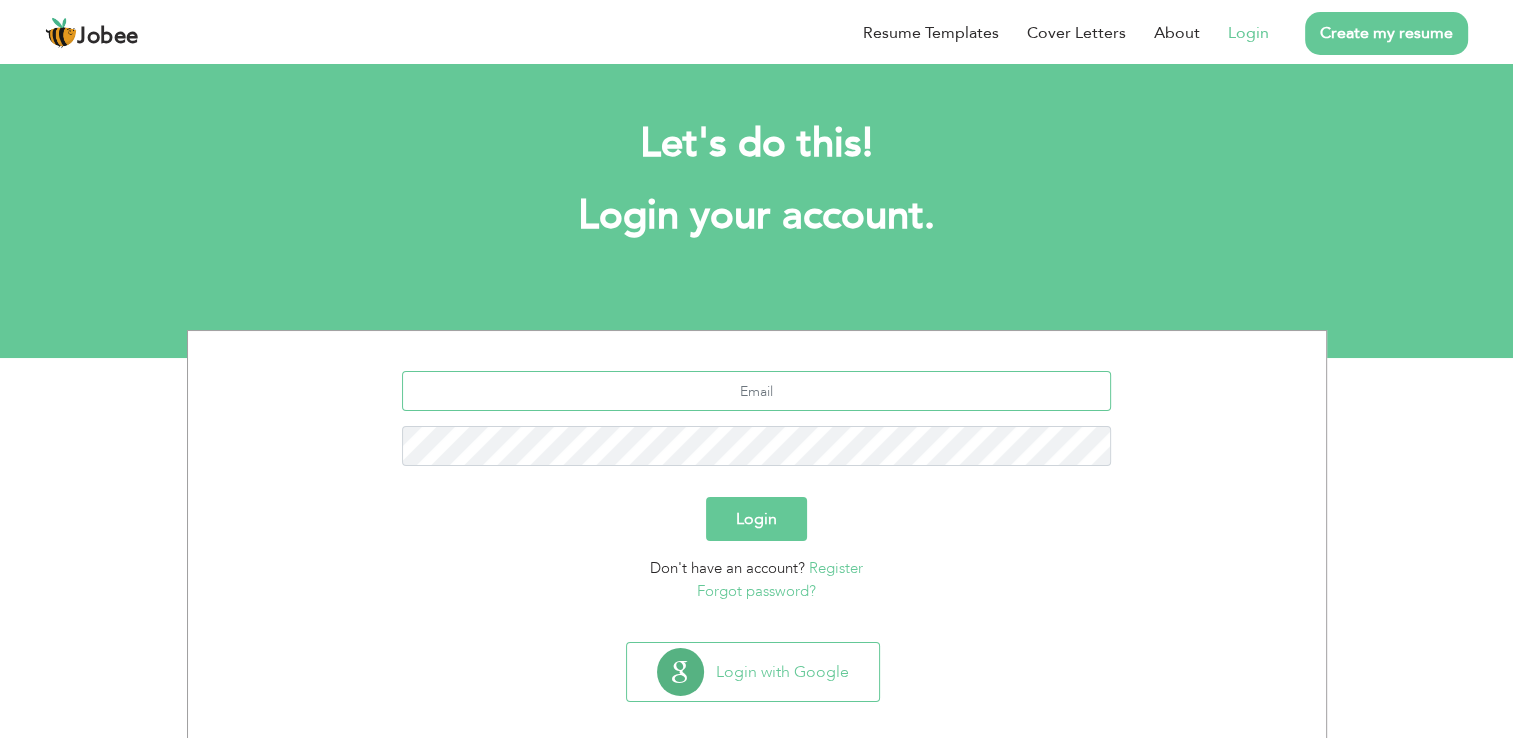 click at bounding box center [756, 391] 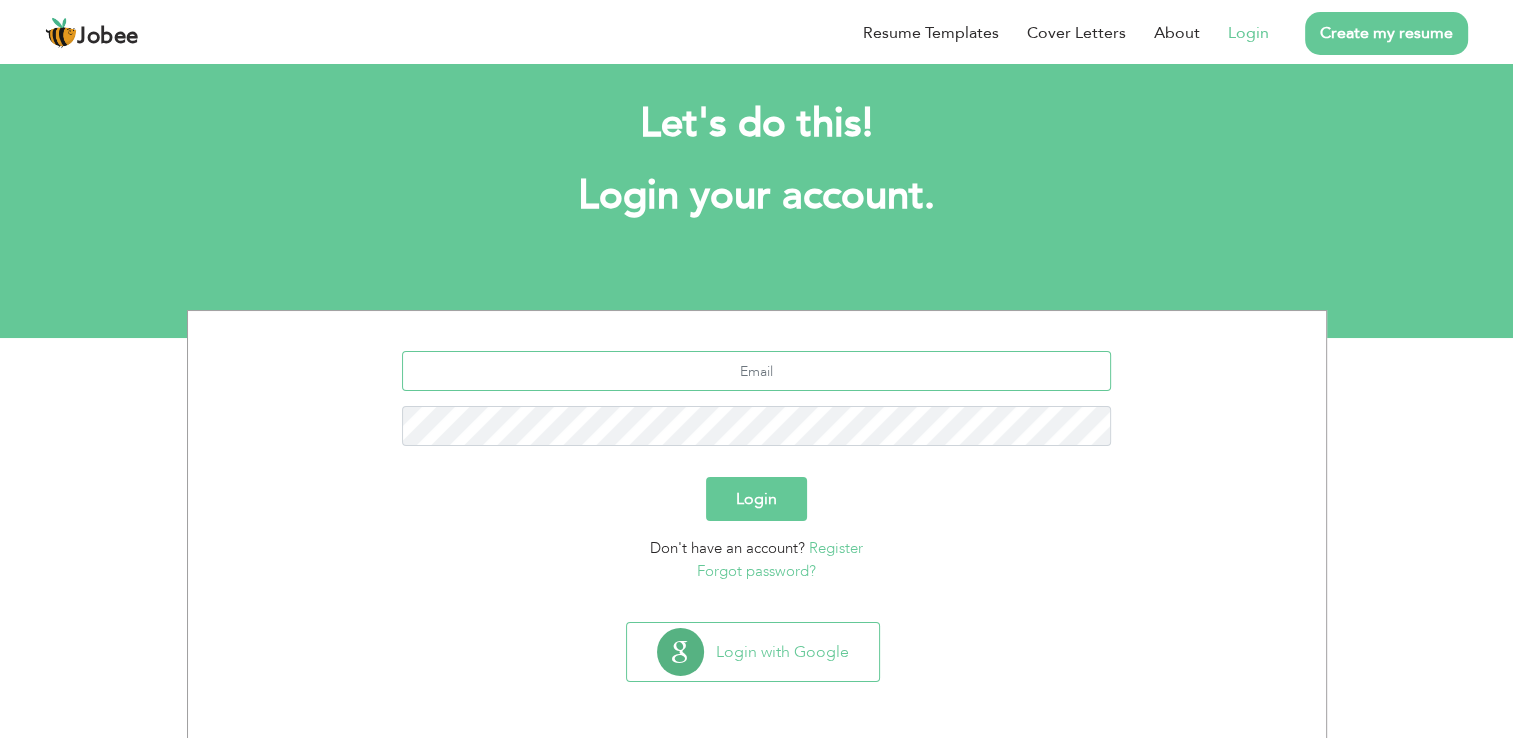 click at bounding box center (756, 371) 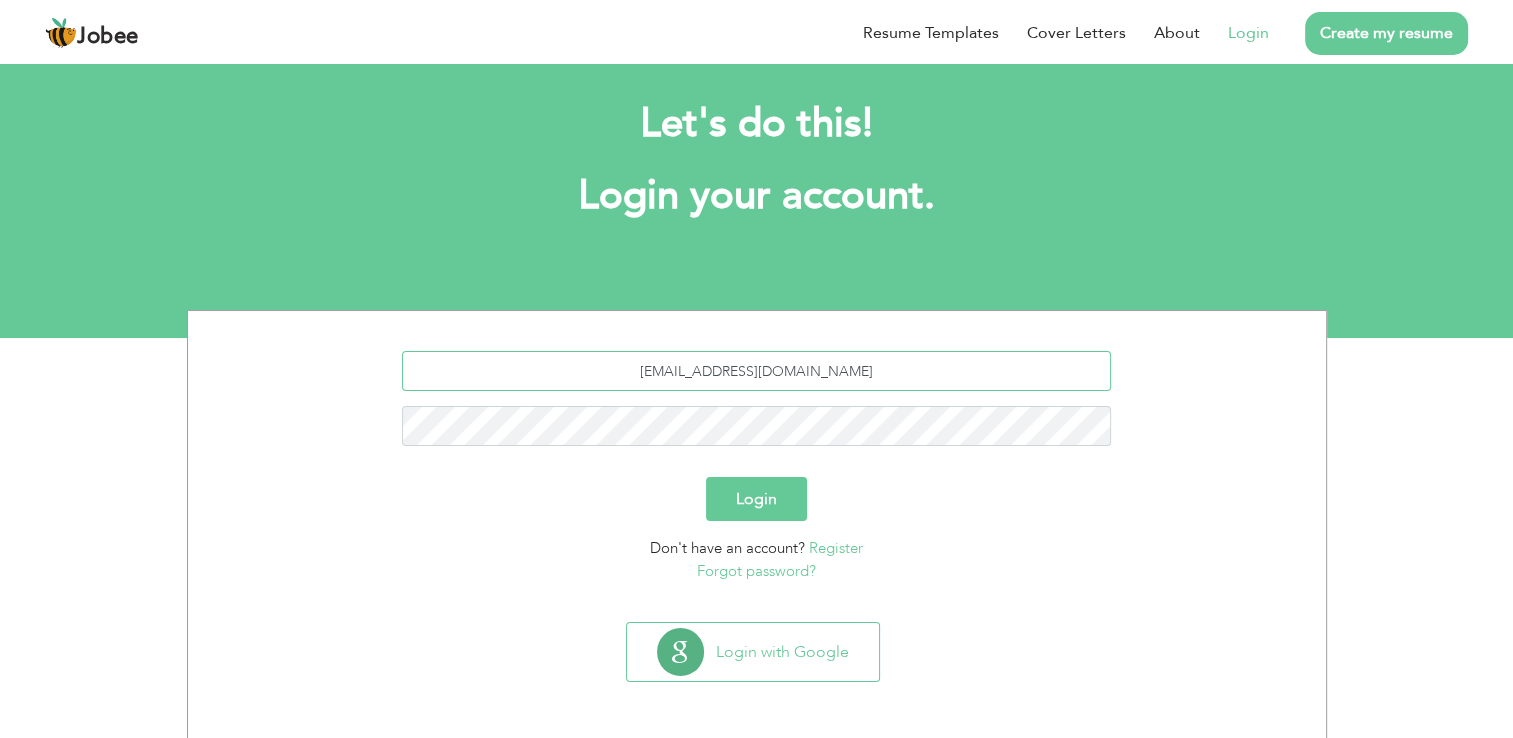 click on "usman_mughal@mail.com" at bounding box center (756, 371) 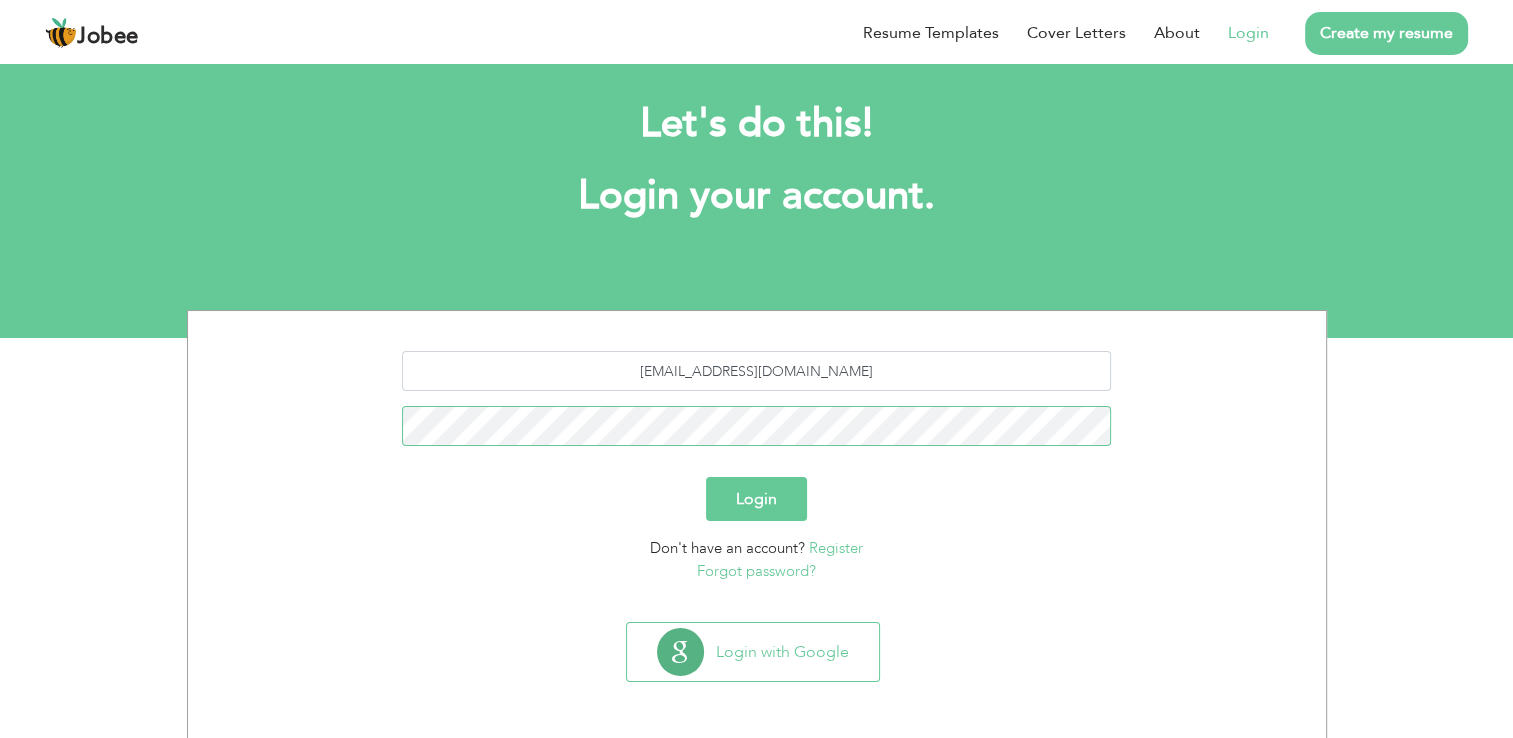 click on "Login" at bounding box center [756, 499] 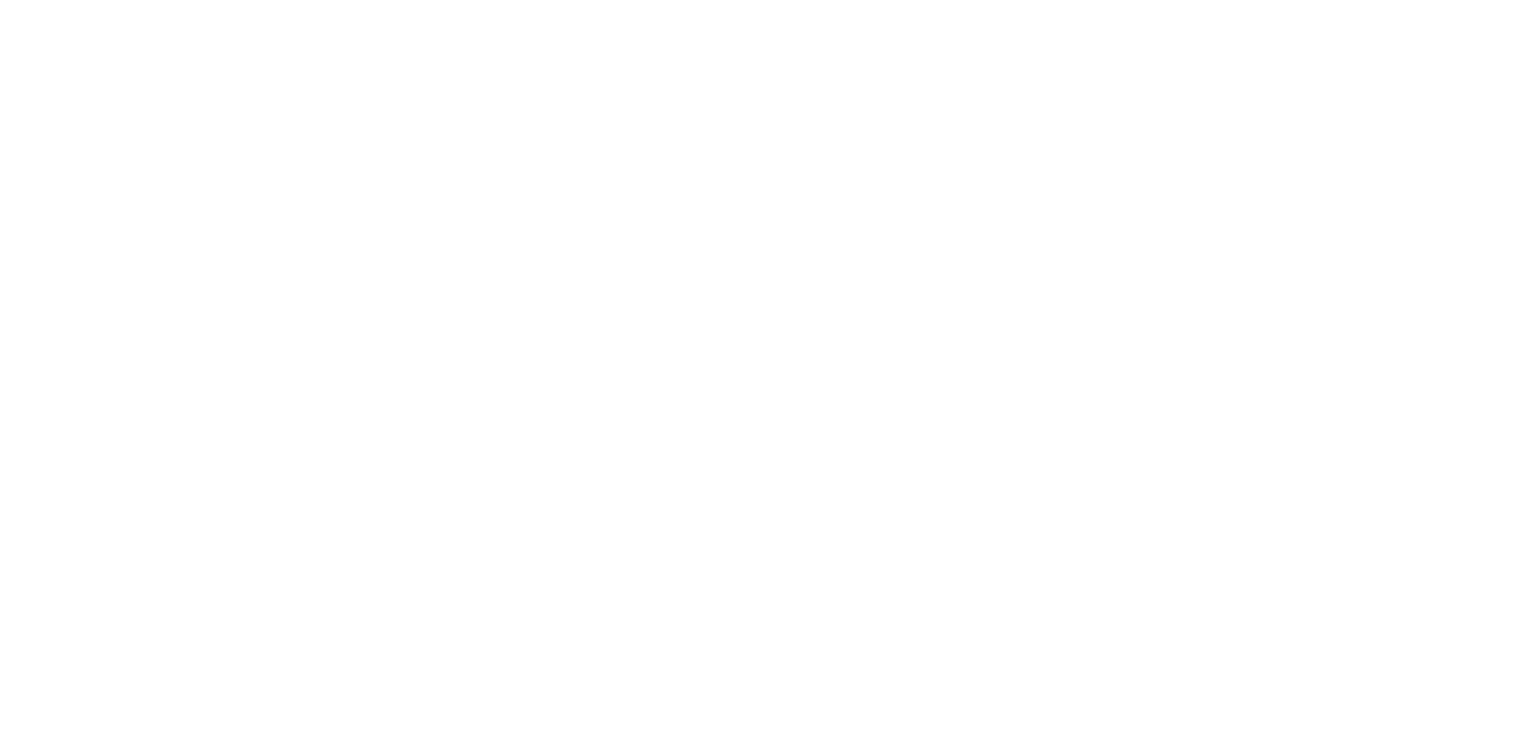 scroll, scrollTop: 0, scrollLeft: 0, axis: both 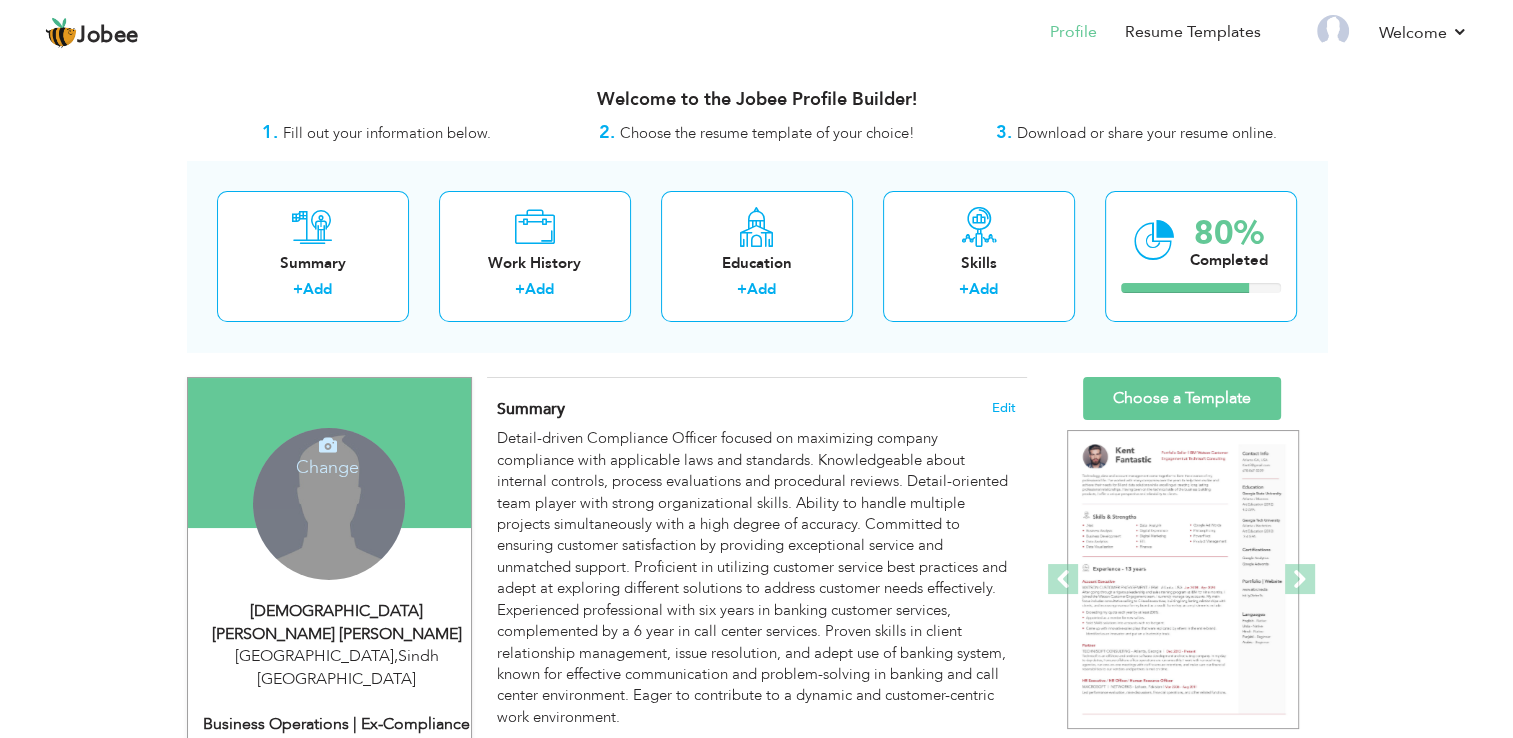 click on "Change
Remove" at bounding box center (329, 504) 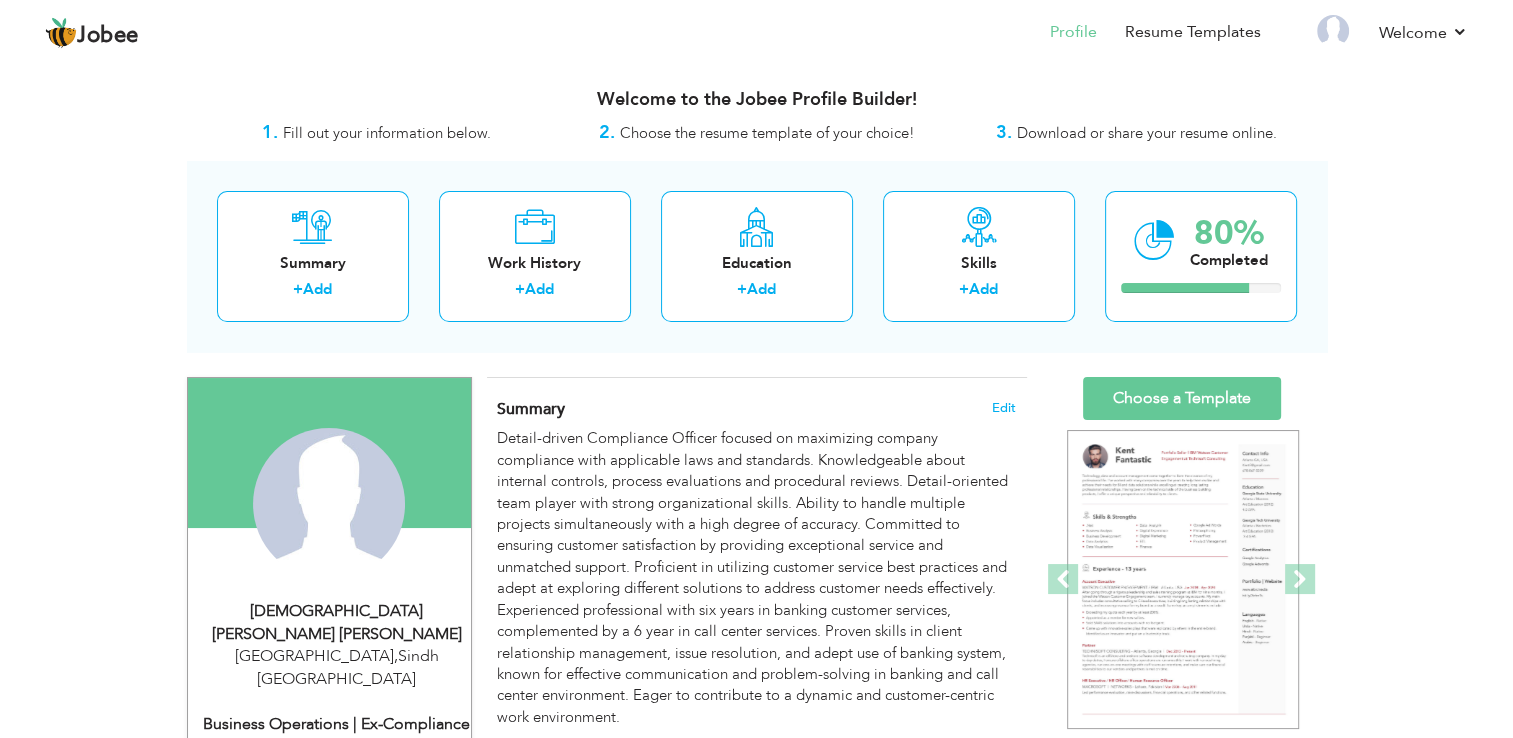 click on "[DEMOGRAPHIC_DATA][PERSON_NAME] [PERSON_NAME]" at bounding box center [337, 623] 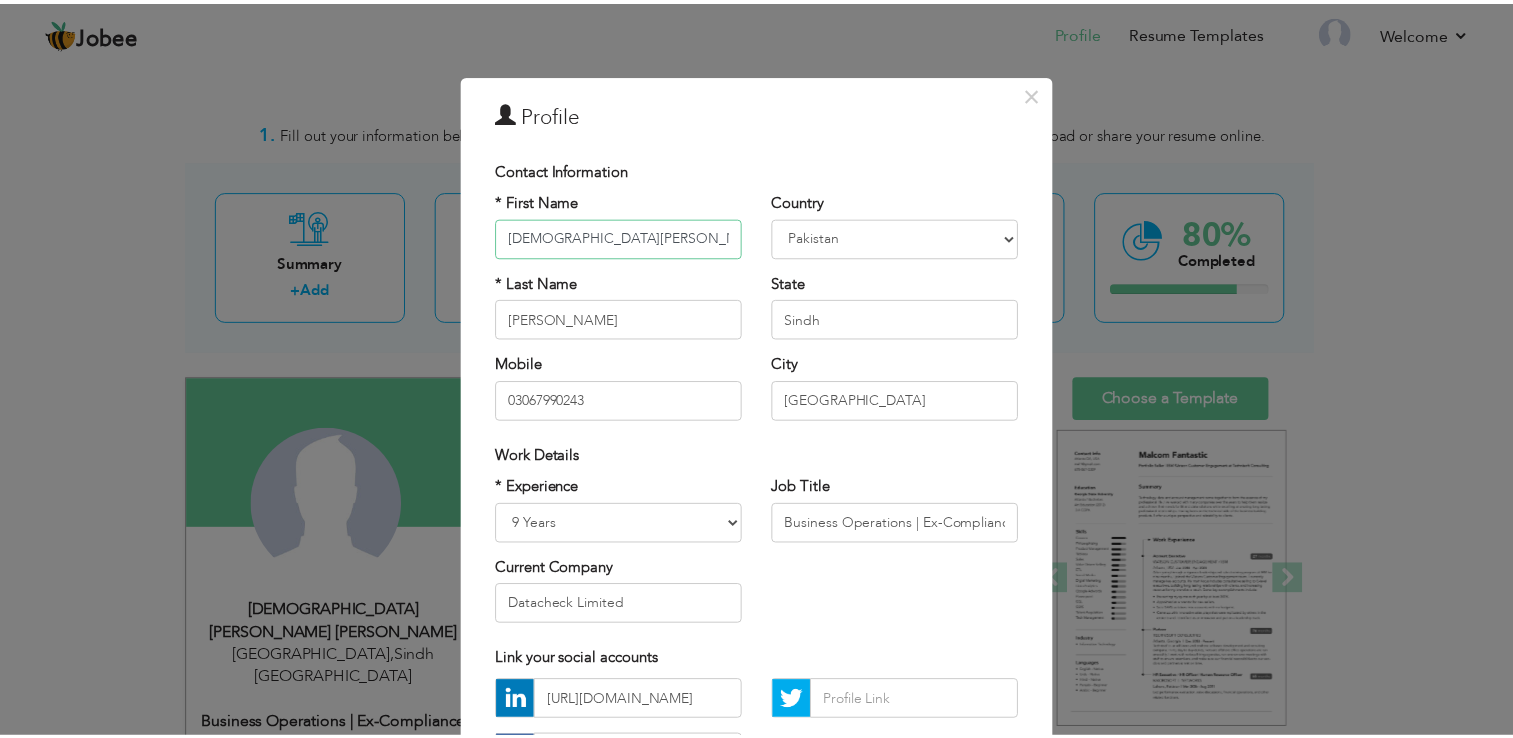 scroll, scrollTop: 173, scrollLeft: 0, axis: vertical 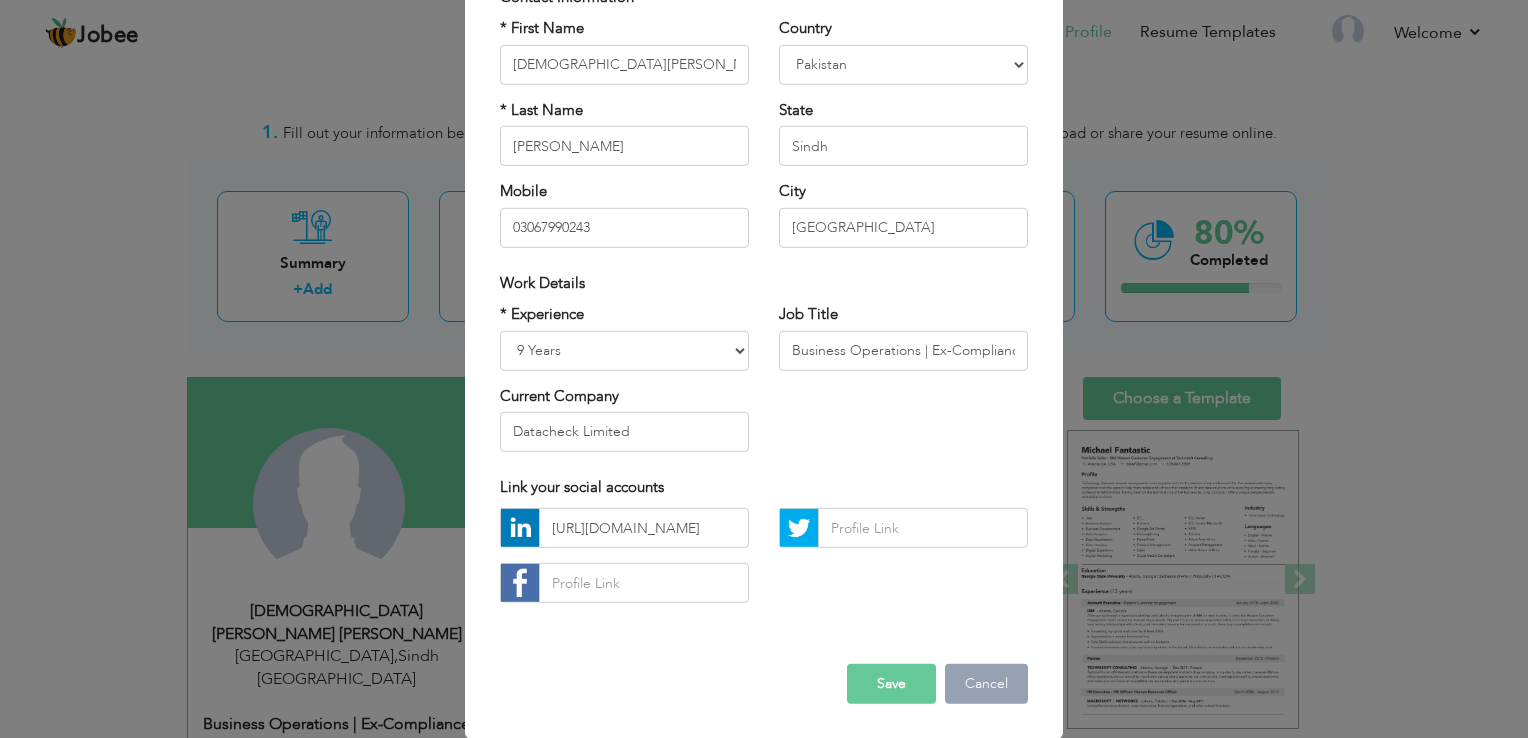 click on "Cancel" at bounding box center [986, 684] 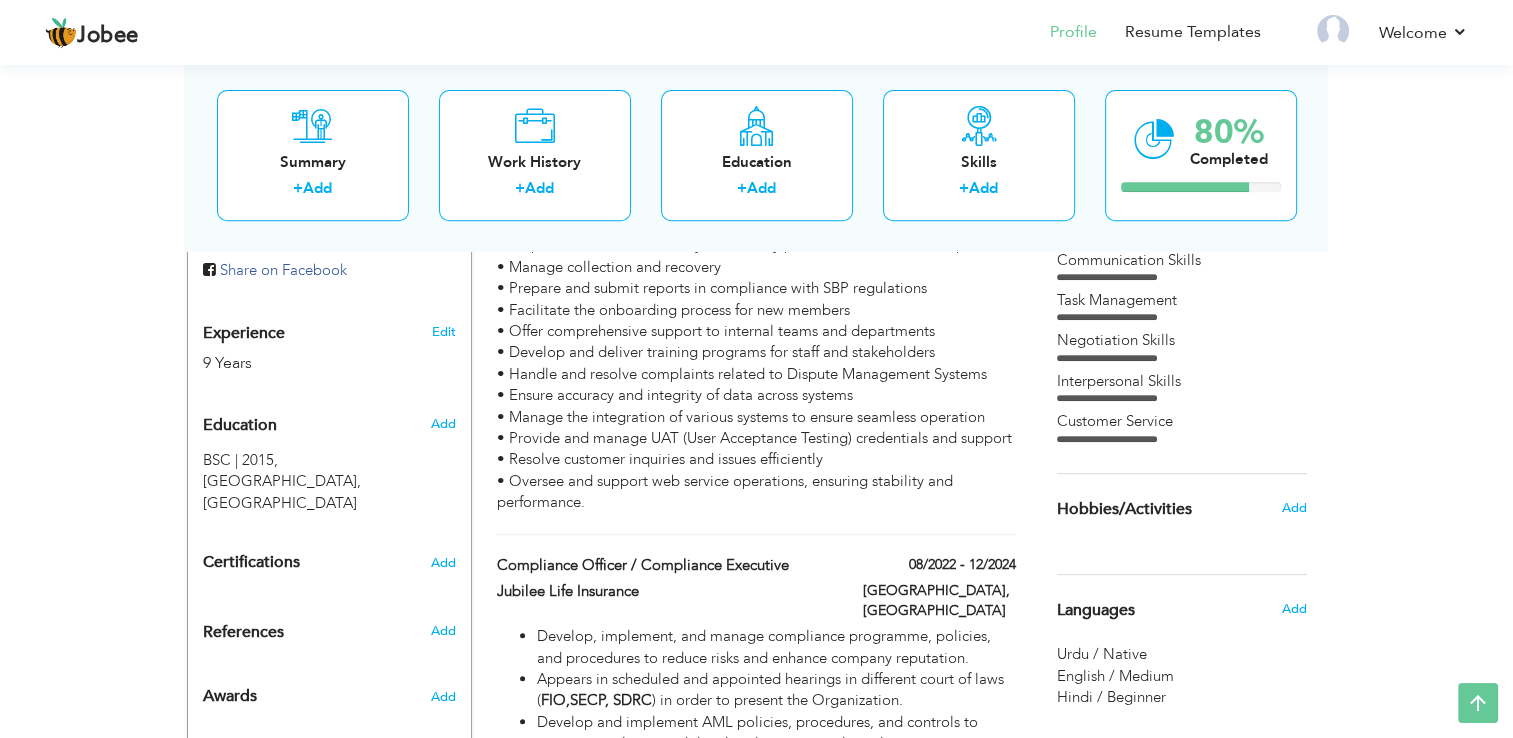 scroll, scrollTop: 780, scrollLeft: 0, axis: vertical 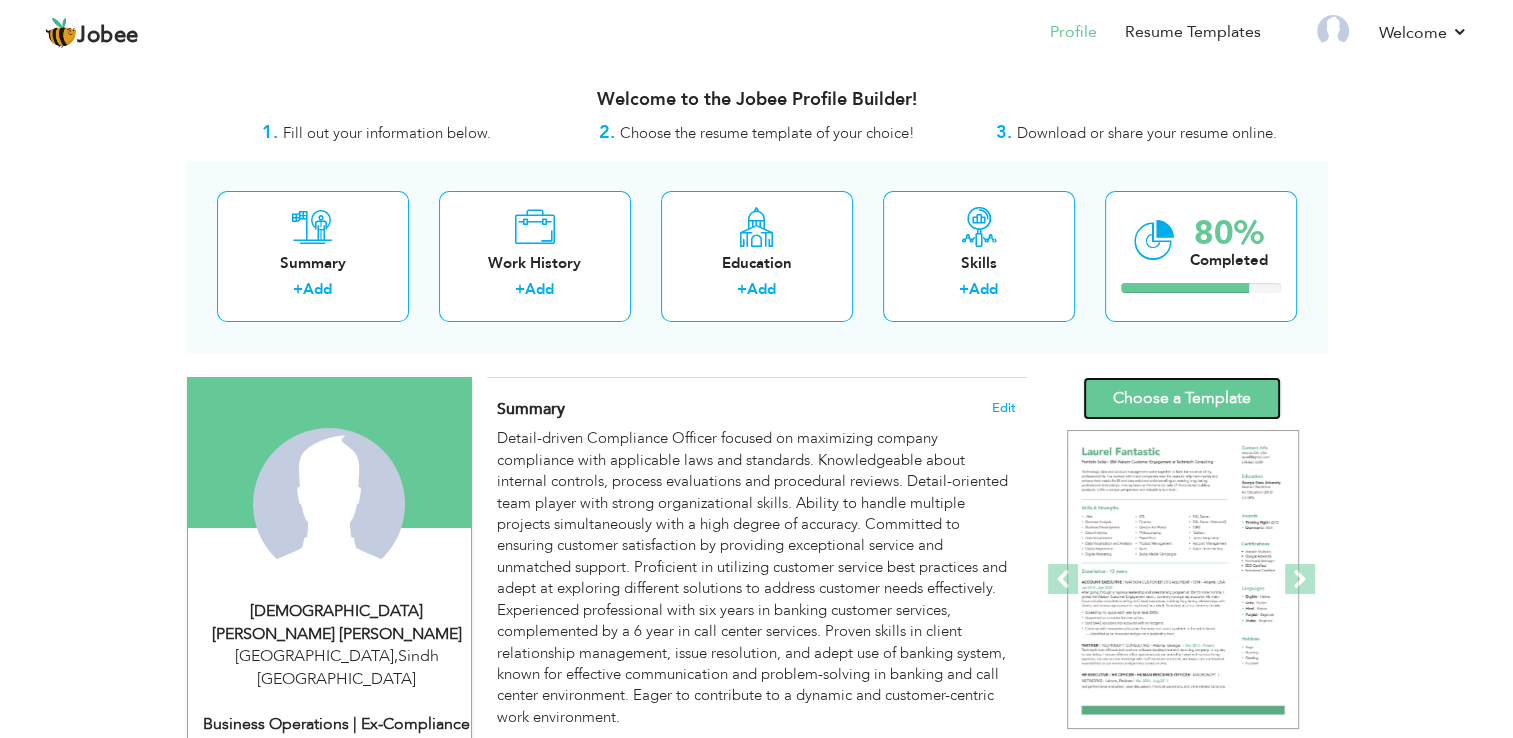 click on "Choose a Template" at bounding box center (1182, 398) 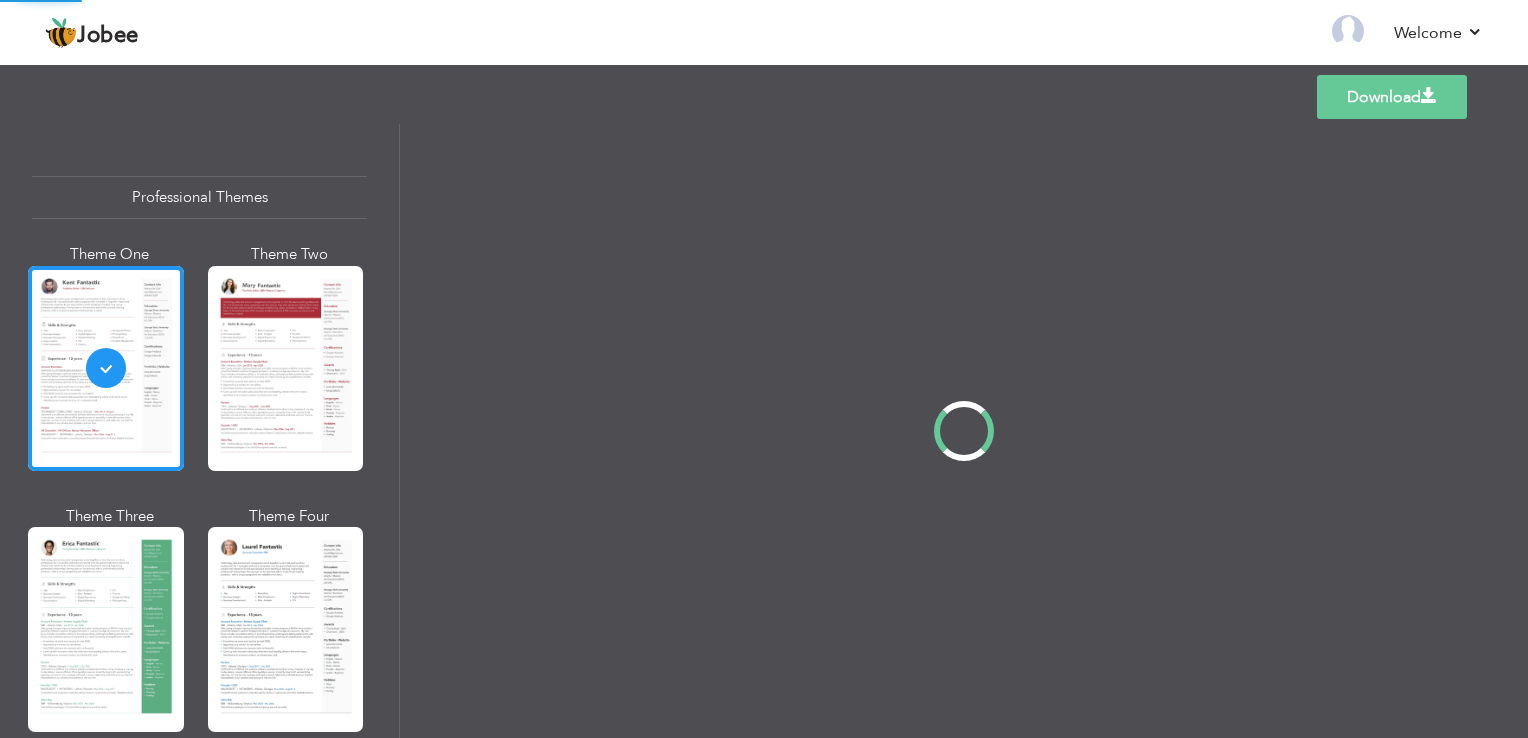 scroll, scrollTop: 0, scrollLeft: 0, axis: both 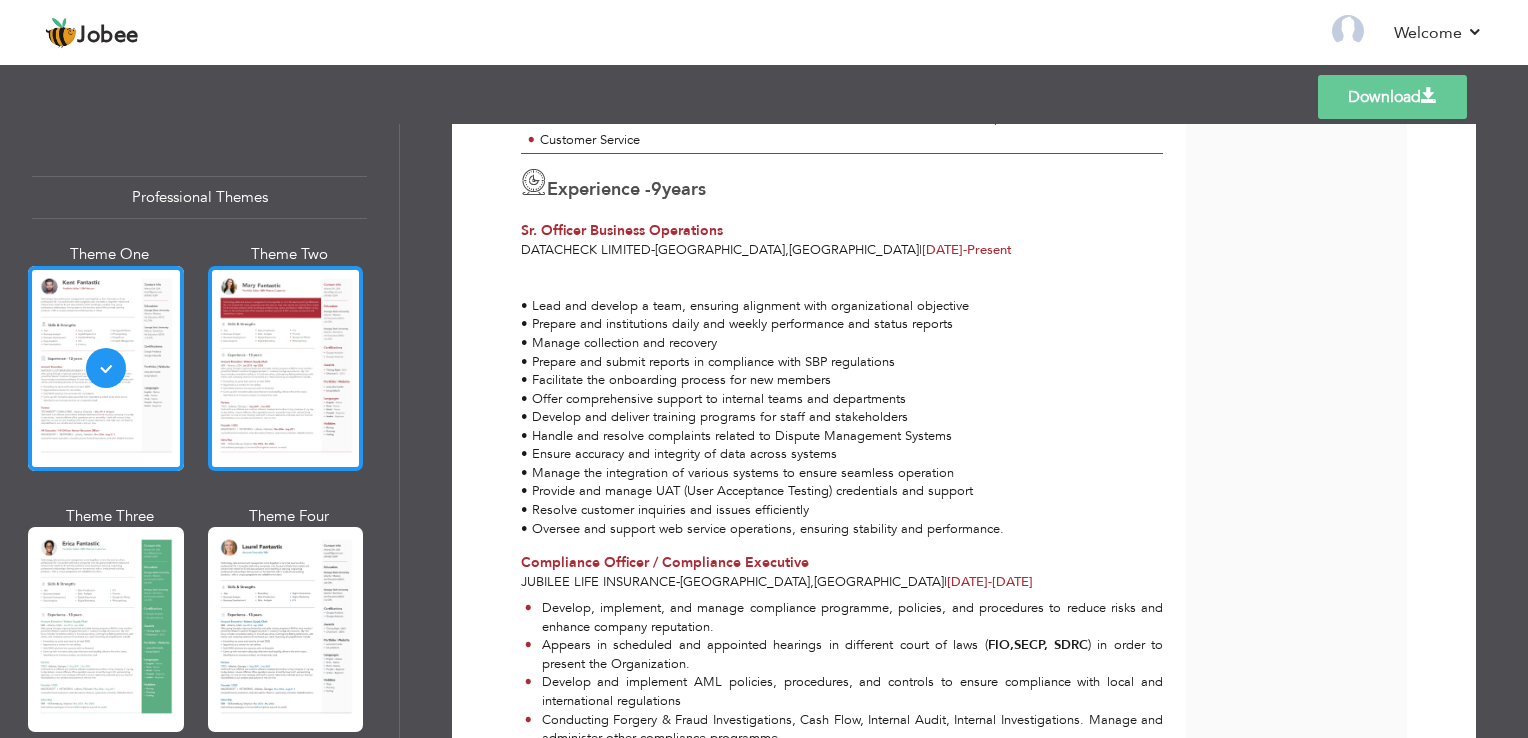 click at bounding box center [286, 368] 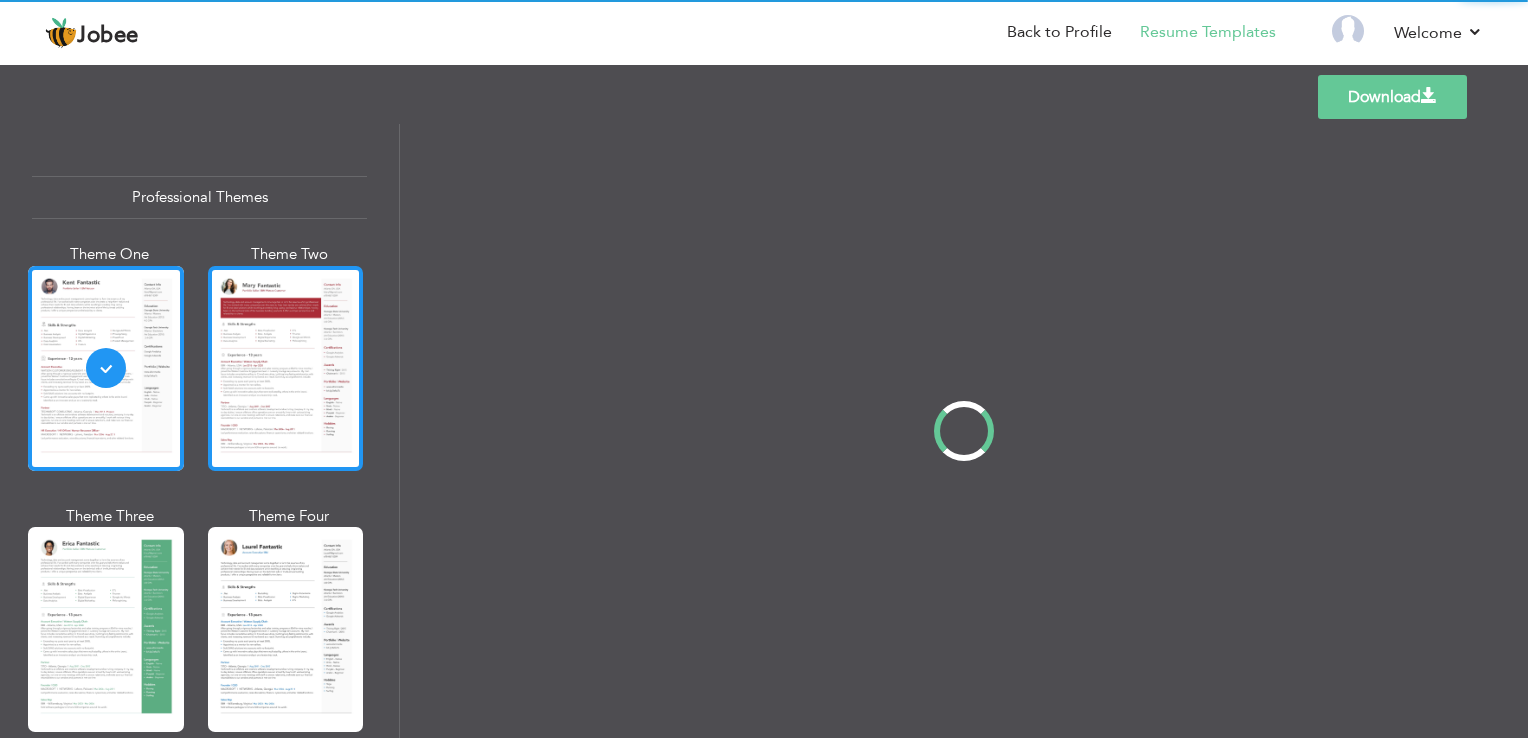 scroll, scrollTop: 0, scrollLeft: 0, axis: both 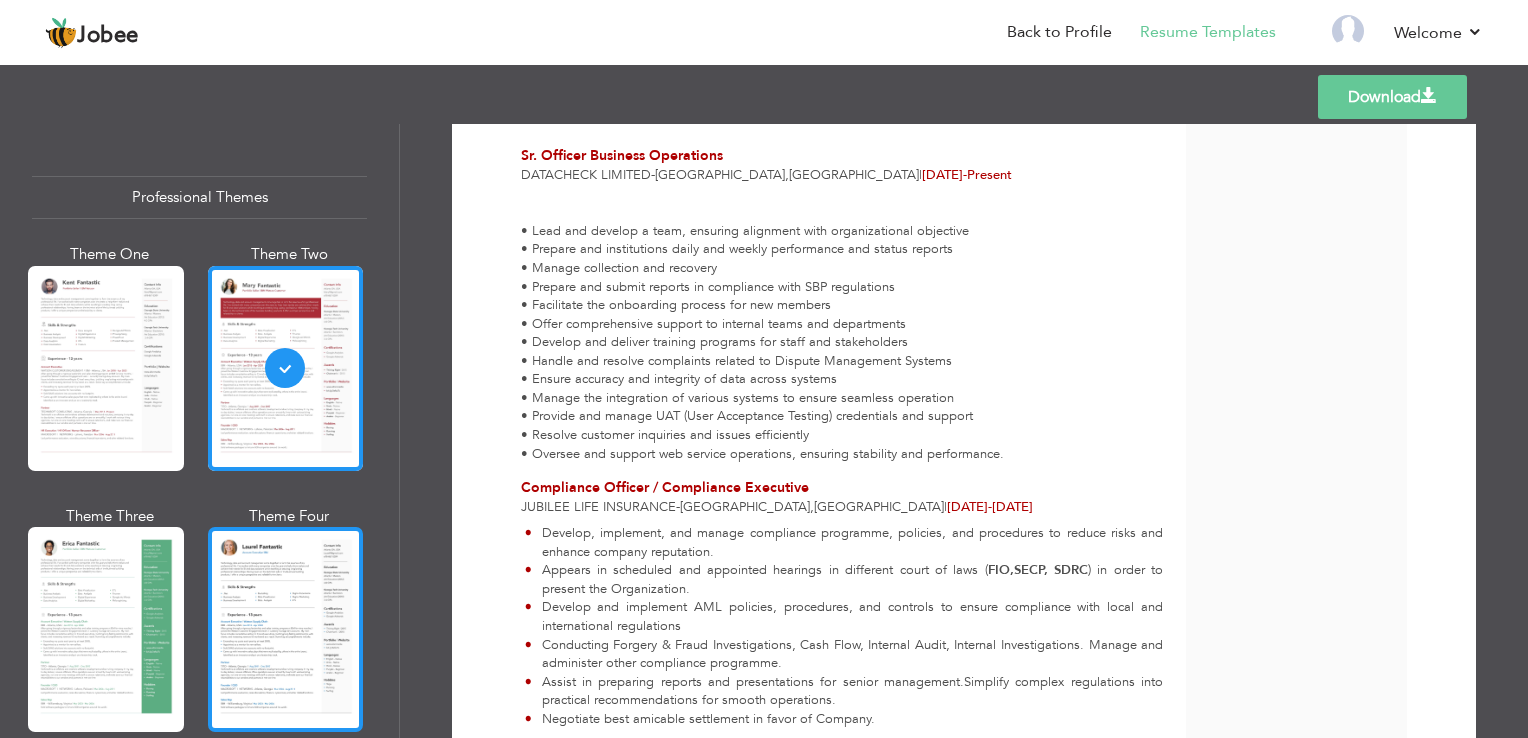 click at bounding box center [286, 629] 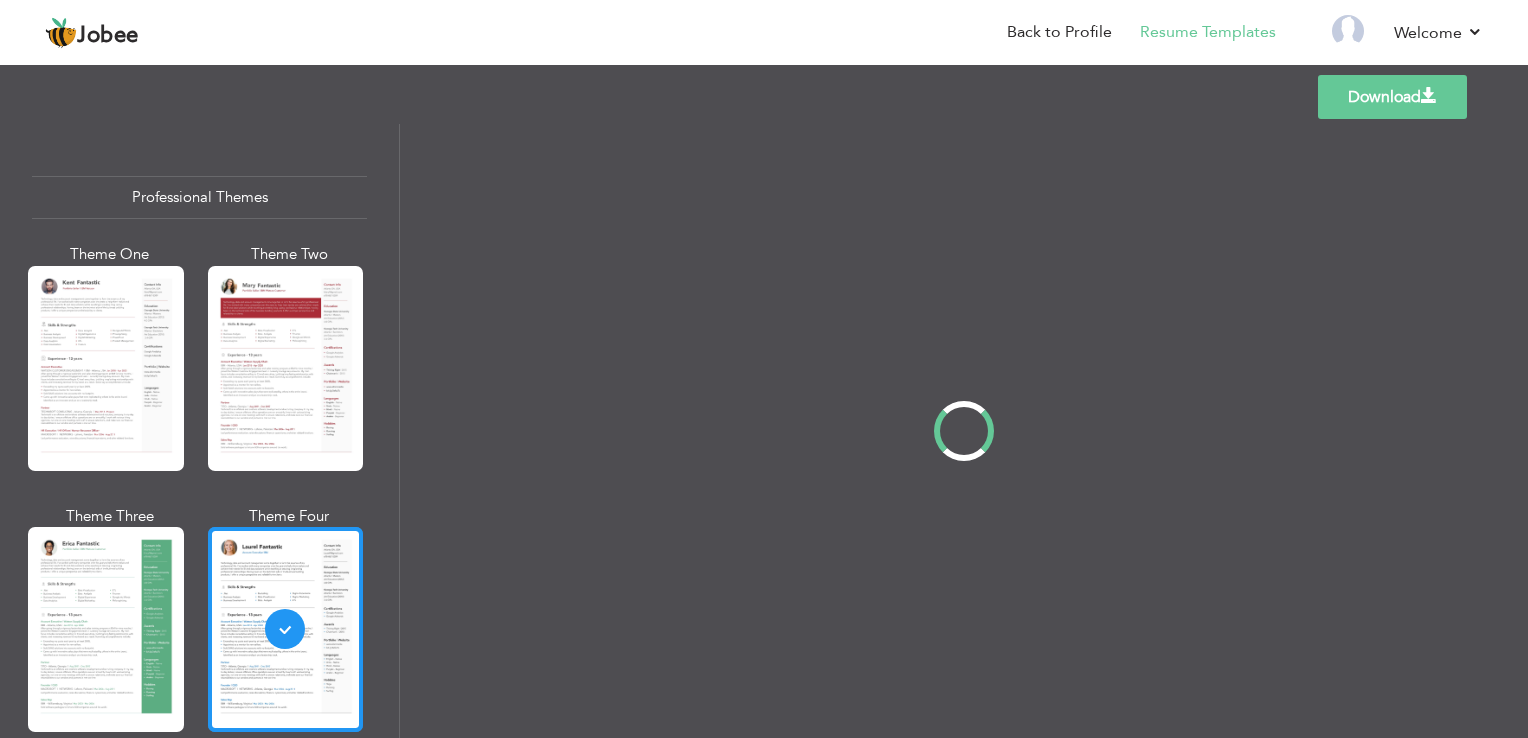 scroll, scrollTop: 0, scrollLeft: 0, axis: both 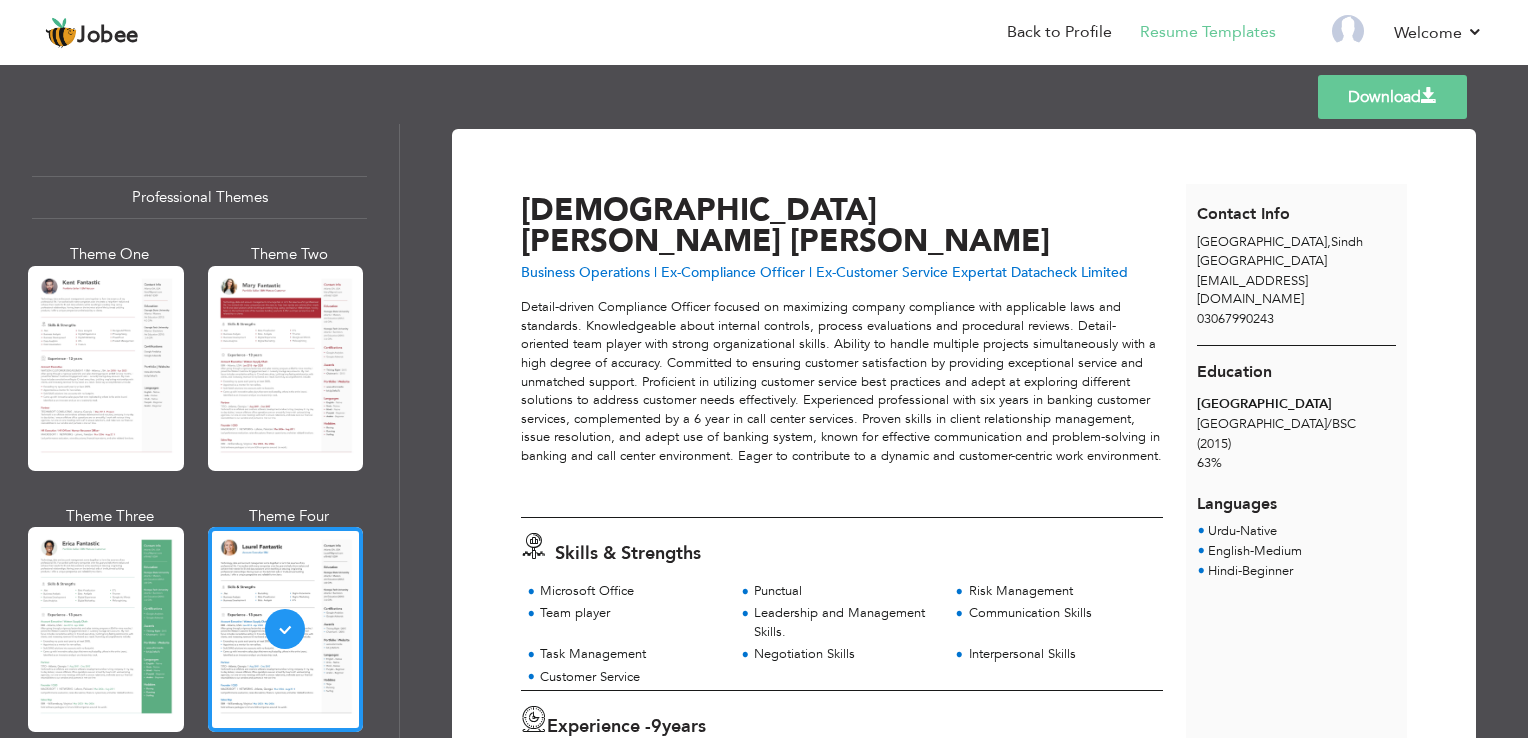 click on "Download
Muhammad Usman   Parvez Mughal
Business Operations | Ex-Compliance Officer | Ex-Customer Service Expert  at Datacheck Limited
Punctual 9" at bounding box center (964, 431) 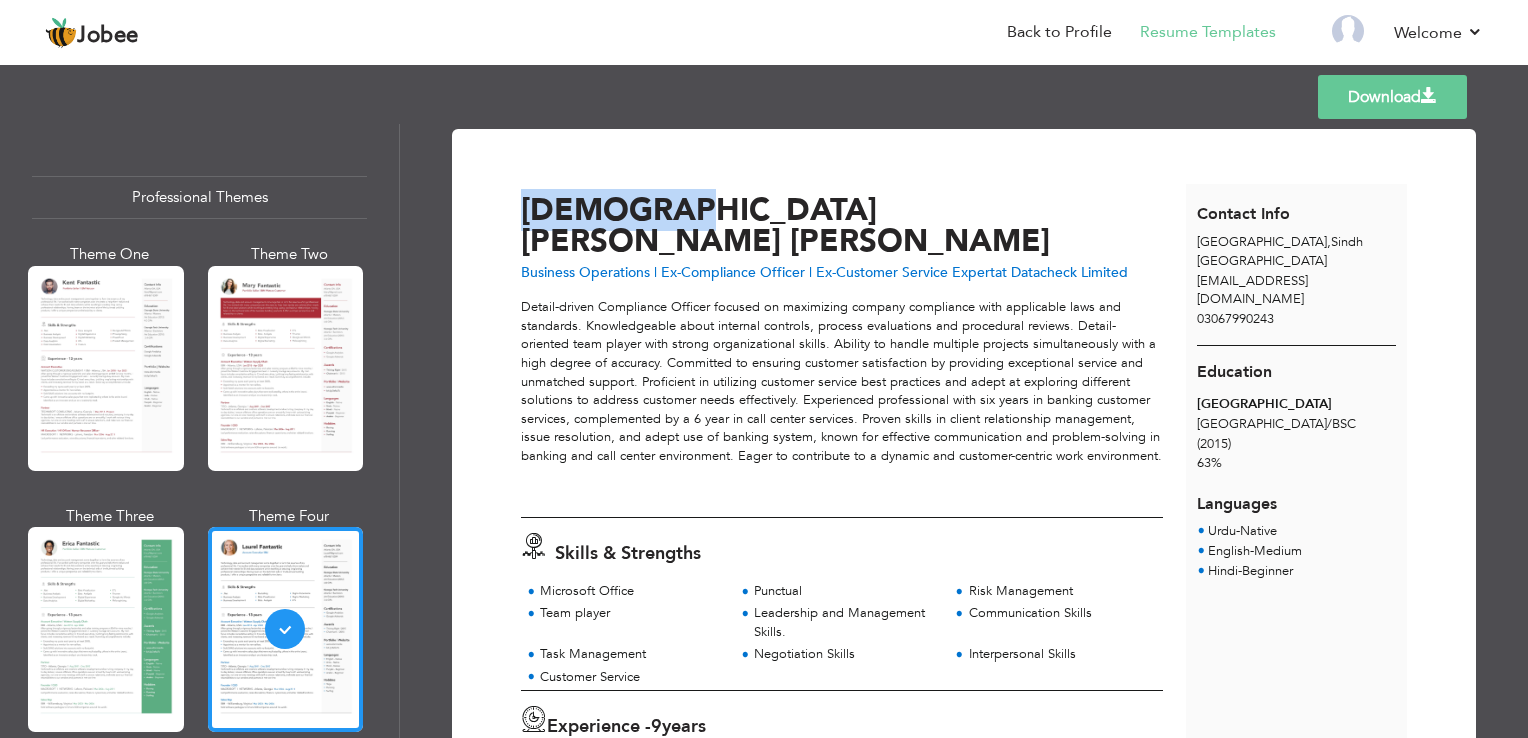 click on "Download
Muhammad Usman   Parvez Mughal
Business Operations | Ex-Compliance Officer | Ex-Customer Service Expert  at Datacheck Limited
Punctual 9" at bounding box center (964, 431) 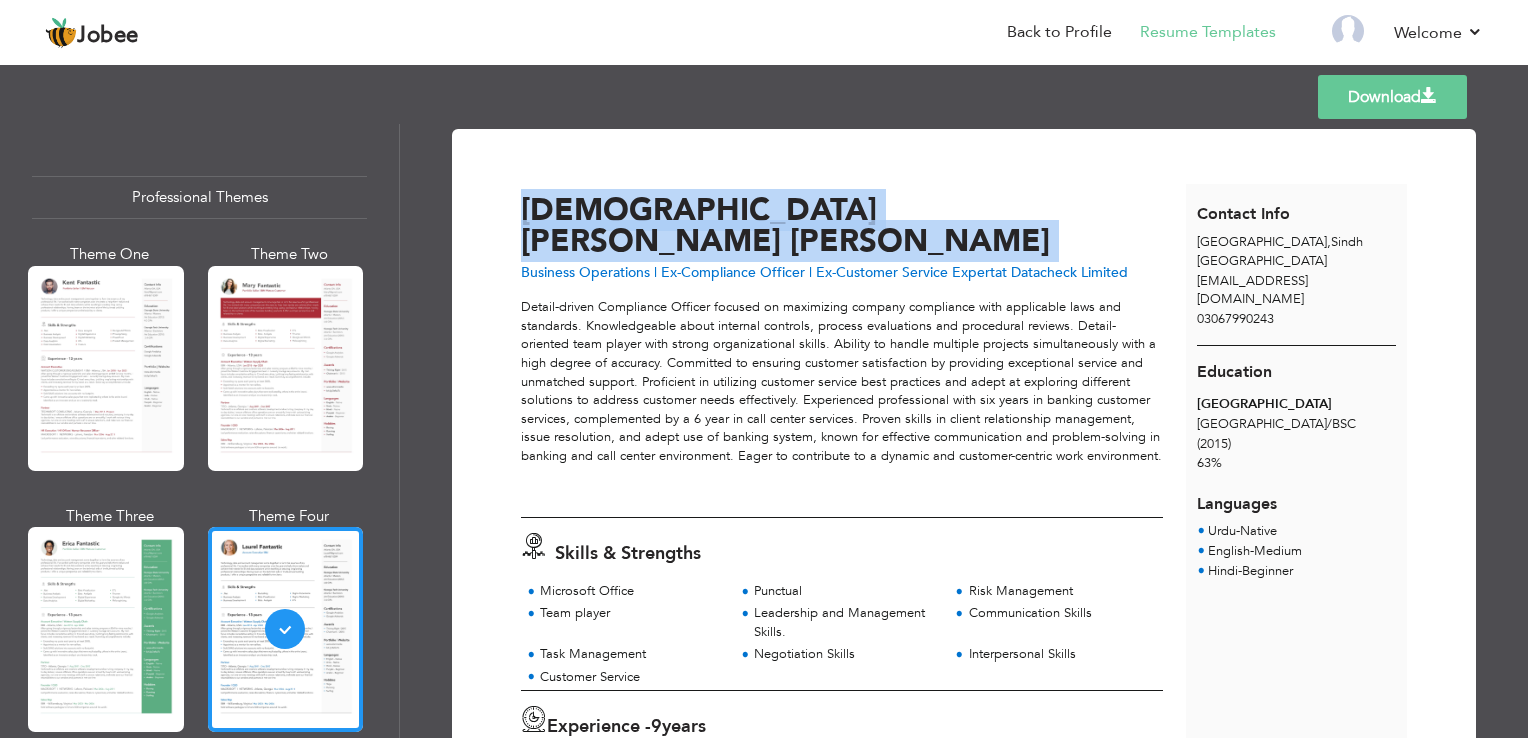 scroll, scrollTop: 537, scrollLeft: 0, axis: vertical 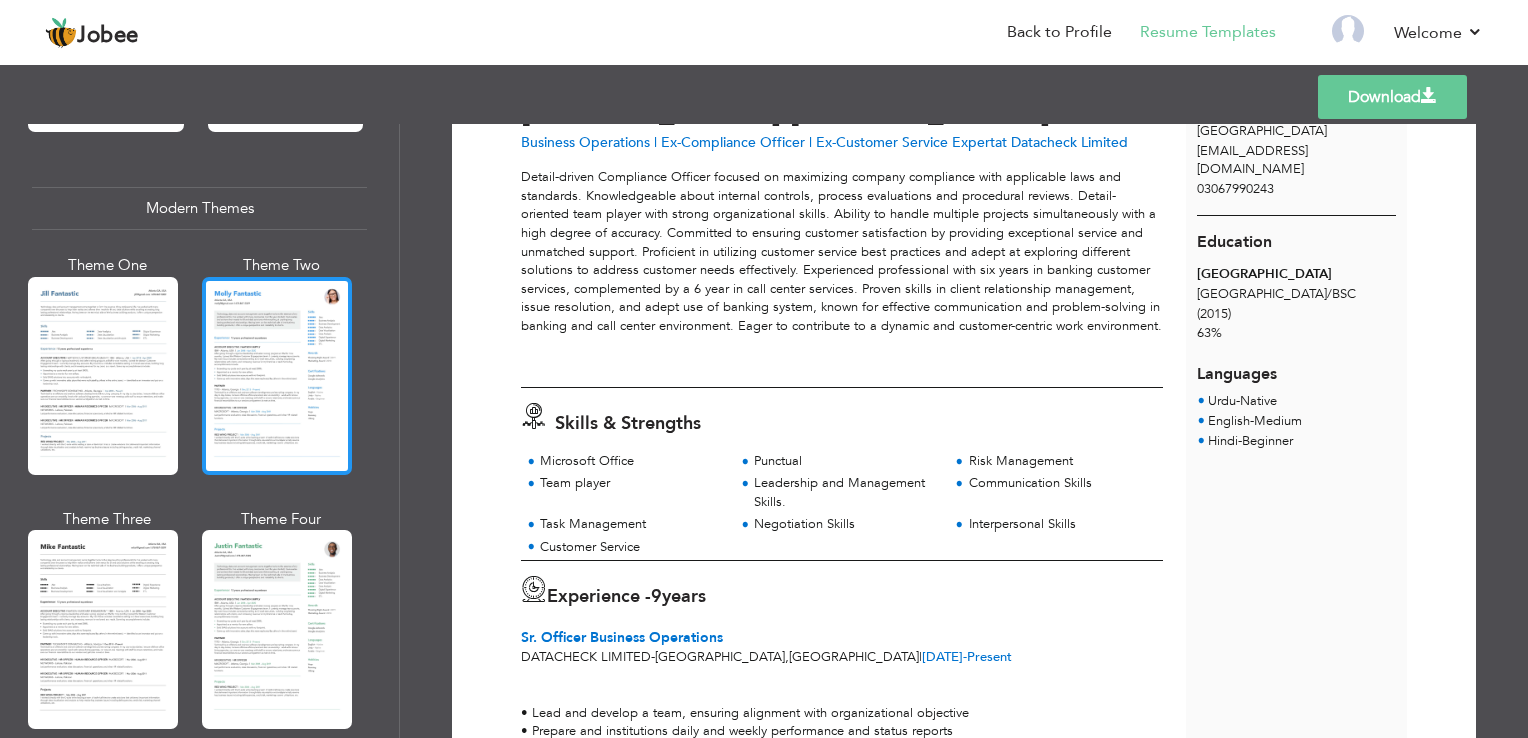 click at bounding box center [277, 376] 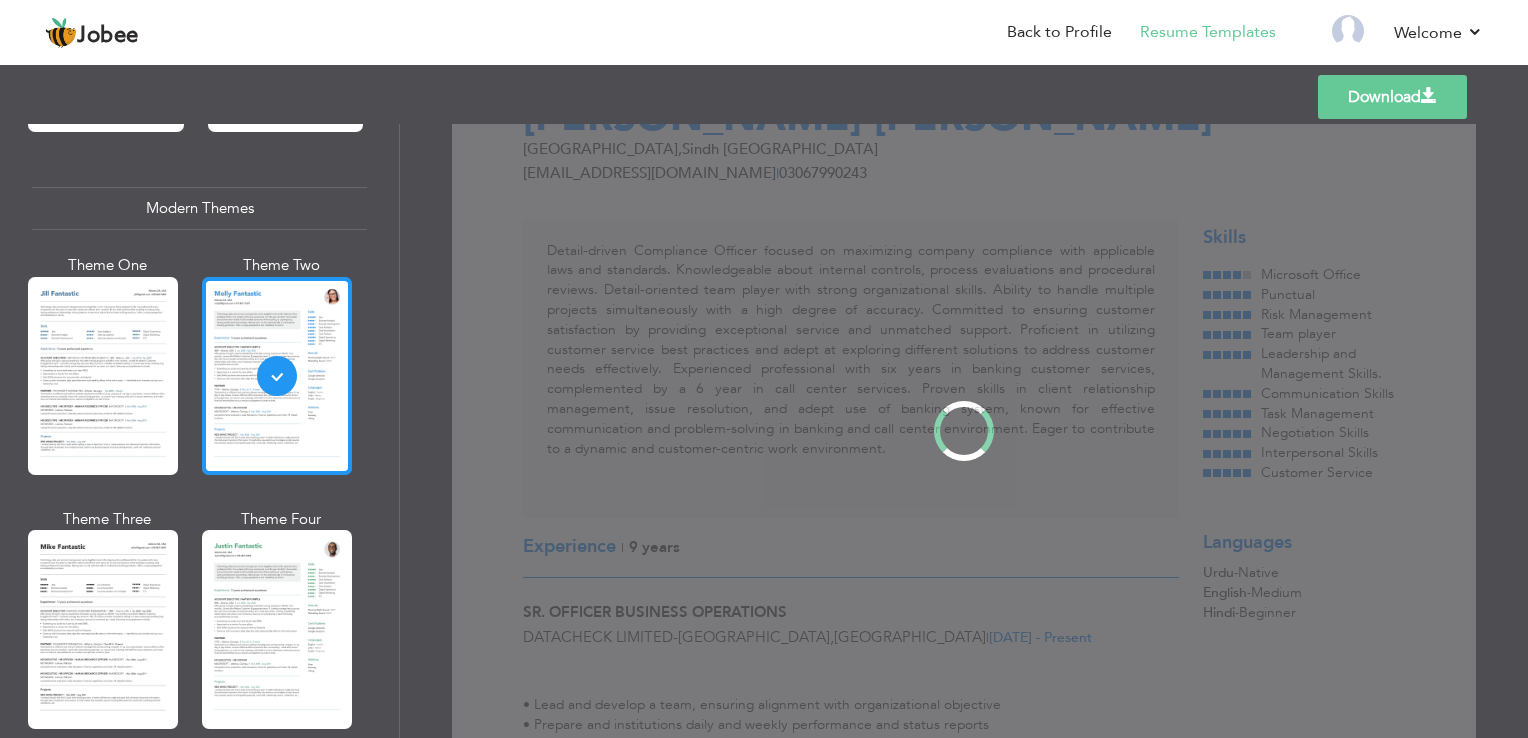 scroll, scrollTop: 0, scrollLeft: 0, axis: both 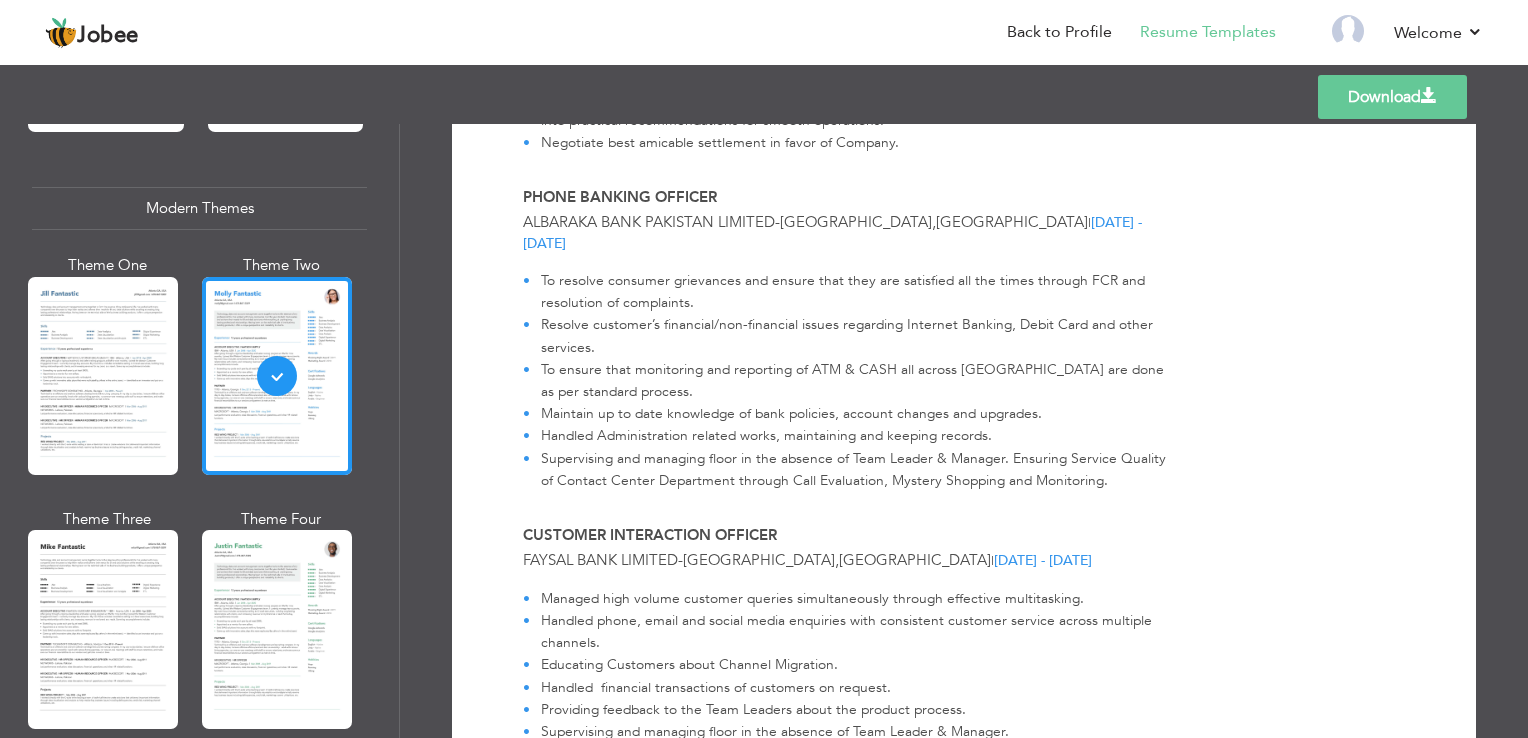 drag, startPoint x: 391, startPoint y: 311, endPoint x: 394, endPoint y: 334, distance: 23.194826 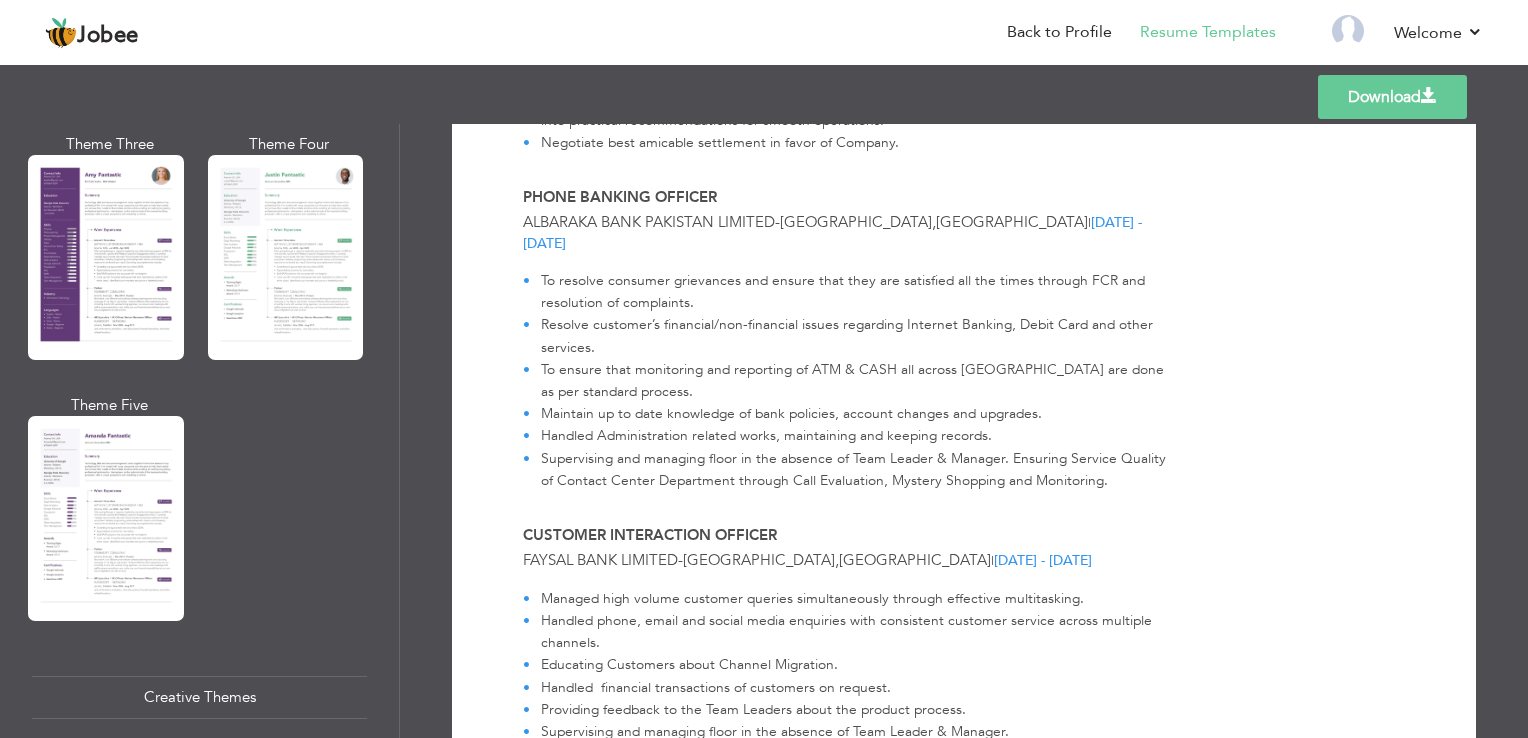 scroll, scrollTop: 1844, scrollLeft: 0, axis: vertical 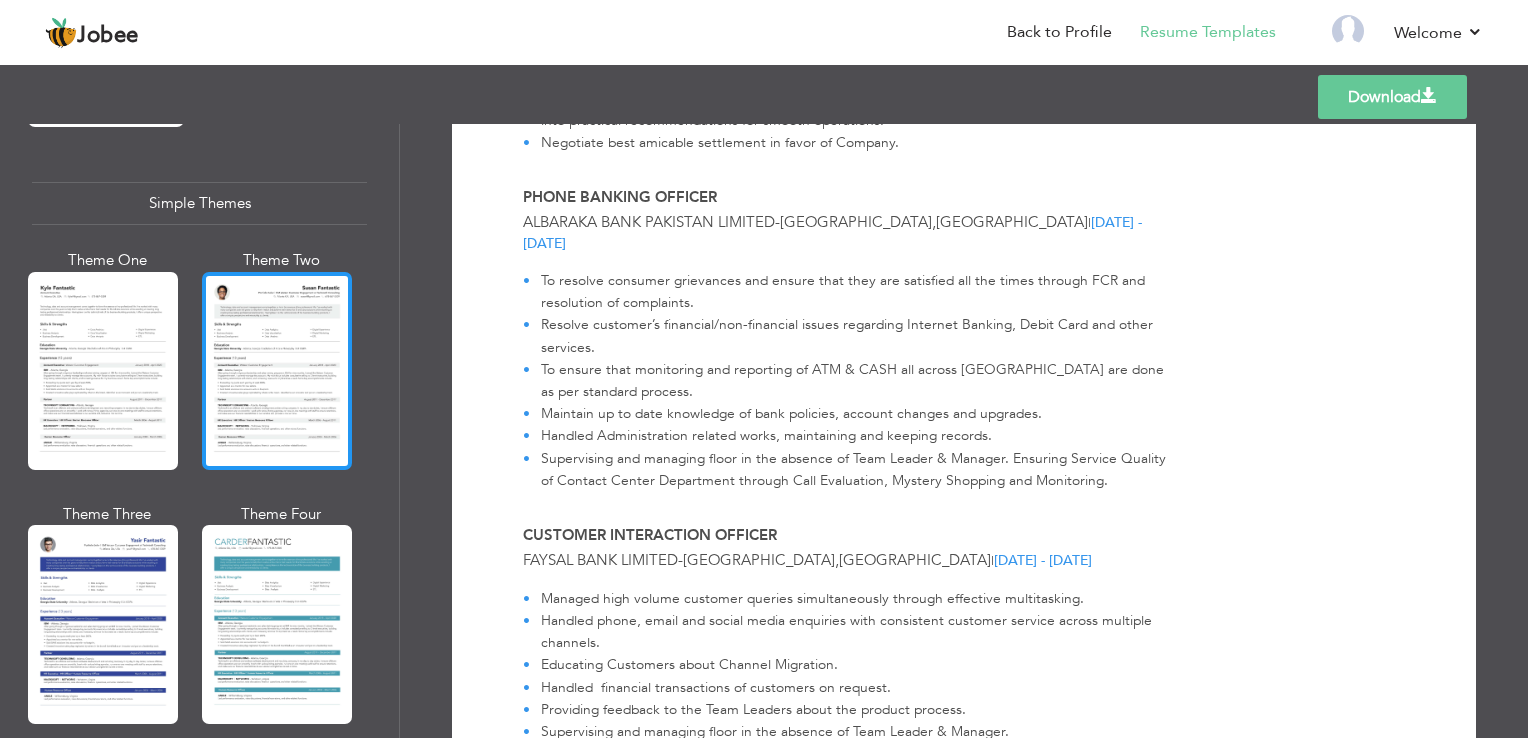 click at bounding box center (277, 371) 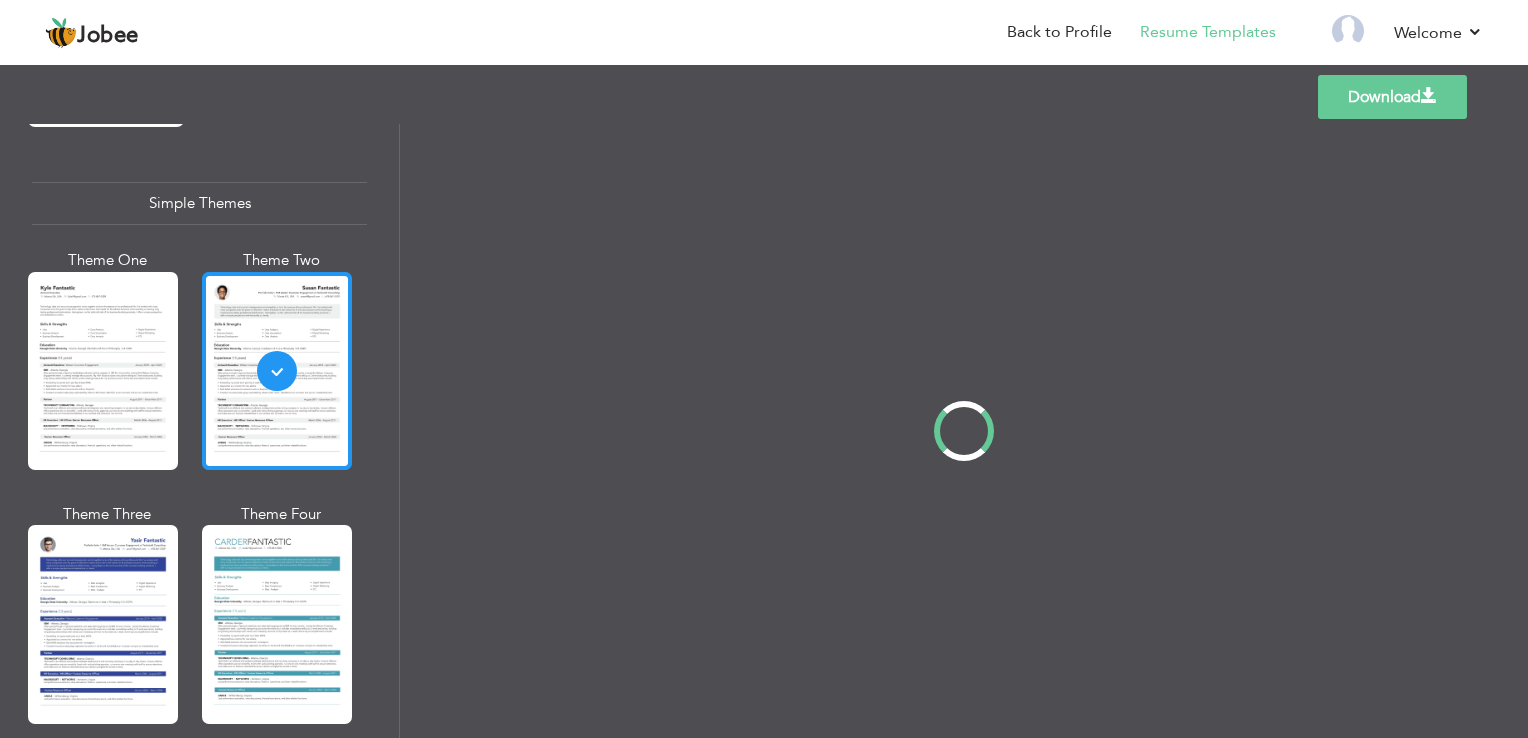 scroll, scrollTop: 0, scrollLeft: 0, axis: both 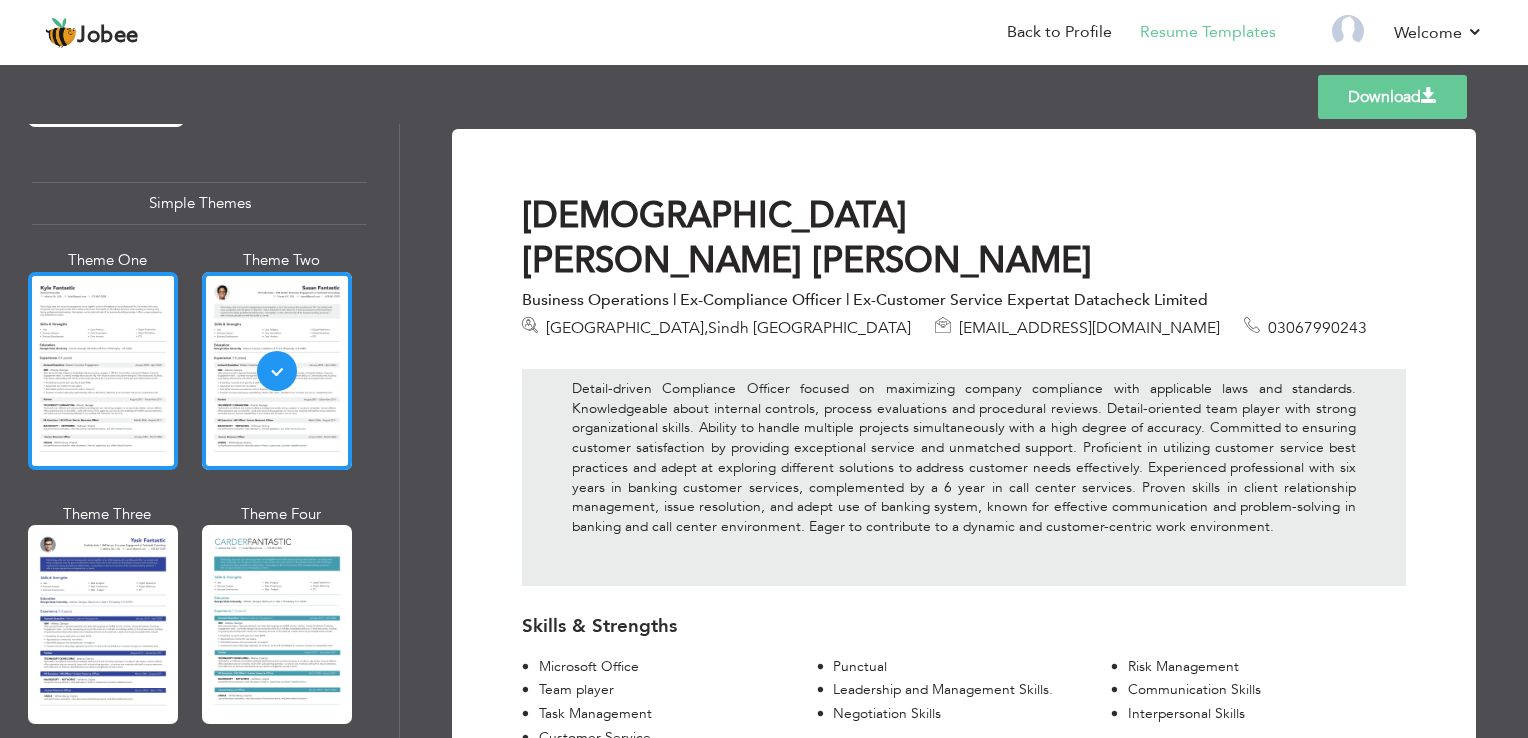 click at bounding box center [103, 371] 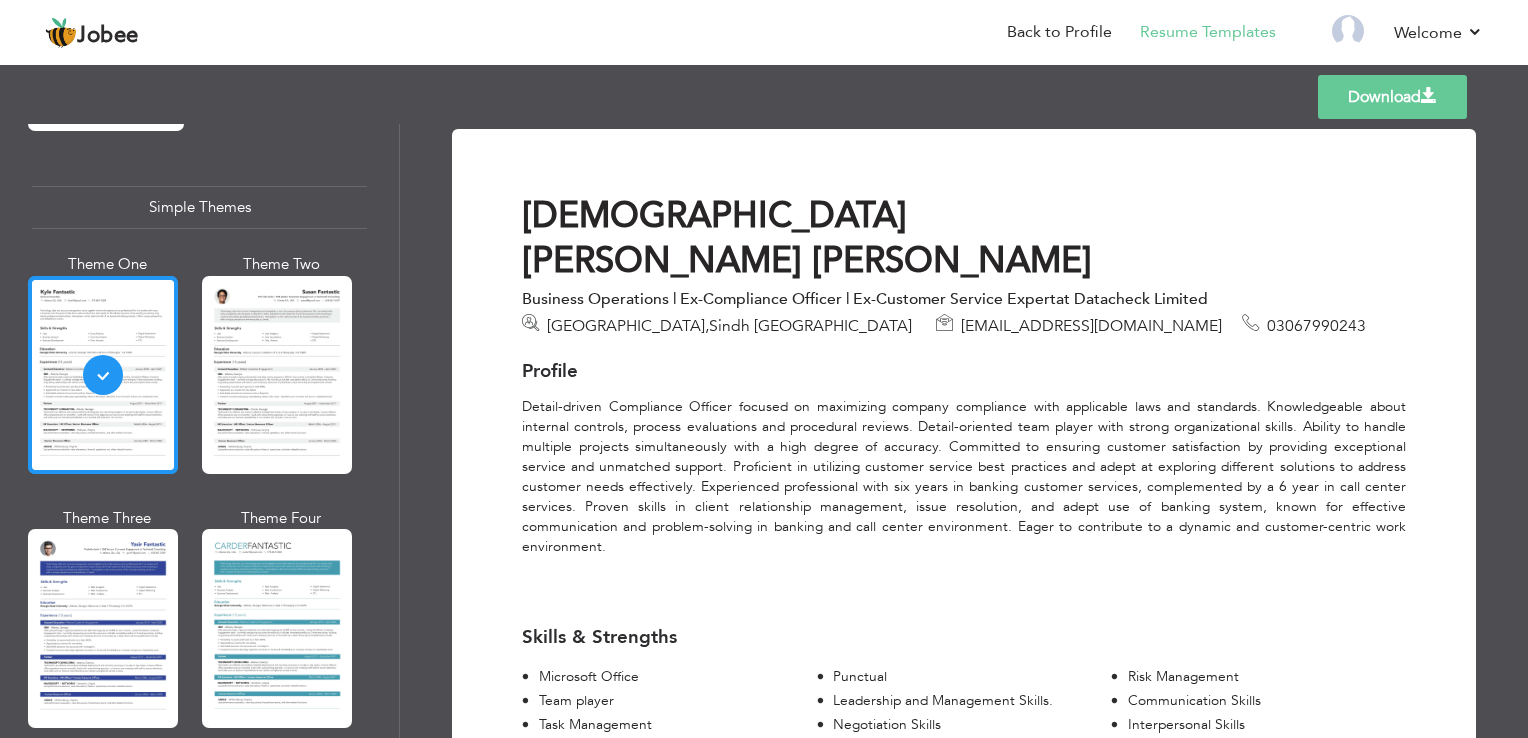 scroll, scrollTop: 3466, scrollLeft: 0, axis: vertical 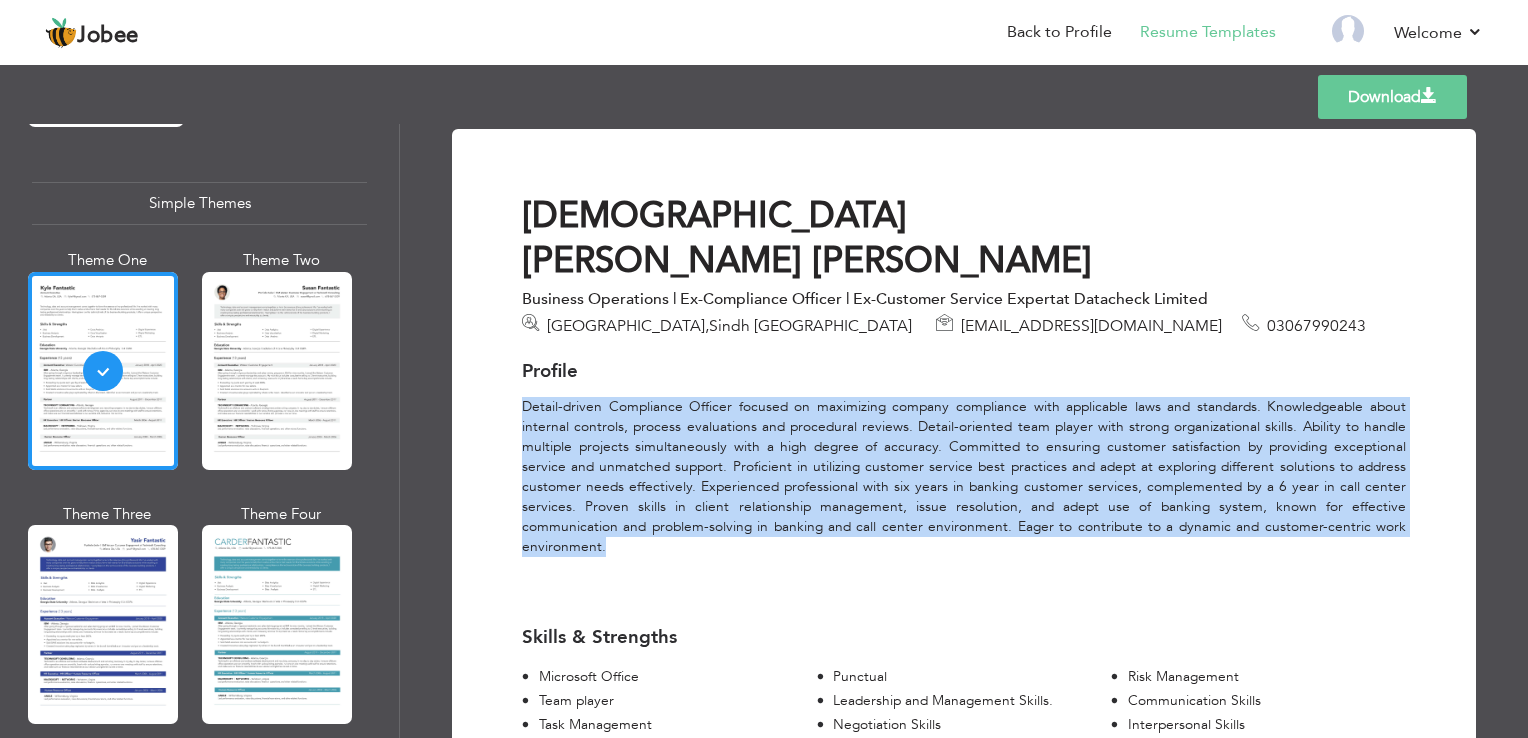drag, startPoint x: 1328, startPoint y: 481, endPoint x: 515, endPoint y: 363, distance: 821.51874 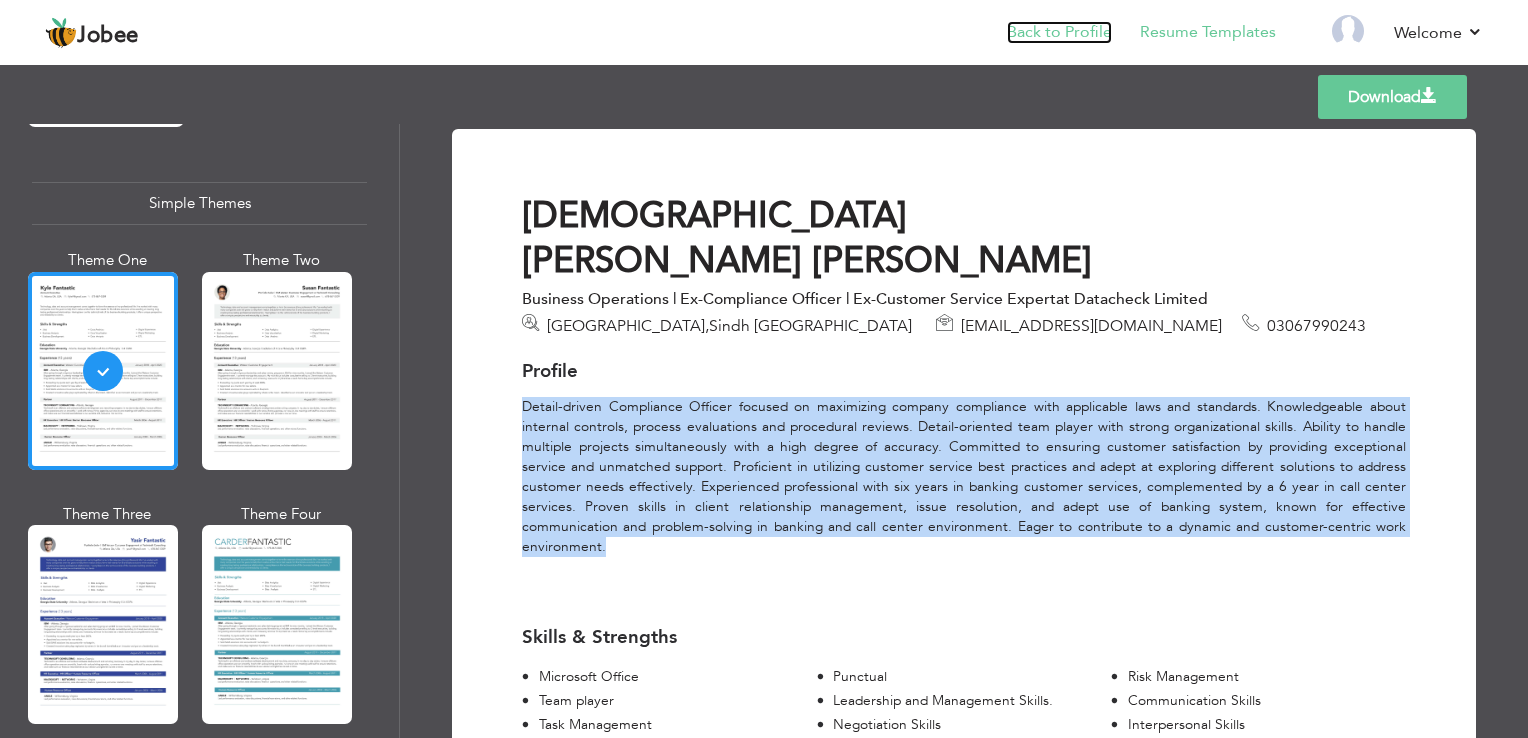 click on "Back to Profile" at bounding box center [1059, 32] 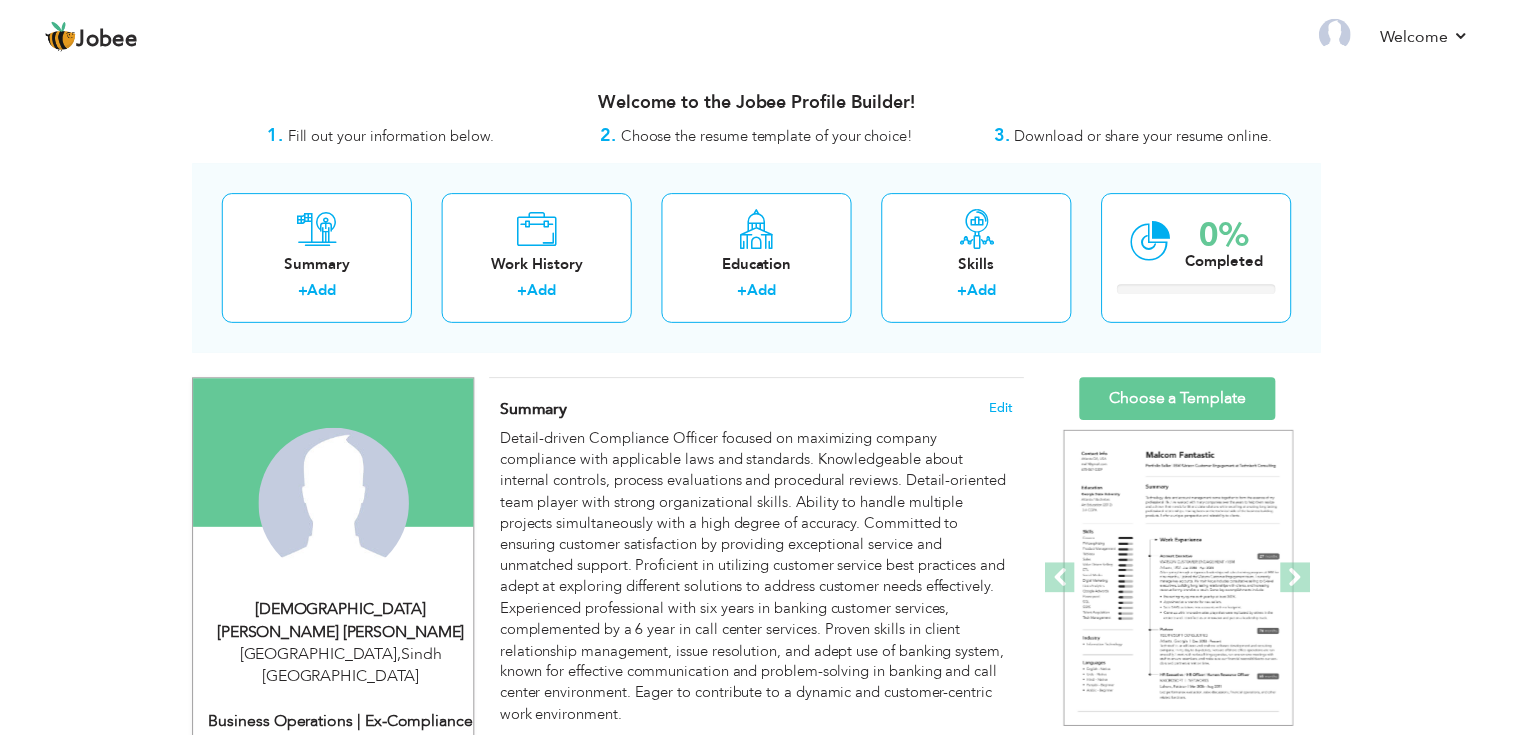 scroll, scrollTop: 0, scrollLeft: 0, axis: both 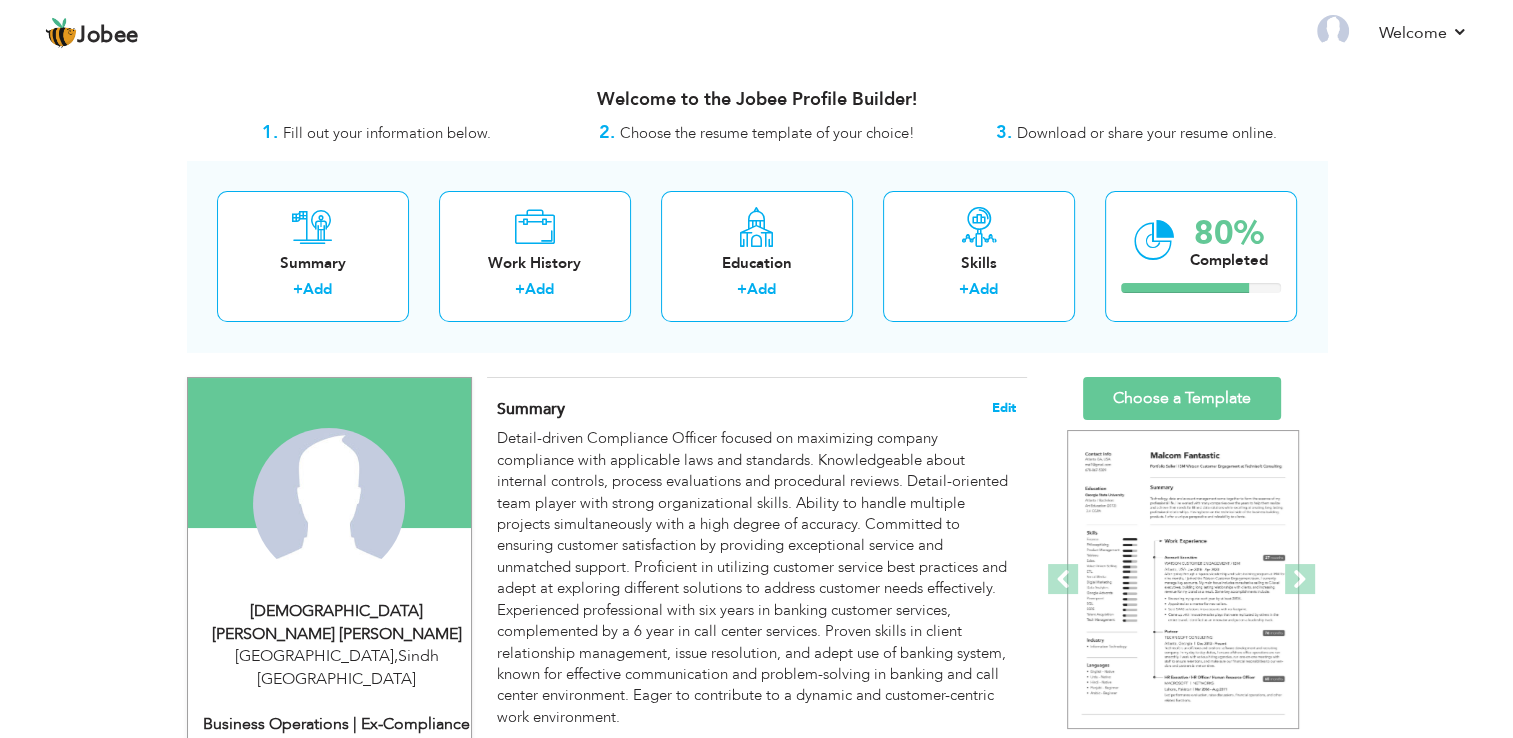 click on "Edit" at bounding box center [1004, 408] 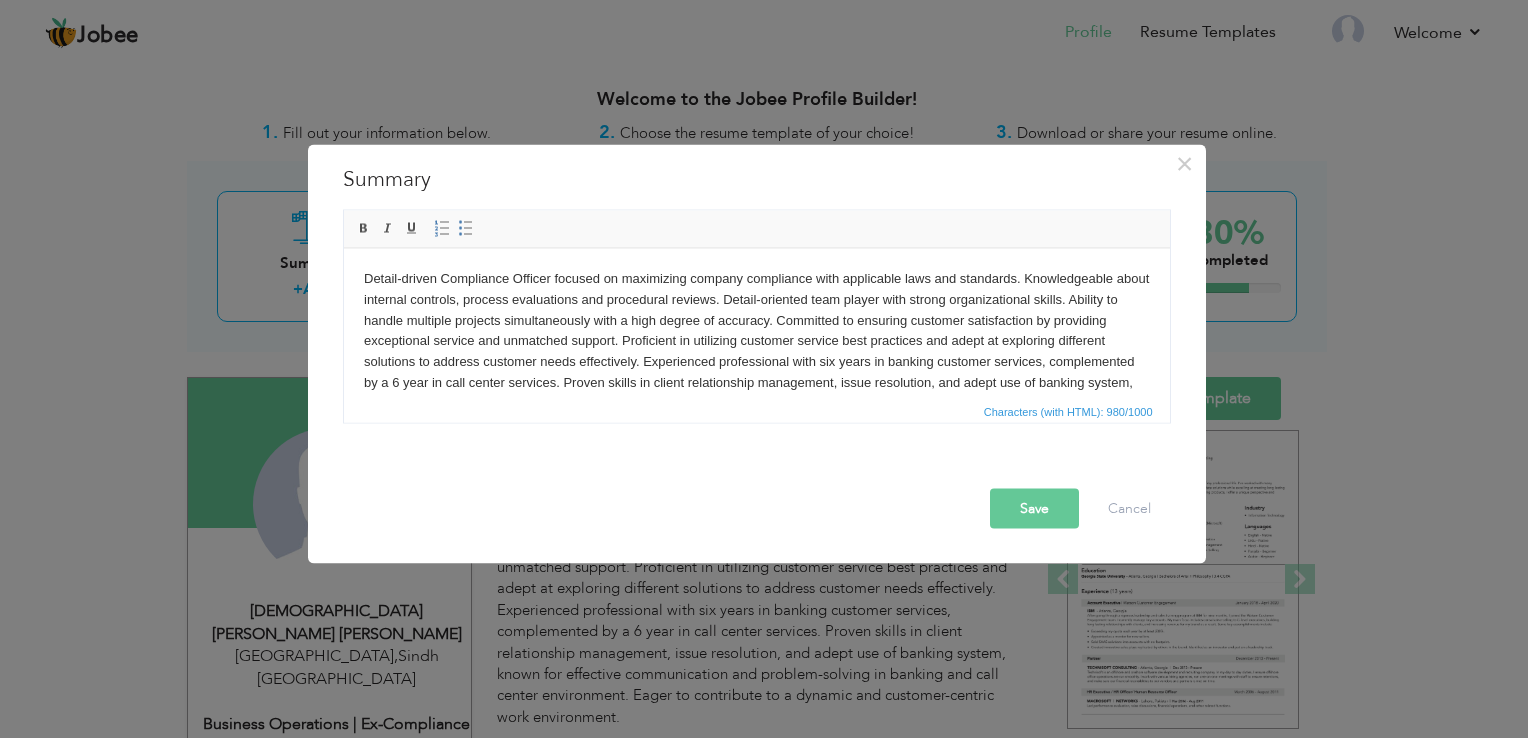 click on "Rich Text Editor, summaryEditor Editor toolbars Basic Styles   Bold   Italic   Underline Paragraph   Insert/Remove Numbered List   Insert/Remove Bulleted List Press ALT 0 for help Characters (with HTML): 980/1000" at bounding box center [757, 317] 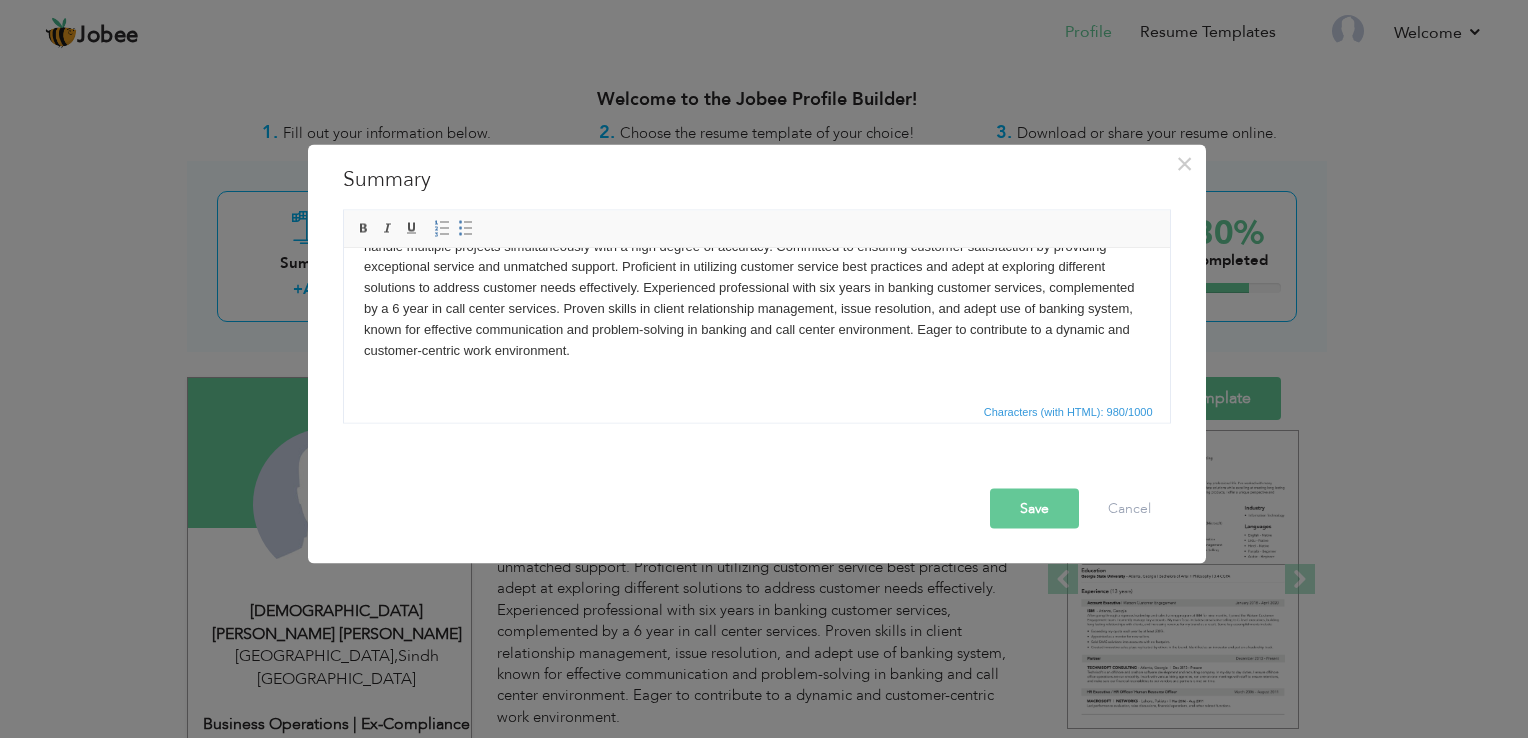 scroll, scrollTop: 96, scrollLeft: 0, axis: vertical 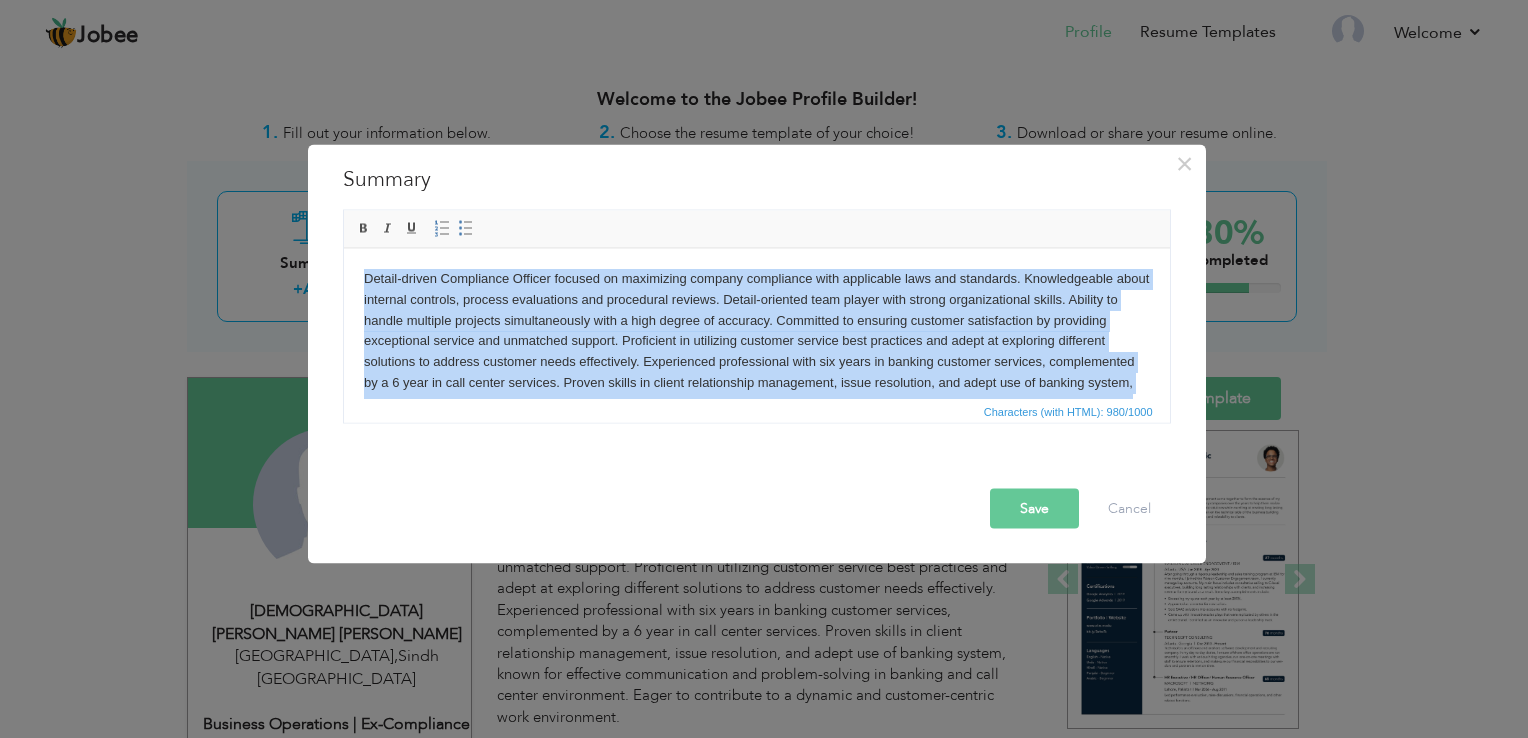 drag, startPoint x: 738, startPoint y: 355, endPoint x: 127, endPoint y: 50, distance: 682.8953 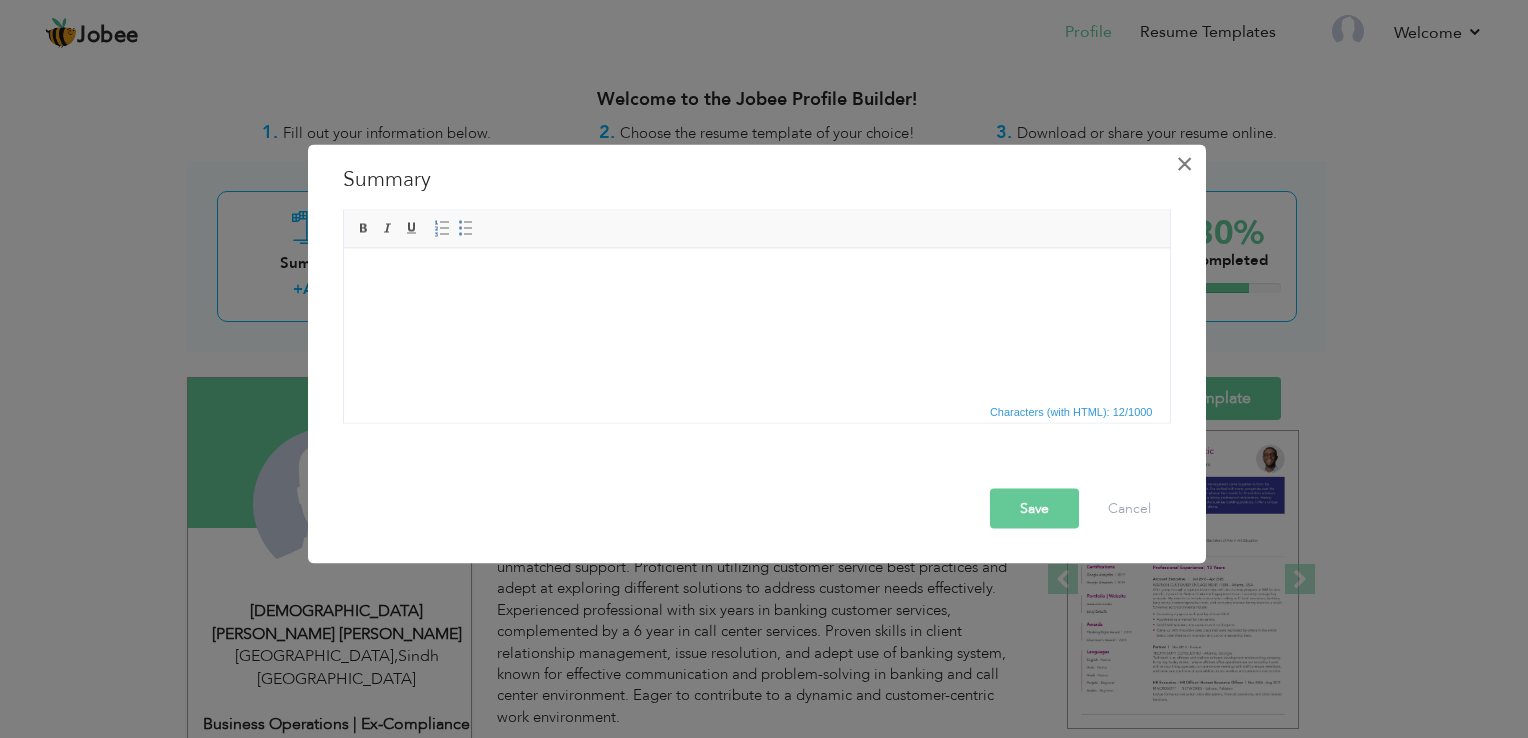 click on "×" at bounding box center [1184, 164] 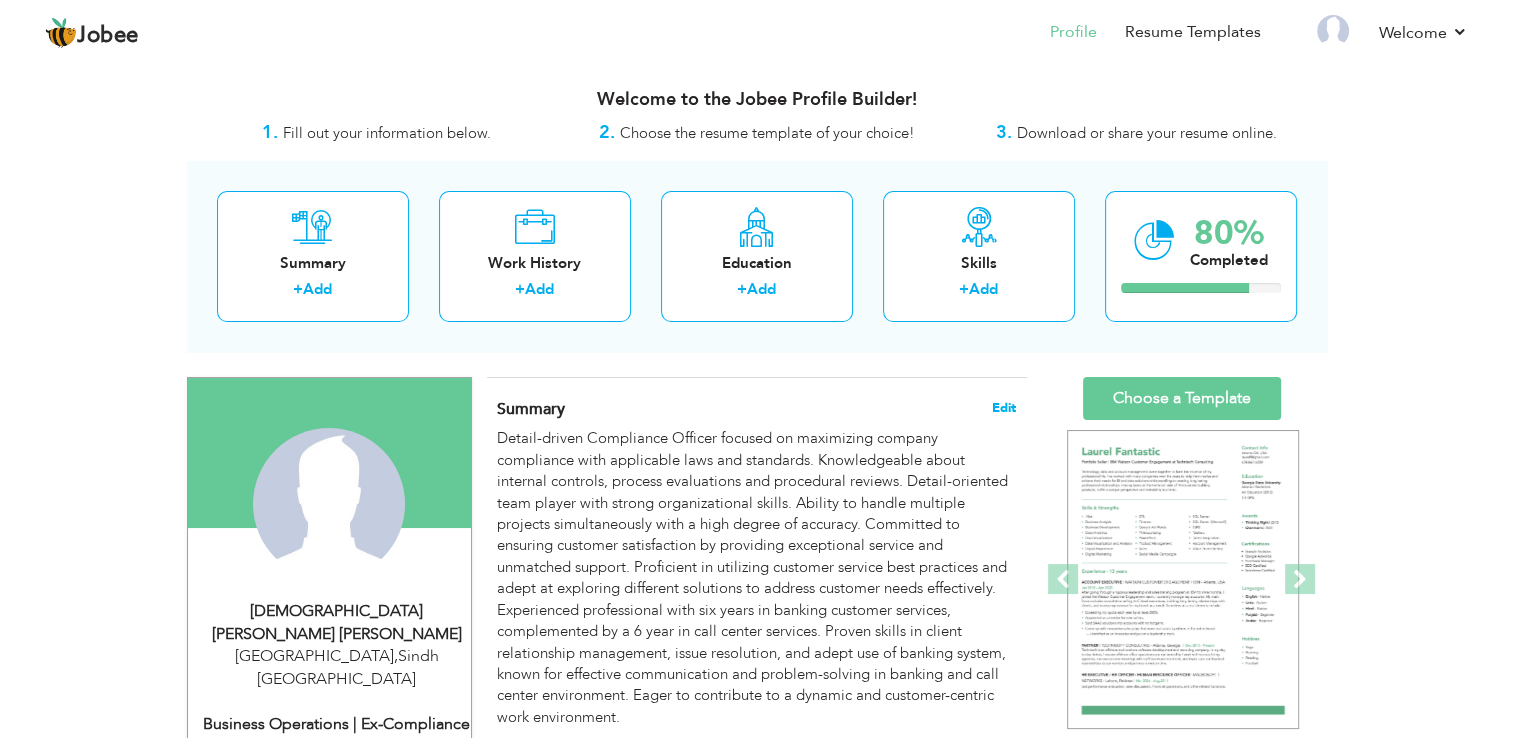 click on "Edit" at bounding box center (1004, 408) 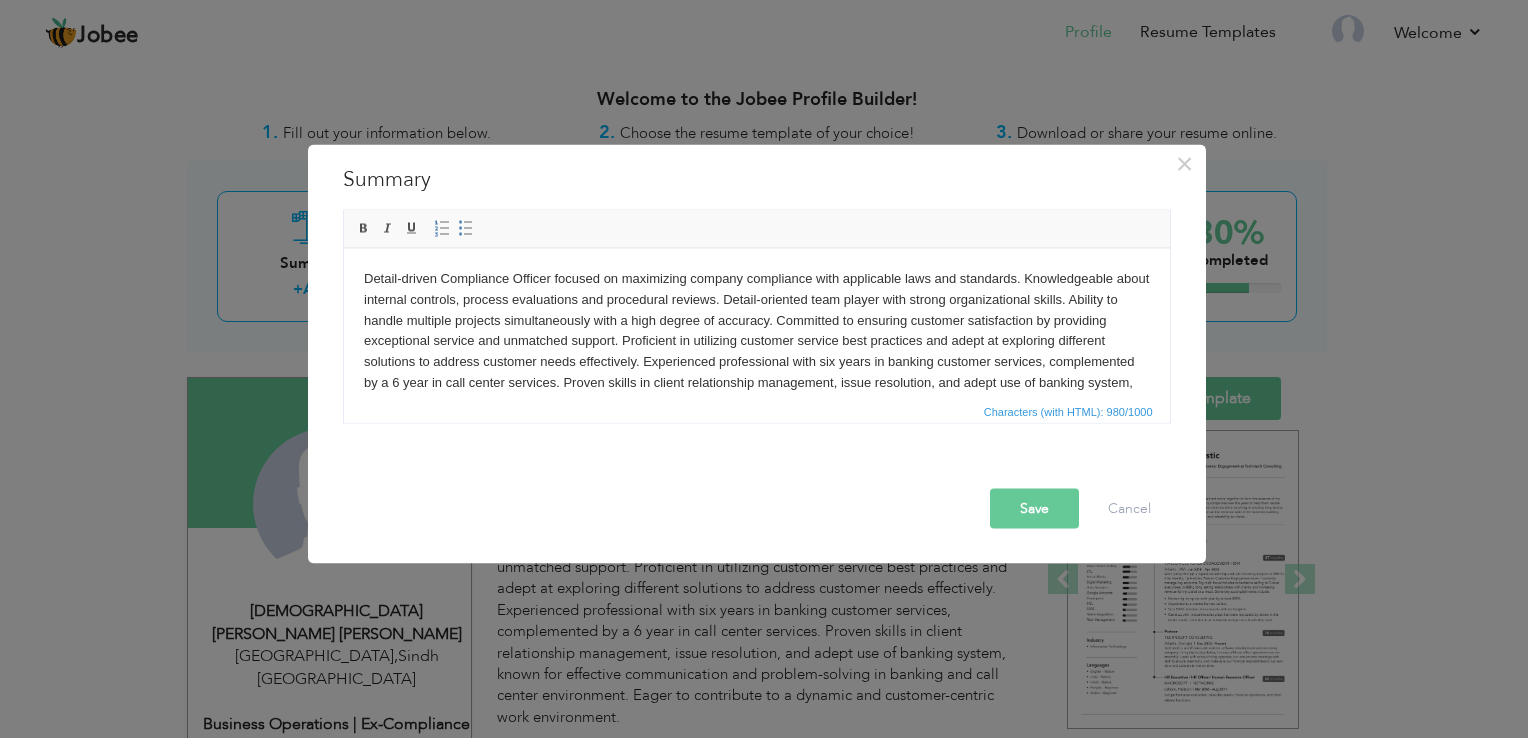click on "Detail-driven Compliance Officer focused on maximizing company compliance with applicable laws and standards. Knowledgeable about internal controls, process evaluations and procedural reviews. Detail-oriented team player with strong organizational skills. Ability to handle multiple projects simultaneously with a high degree of accuracy. Committed to ensuring customer satisfaction by providing exceptional service and unmatched support. Proficient in utilizing customer service best practices and adept at exploring different solutions to address customer needs effectively. Experienced professional with six years in banking customer services, complemented by a 6 year in call center services. Proven skills in client relationship management, issue resolution, and adept use of banking system, known for effective communication and problem-solving in banking and call center environment. Eager to contribute to a dynamic and customer-centric work environment." at bounding box center [756, 372] 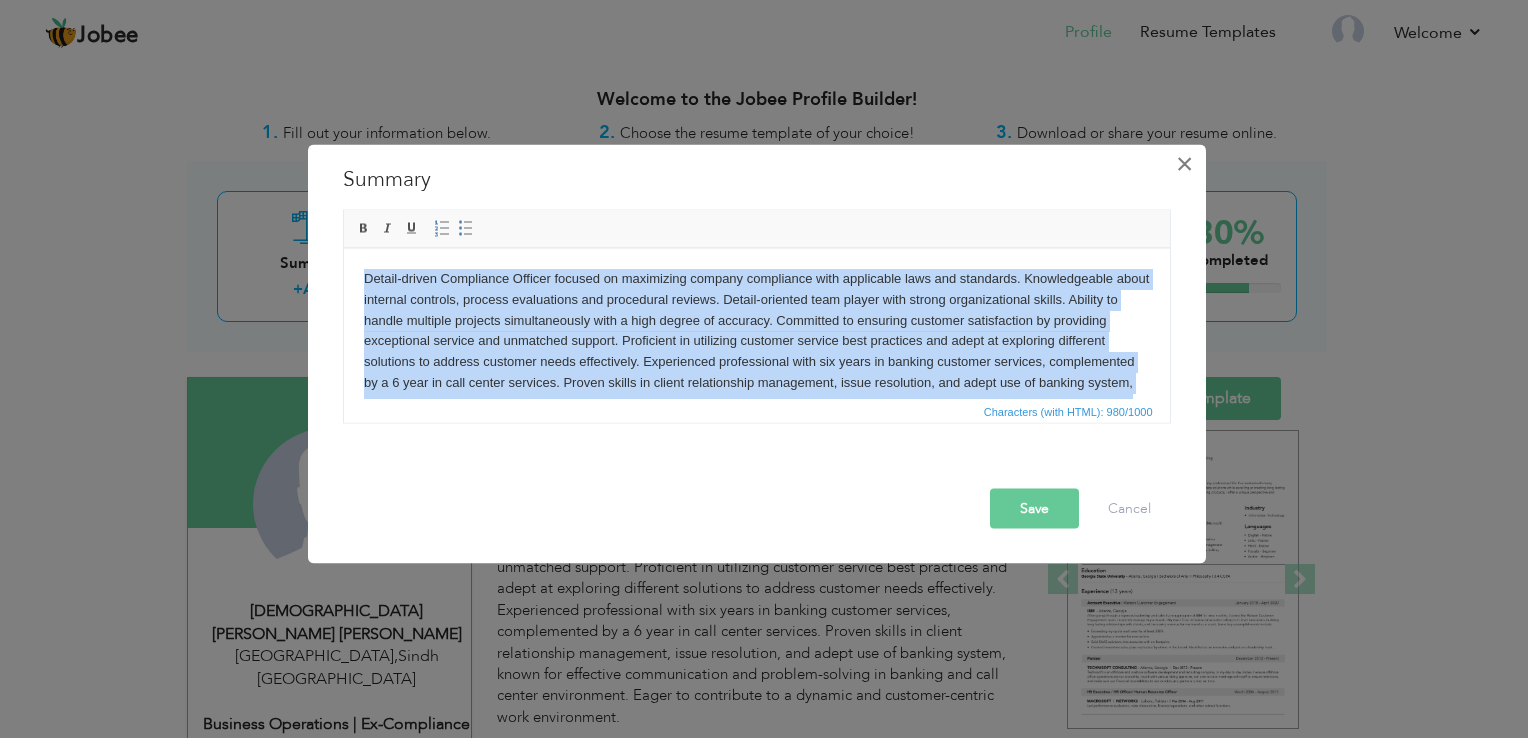 type 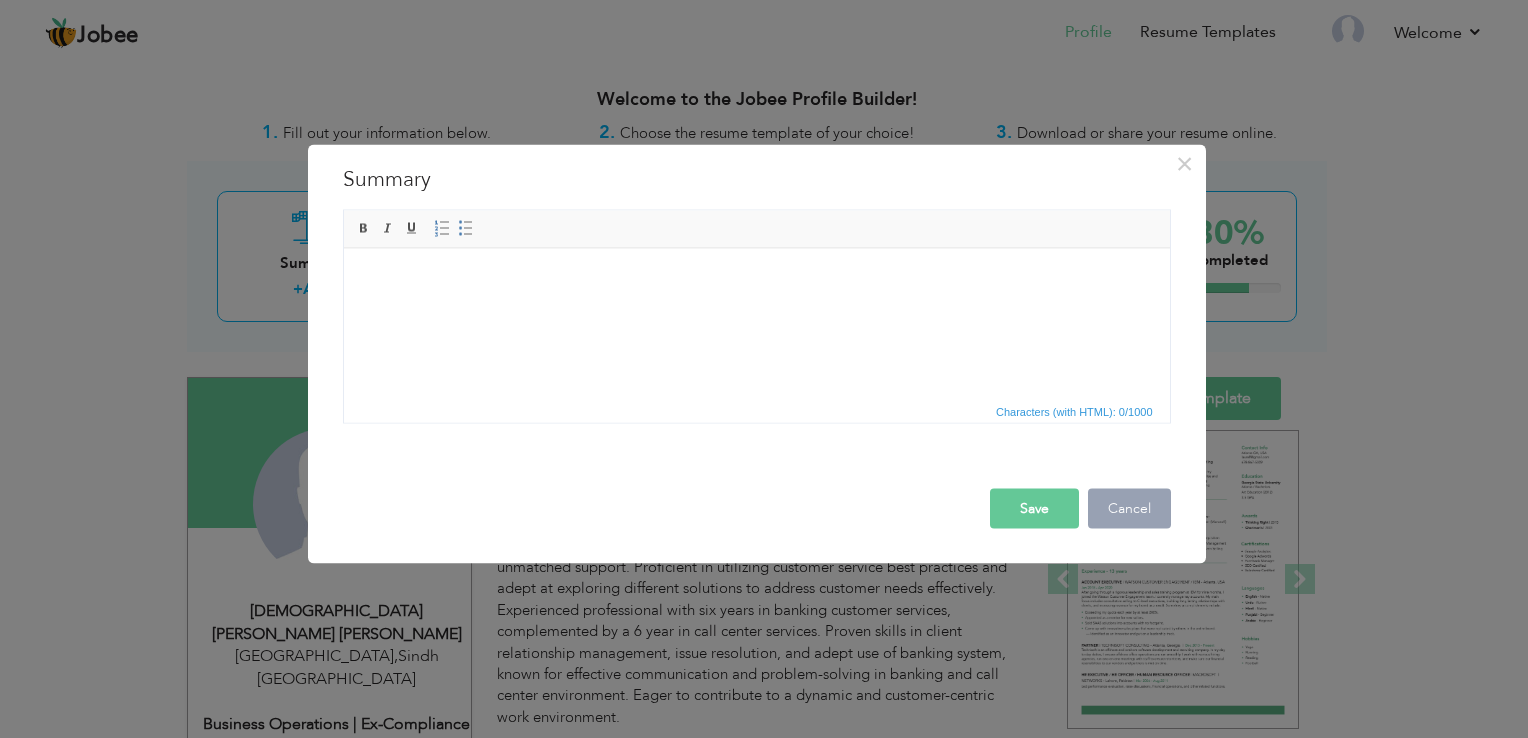 click on "Cancel" at bounding box center [1129, 509] 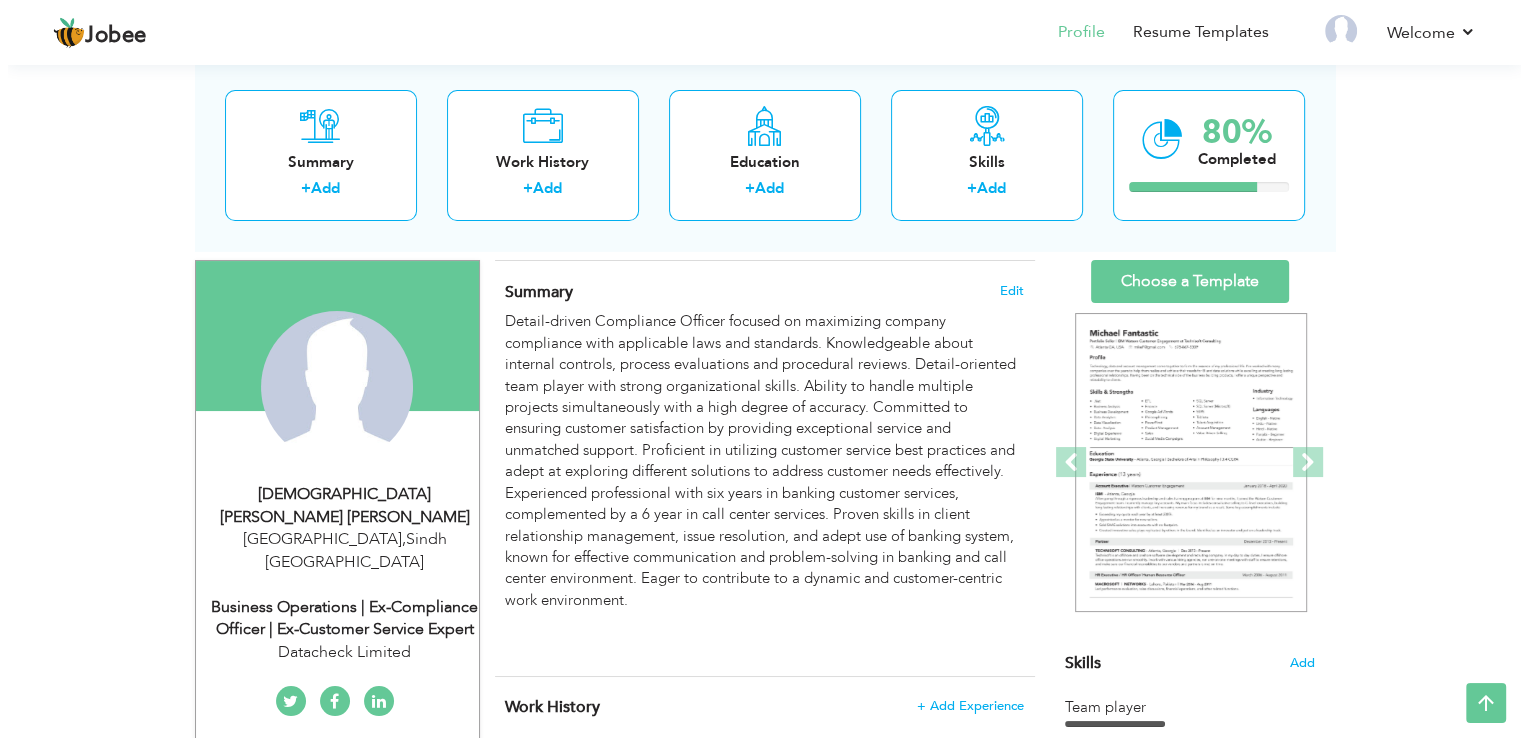 scroll, scrollTop: 103, scrollLeft: 0, axis: vertical 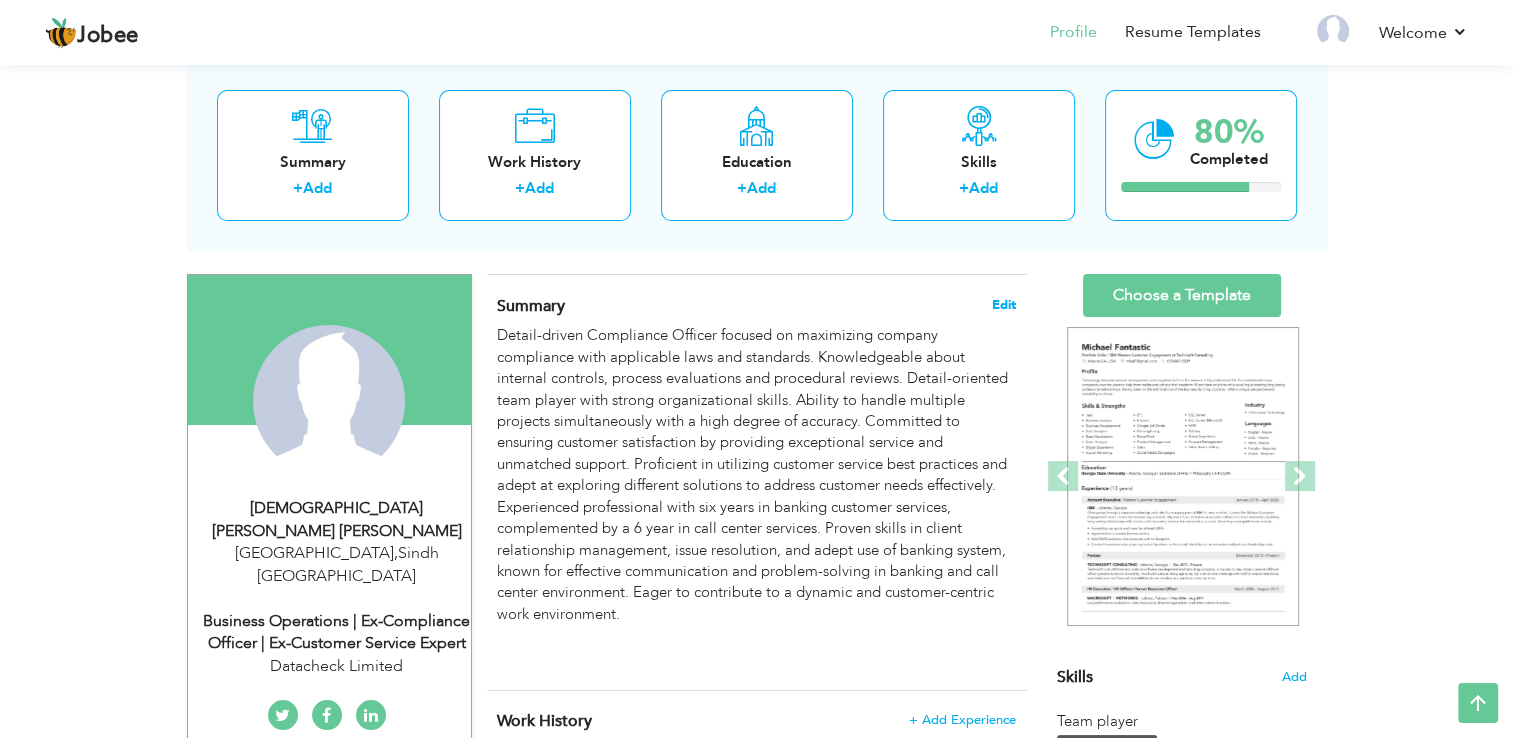 click on "Edit" at bounding box center (1004, 305) 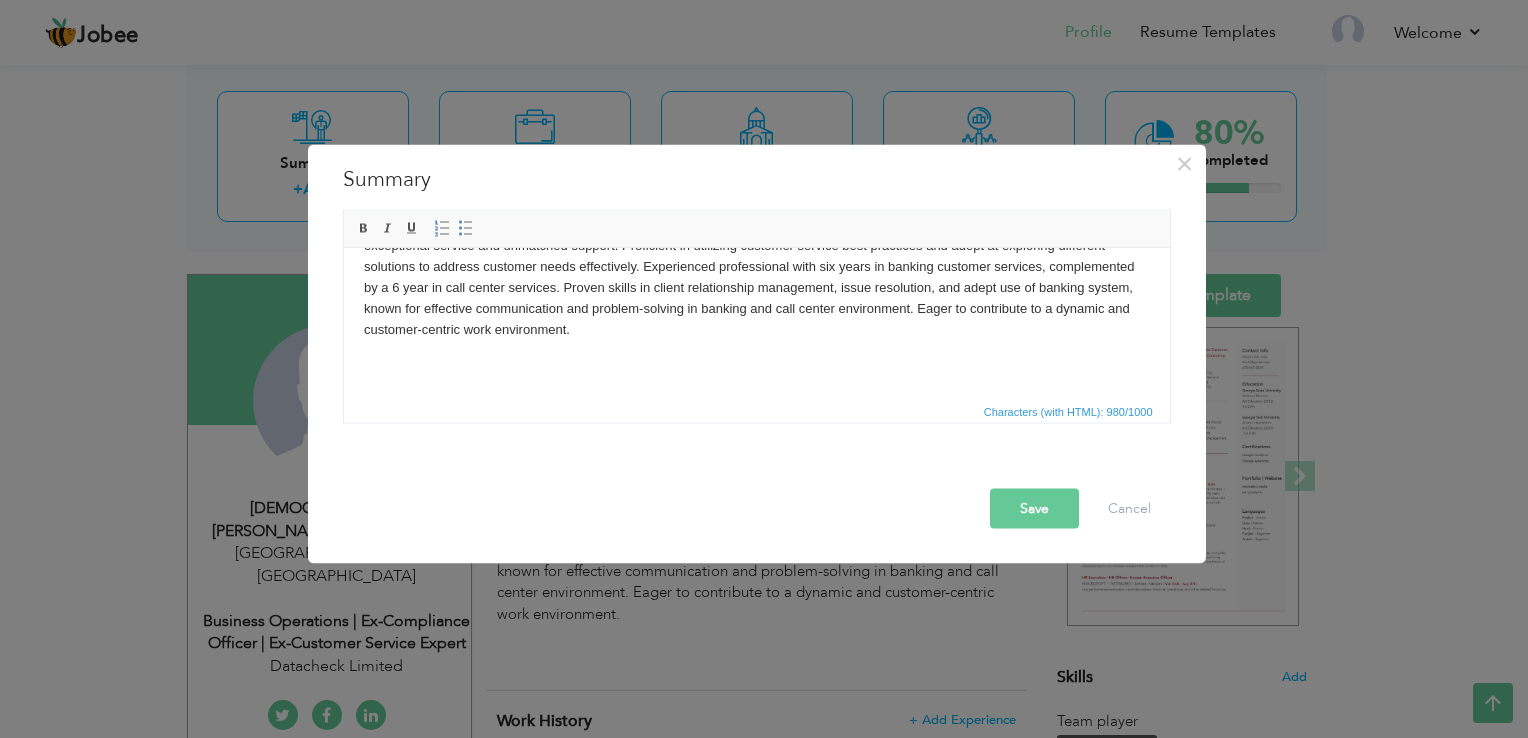 scroll, scrollTop: 97, scrollLeft: 0, axis: vertical 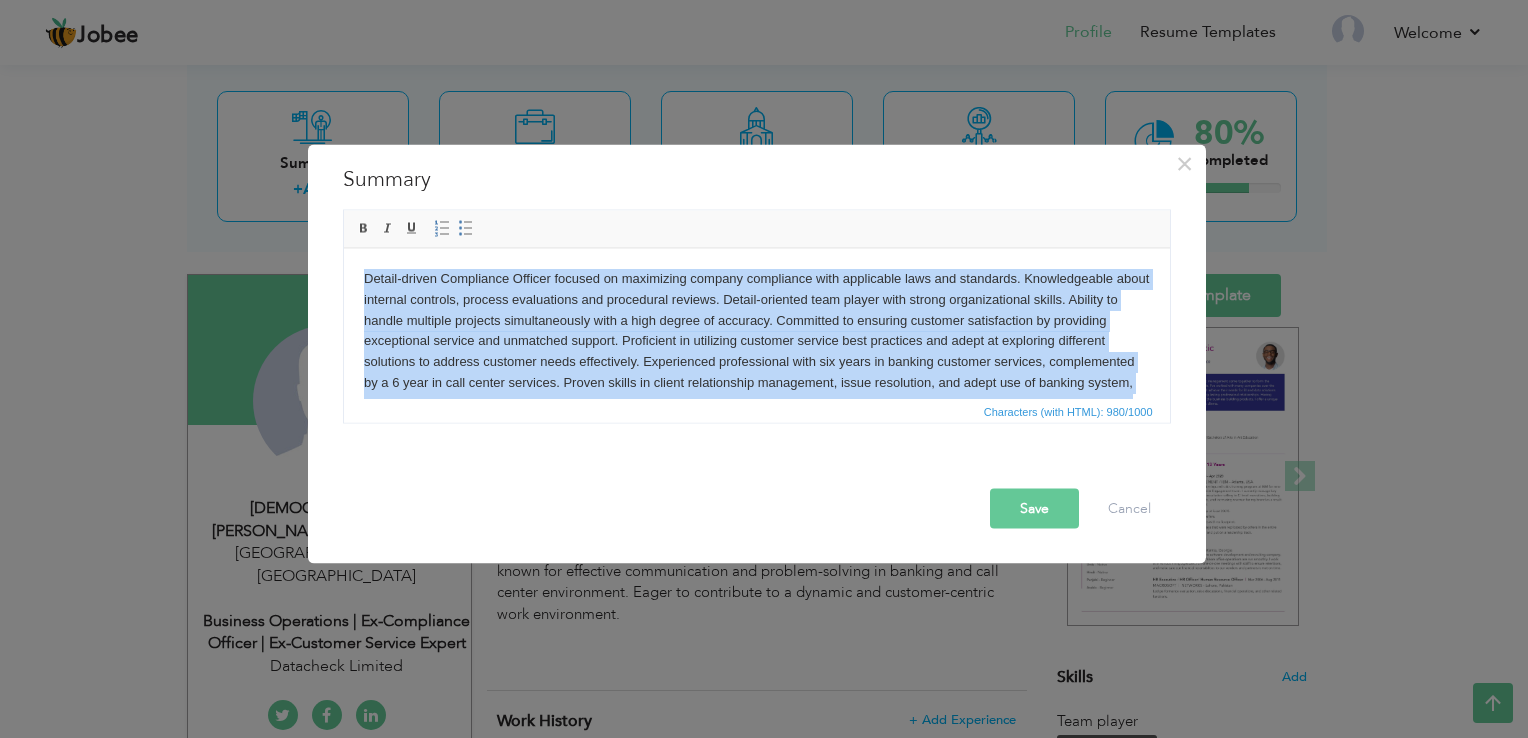 drag, startPoint x: 669, startPoint y: 332, endPoint x: 34, endPoint y: 172, distance: 654.8473 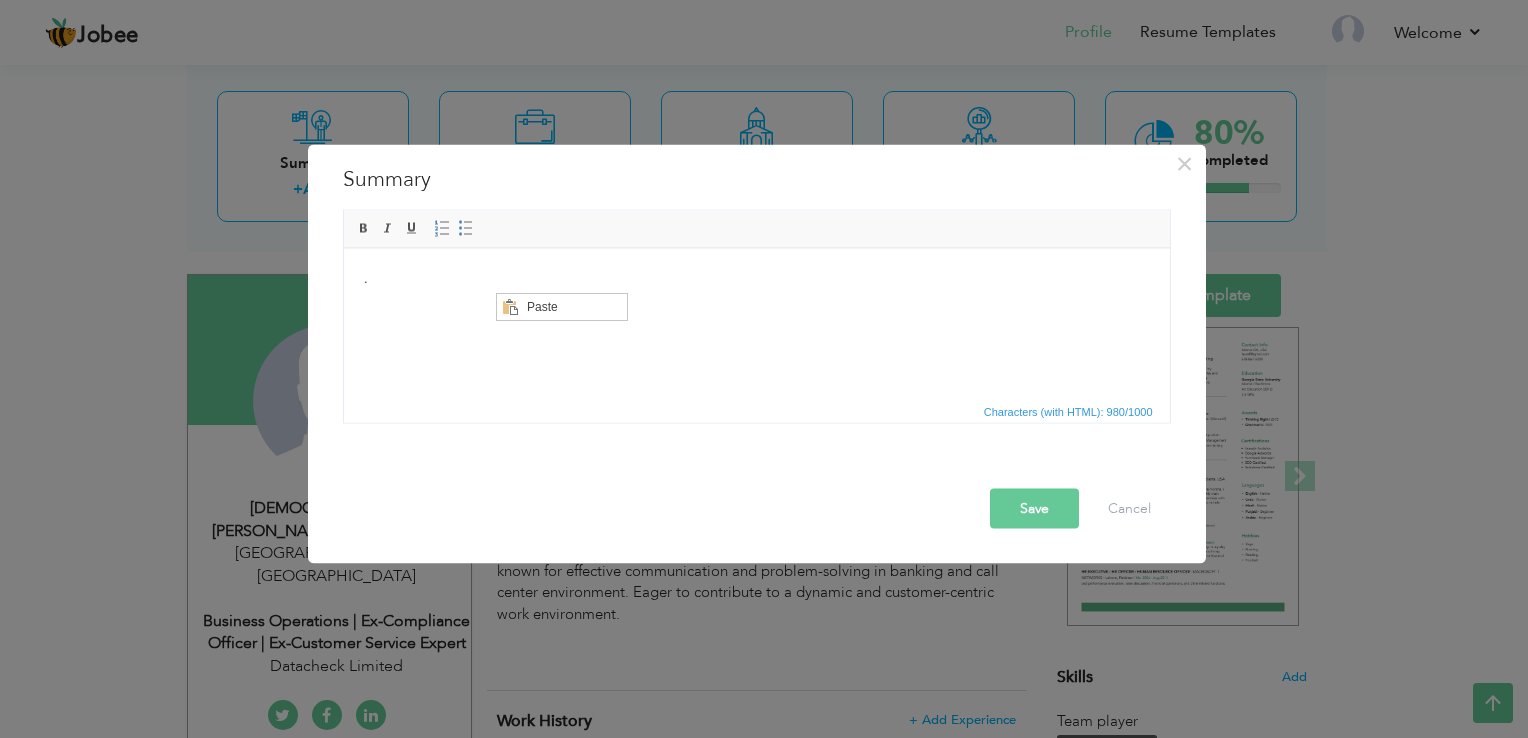 scroll, scrollTop: 0, scrollLeft: 0, axis: both 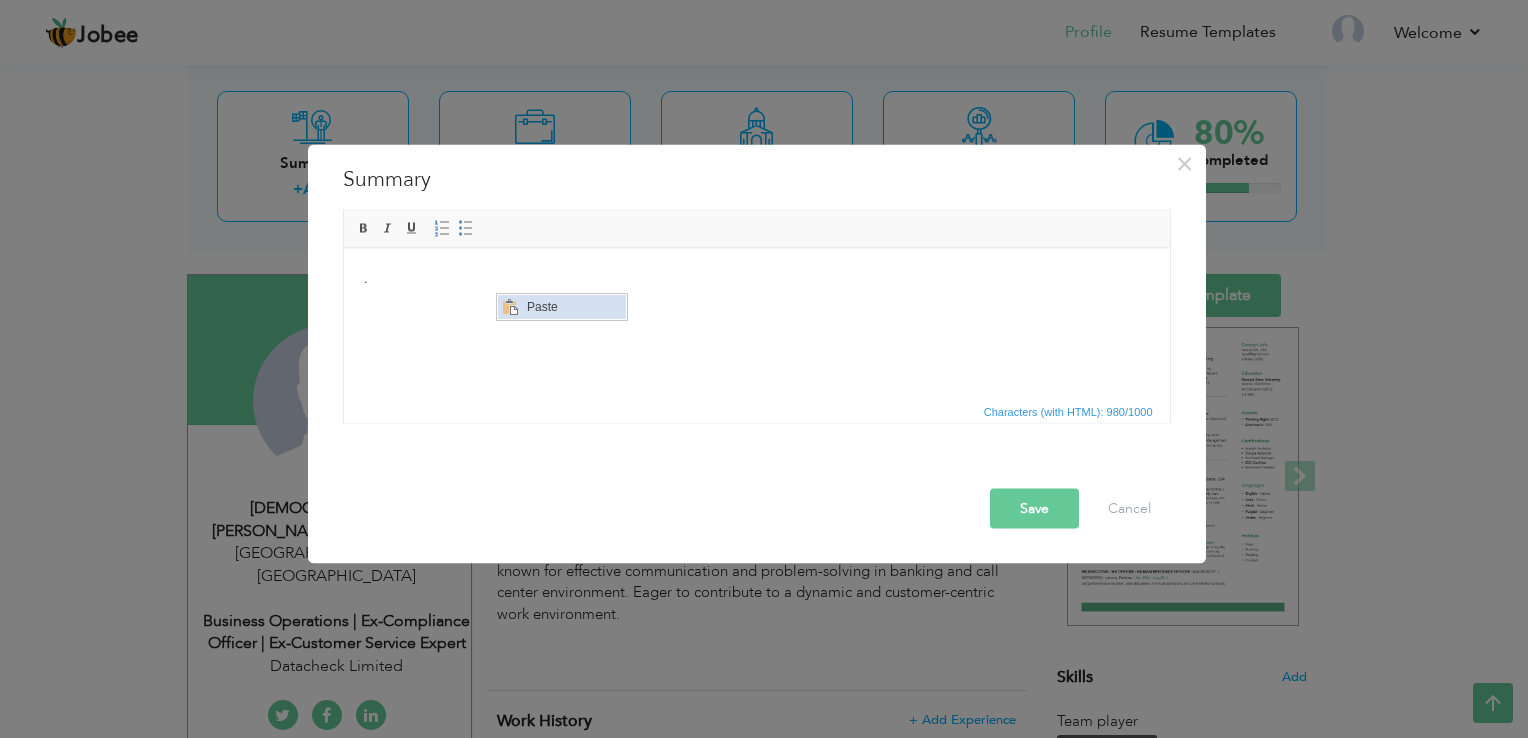click at bounding box center (510, 306) 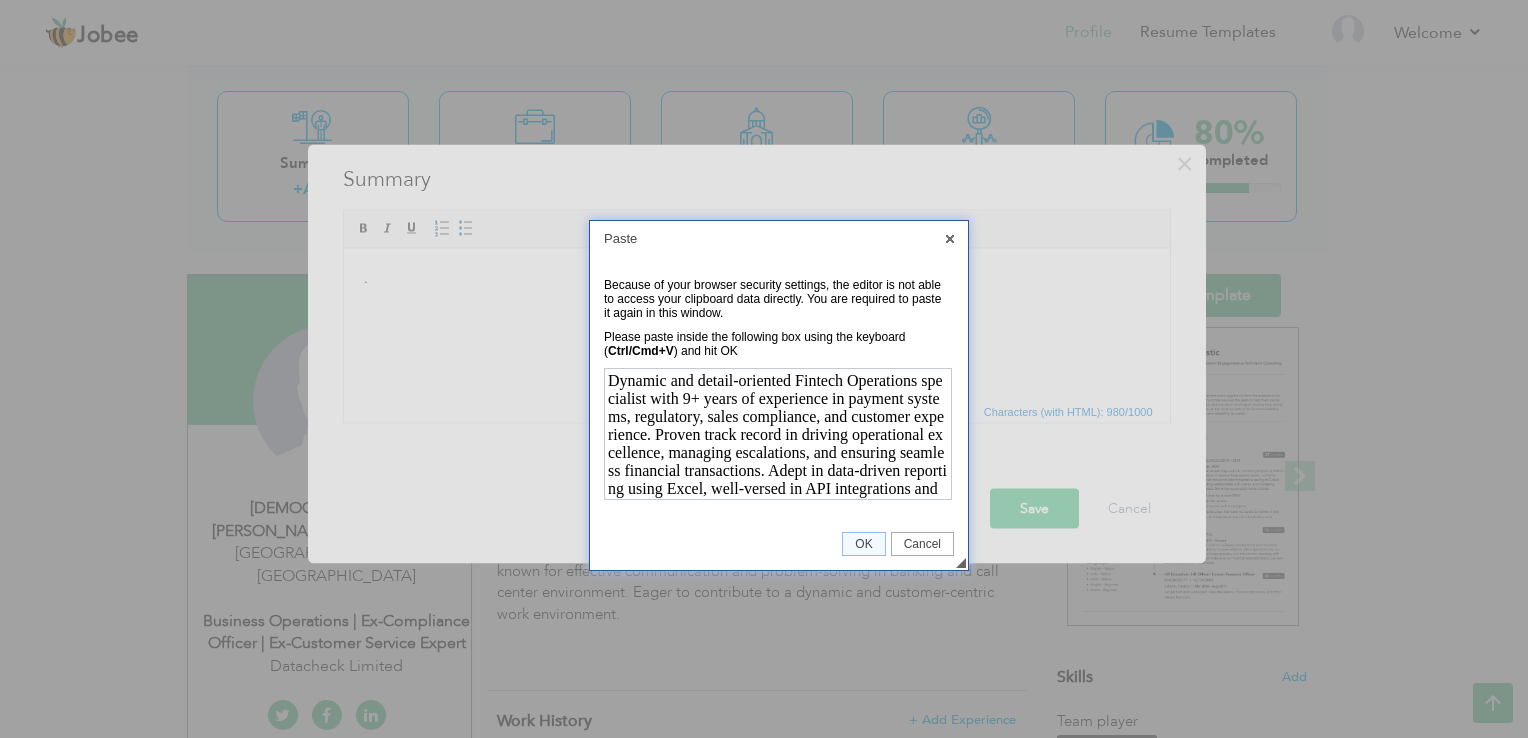 scroll, scrollTop: 0, scrollLeft: 0, axis: both 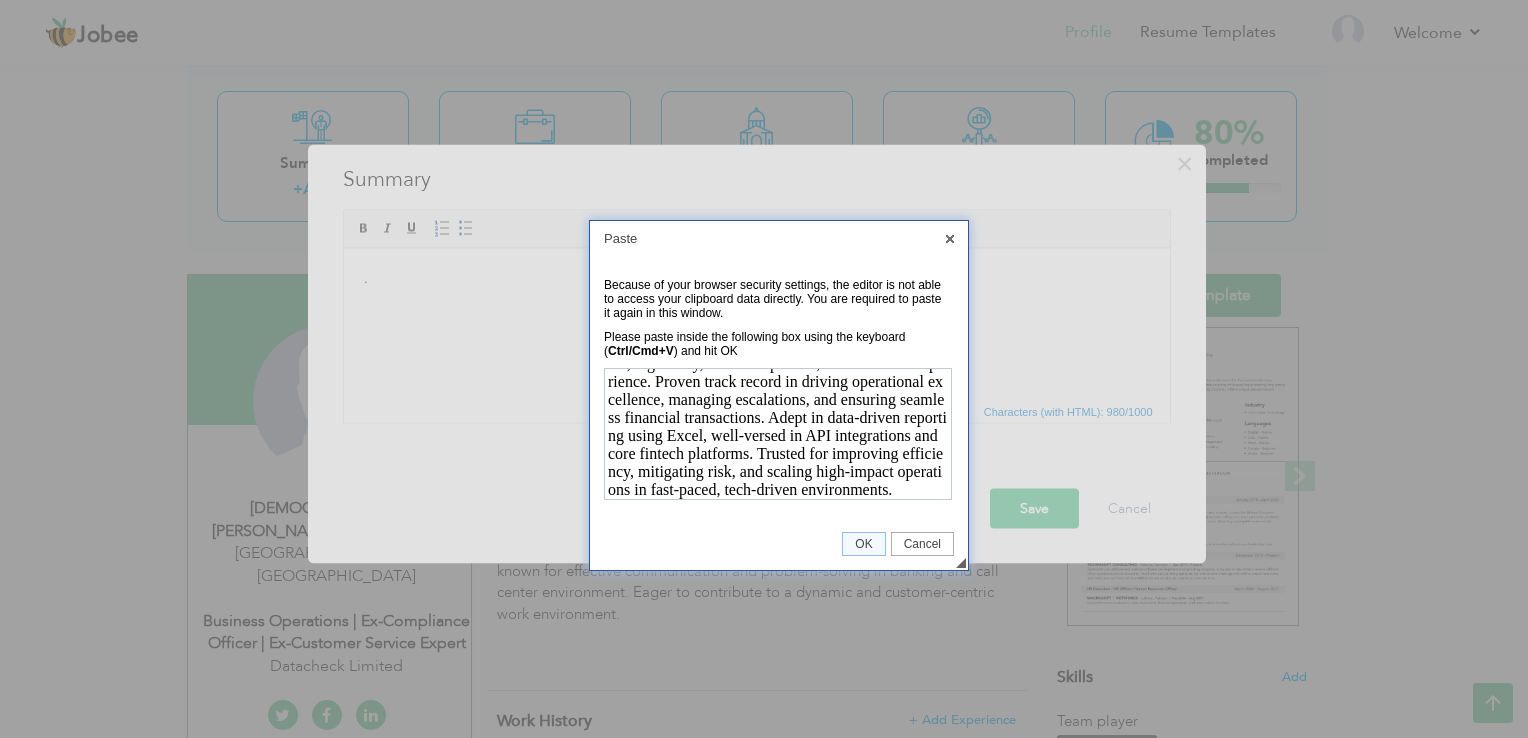 click on "◢ OK Cancel" at bounding box center (779, 544) 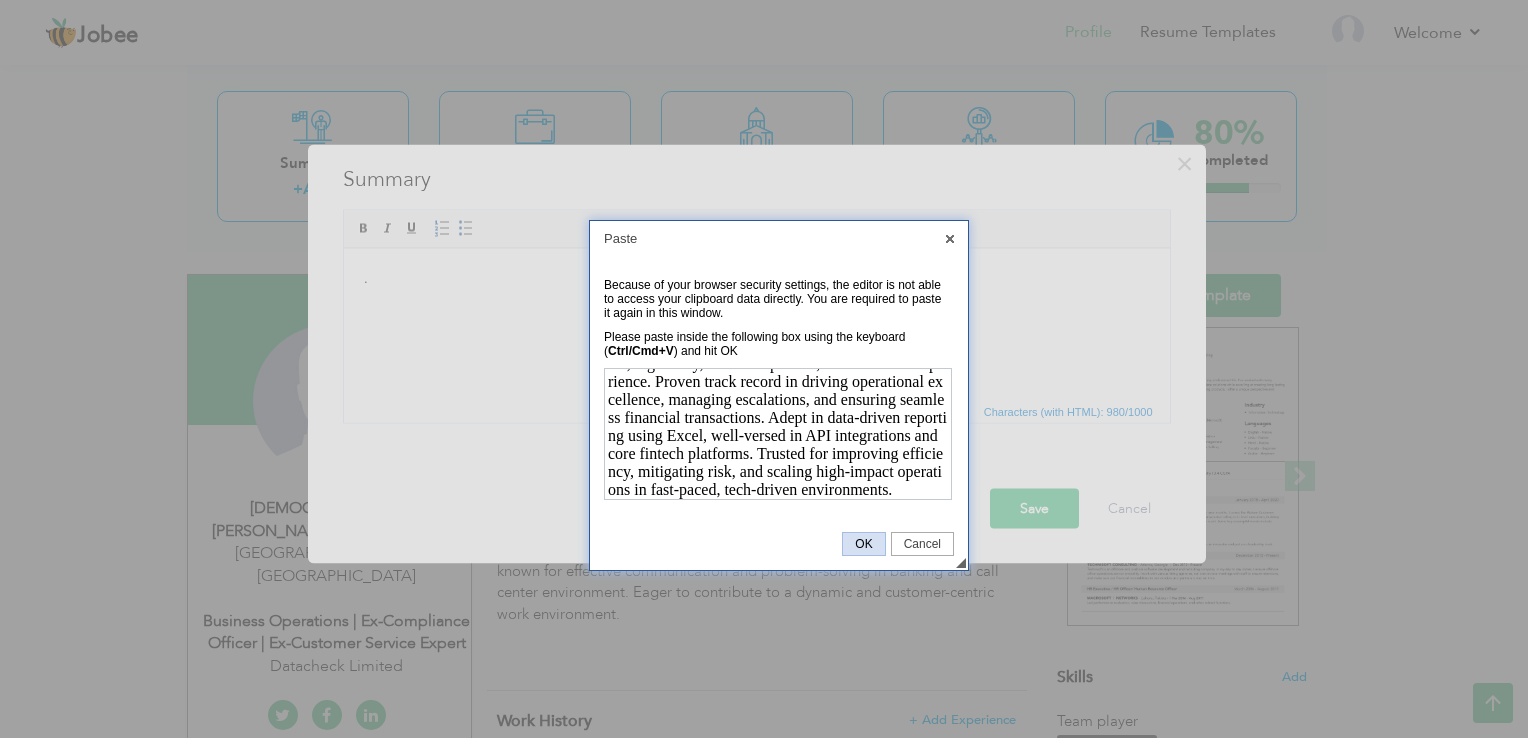 click on "OK" at bounding box center [863, 544] 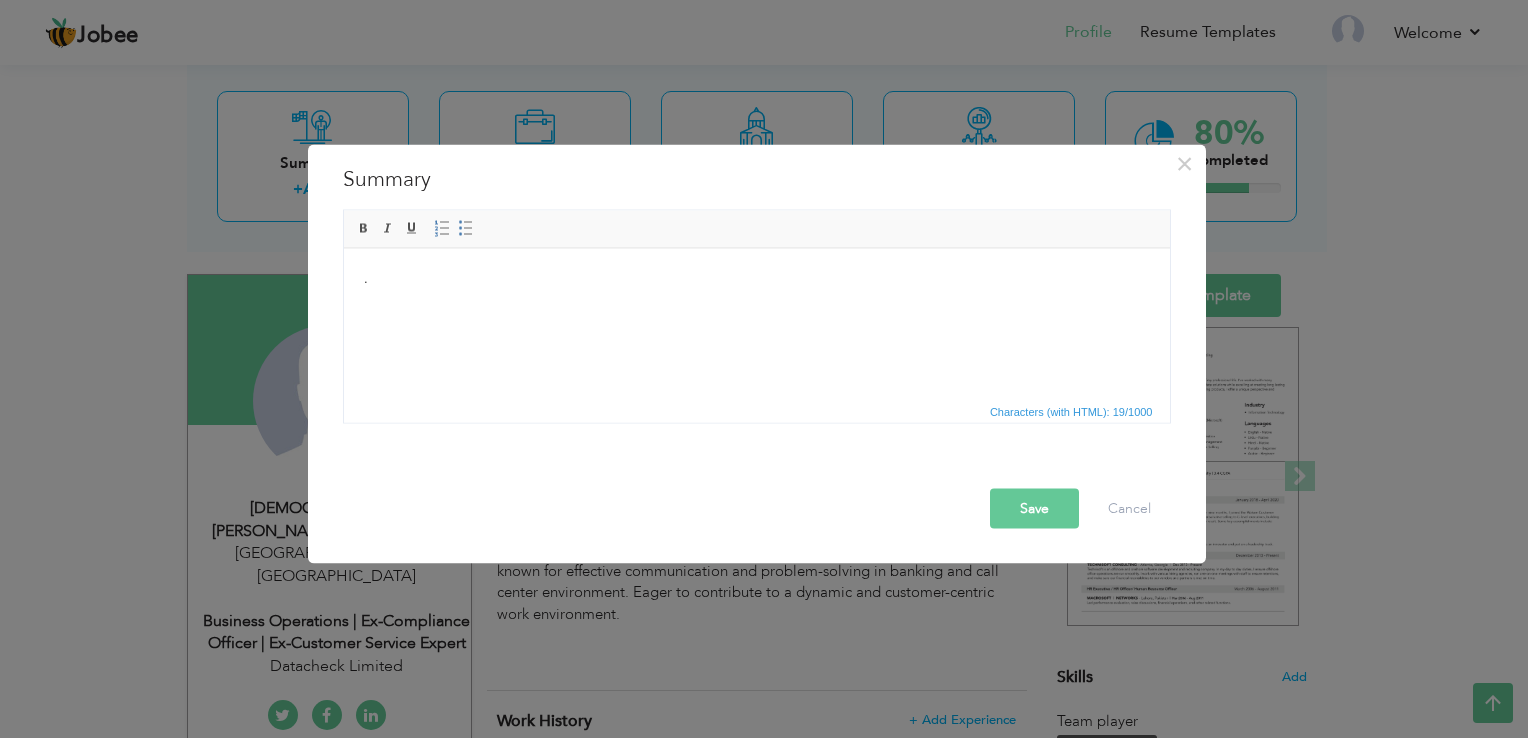 click on "Save" at bounding box center [1034, 509] 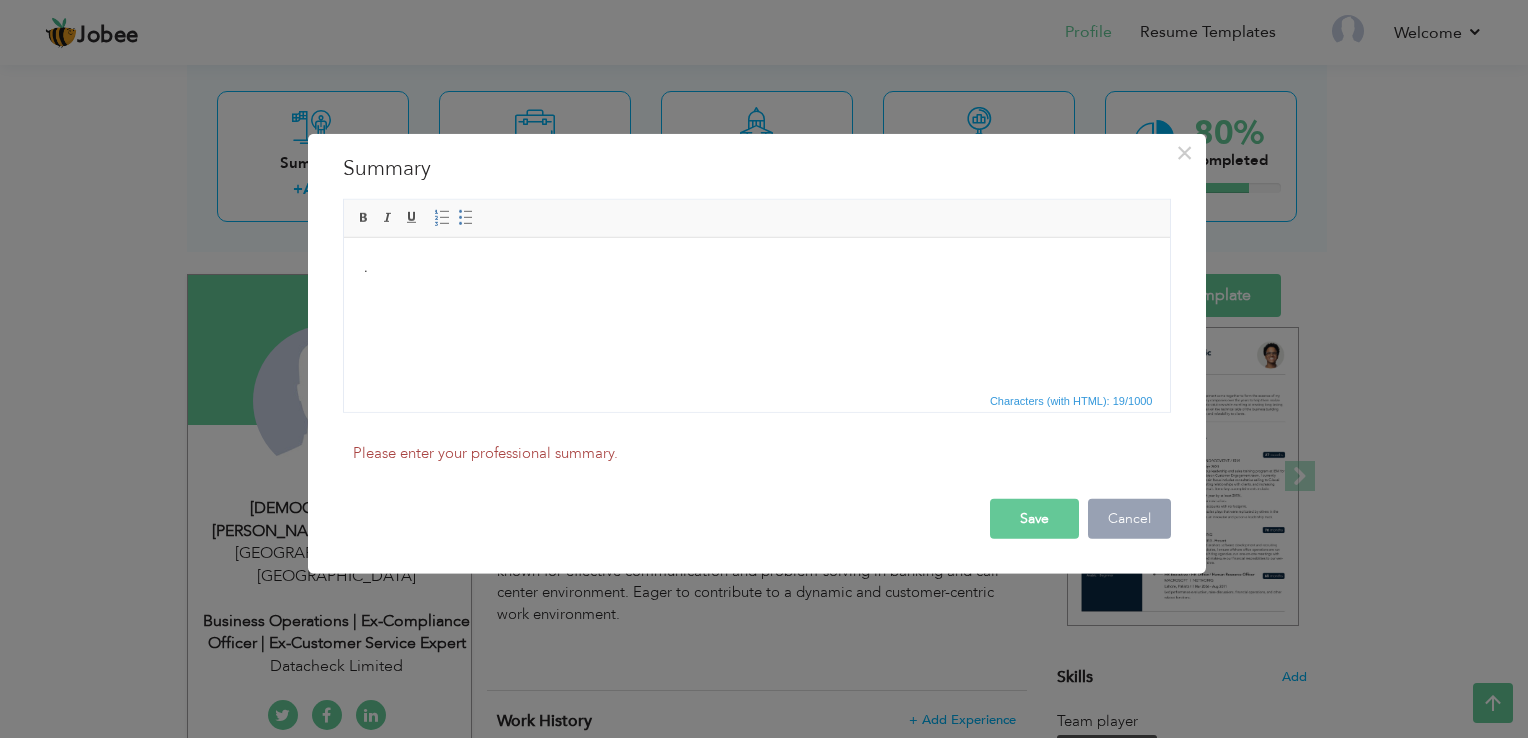 click on "Cancel" at bounding box center (1129, 519) 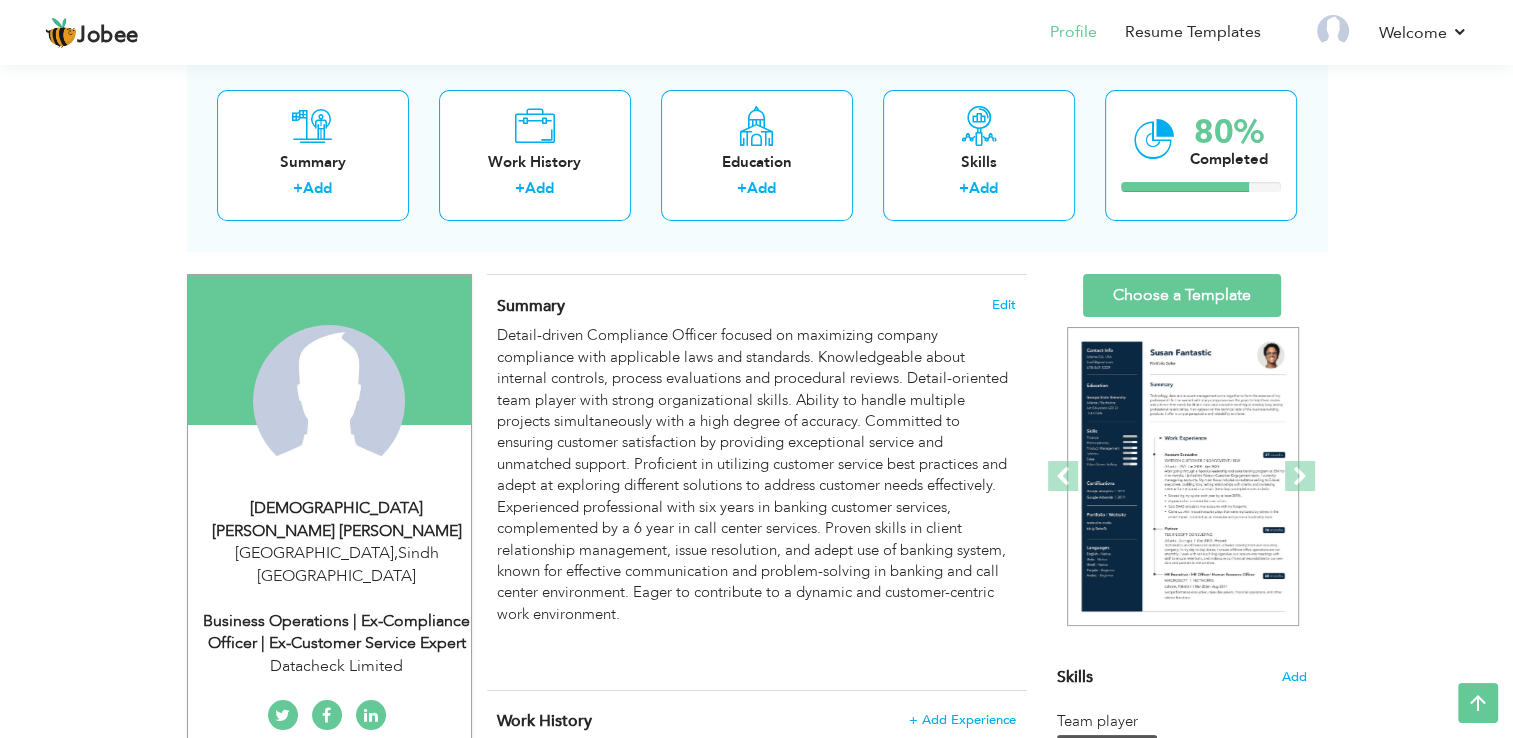 click on "Muhammad Usman Parvez Mughal" at bounding box center [337, 520] 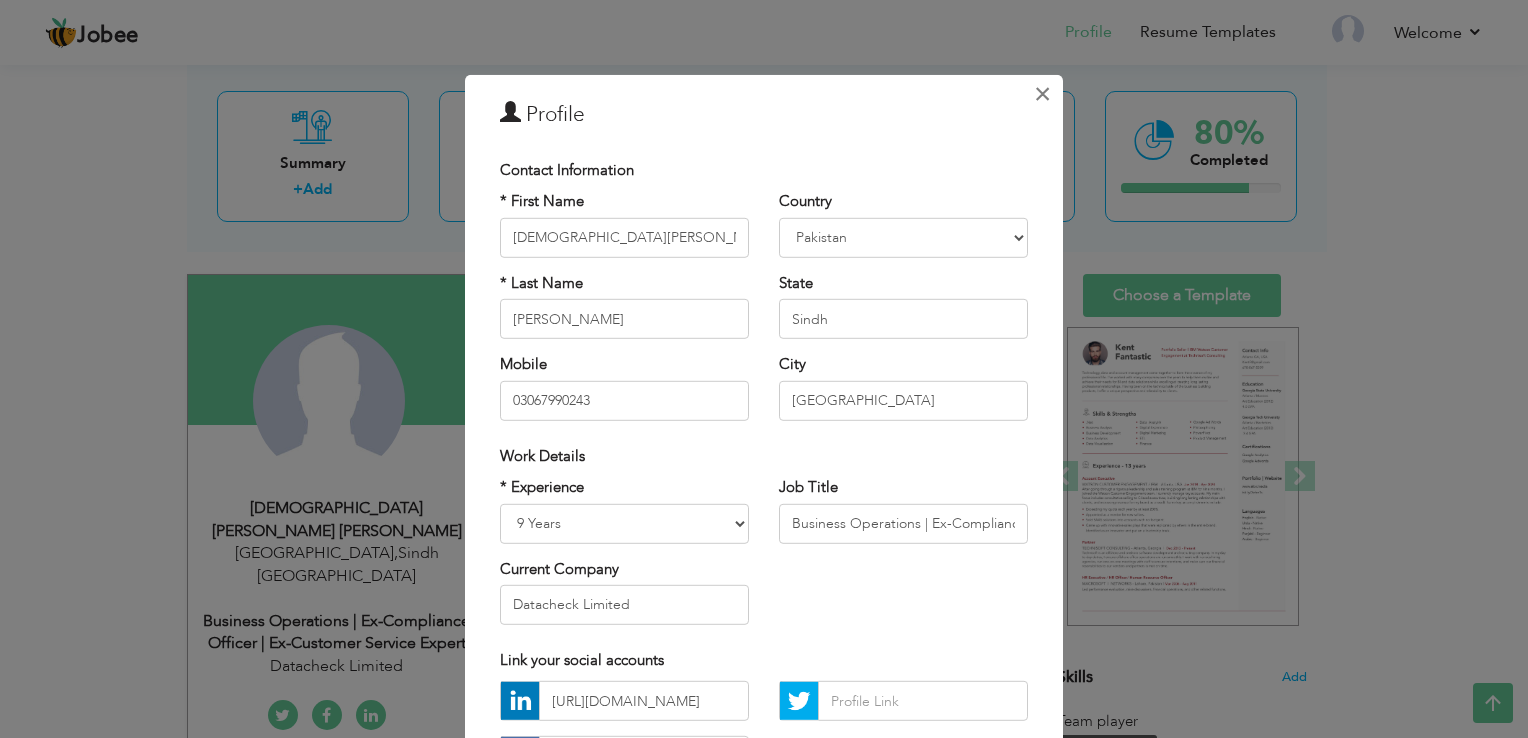 click on "×" at bounding box center [1042, 94] 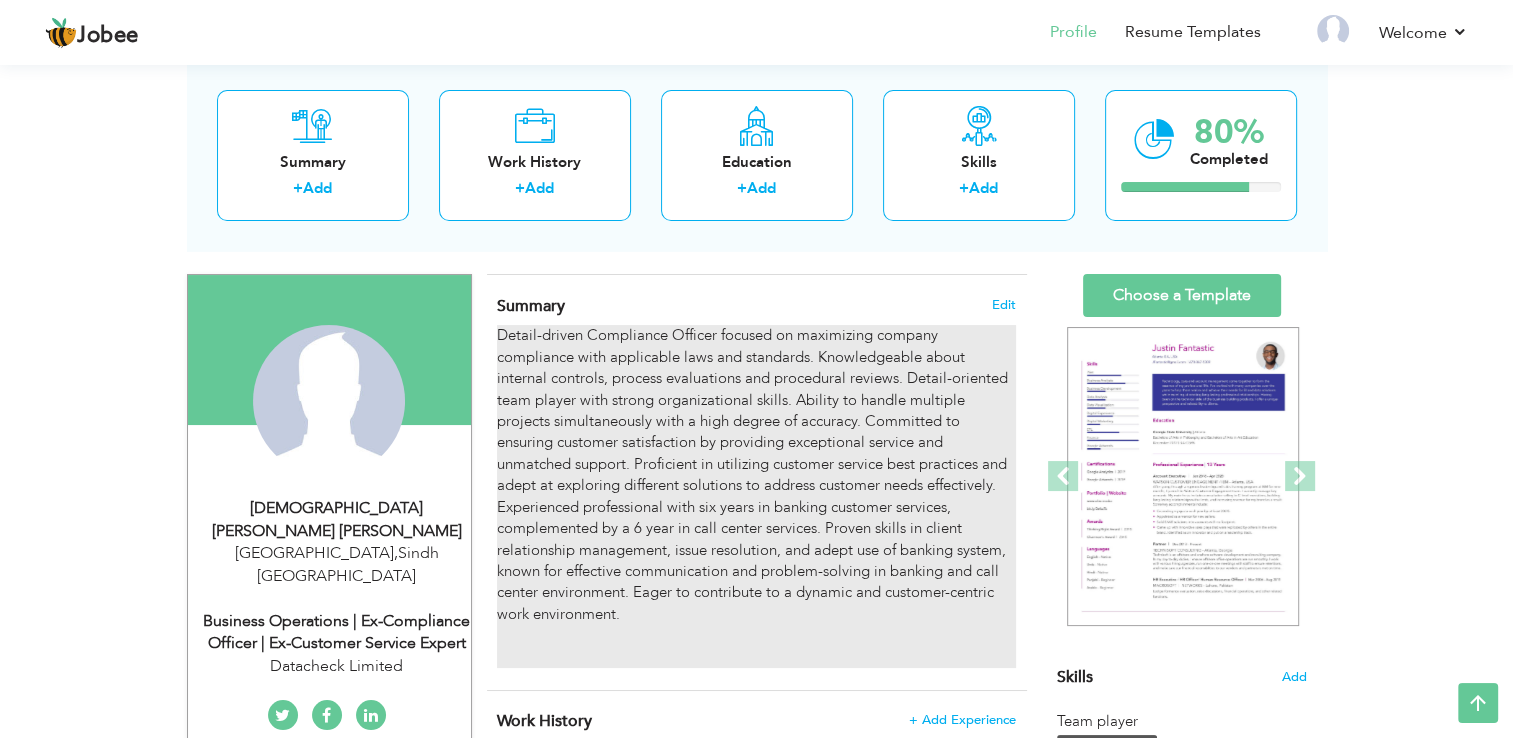 click on "Detail-driven Compliance Officer focused on maximizing company compliance with applicable laws and standards. Knowledgeable about internal controls, process evaluations and procedural reviews. Detail-oriented team player with strong organizational skills. Ability to handle multiple projects simultaneously with a high degree of accuracy. Committed to ensuring customer satisfaction by providing exceptional service and unmatched support. Proficient in utilizing customer service best practices and adept at exploring different solutions to address customer needs effectively. Experienced professional with six years in banking customer services, complemented by a 6 year in call center services. Proven skills in client relationship management, issue resolution, and adept use of banking system, known for effective communication and problem-solving in banking and call center environment. Eager to contribute to a dynamic and customer-centric work environment." at bounding box center (756, 496) 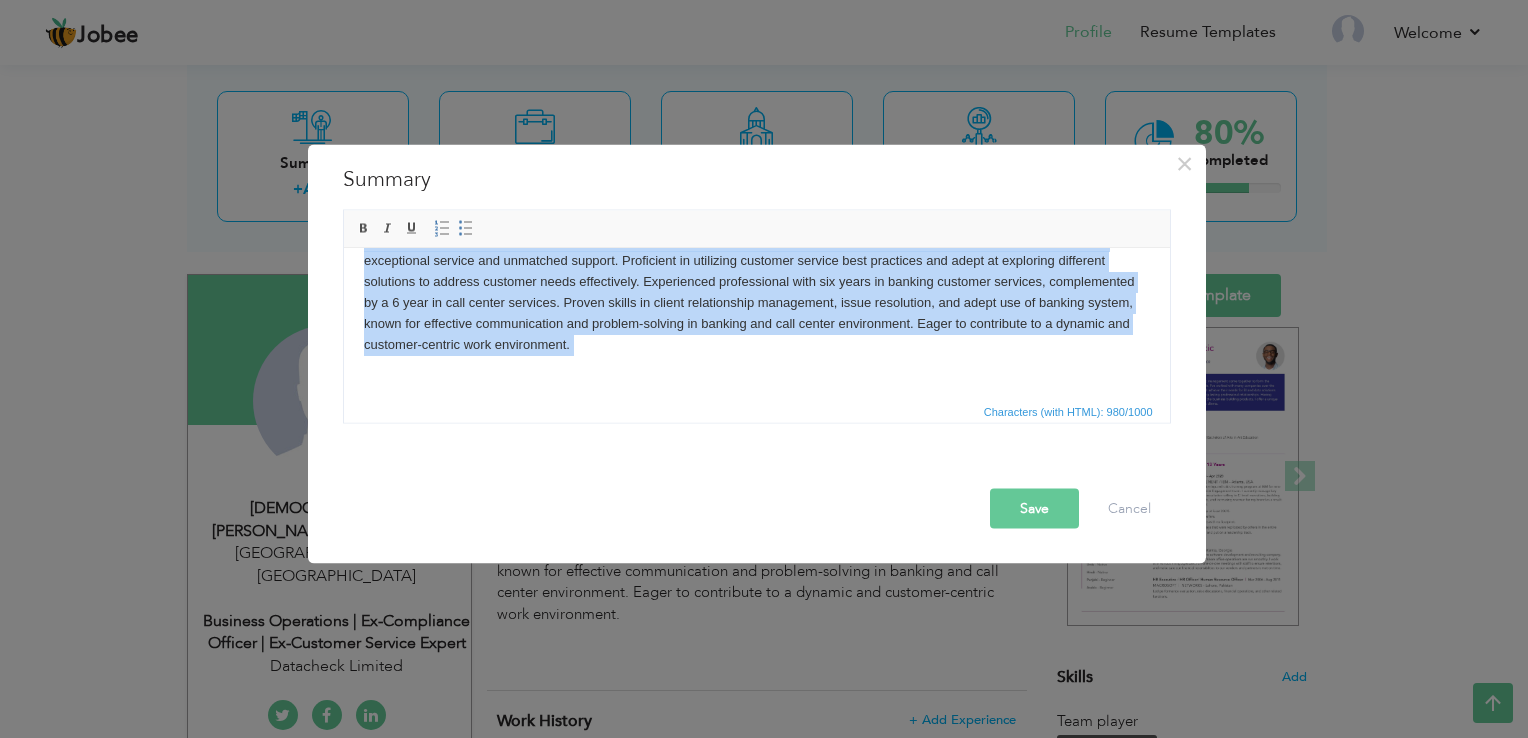 scroll, scrollTop: 0, scrollLeft: 0, axis: both 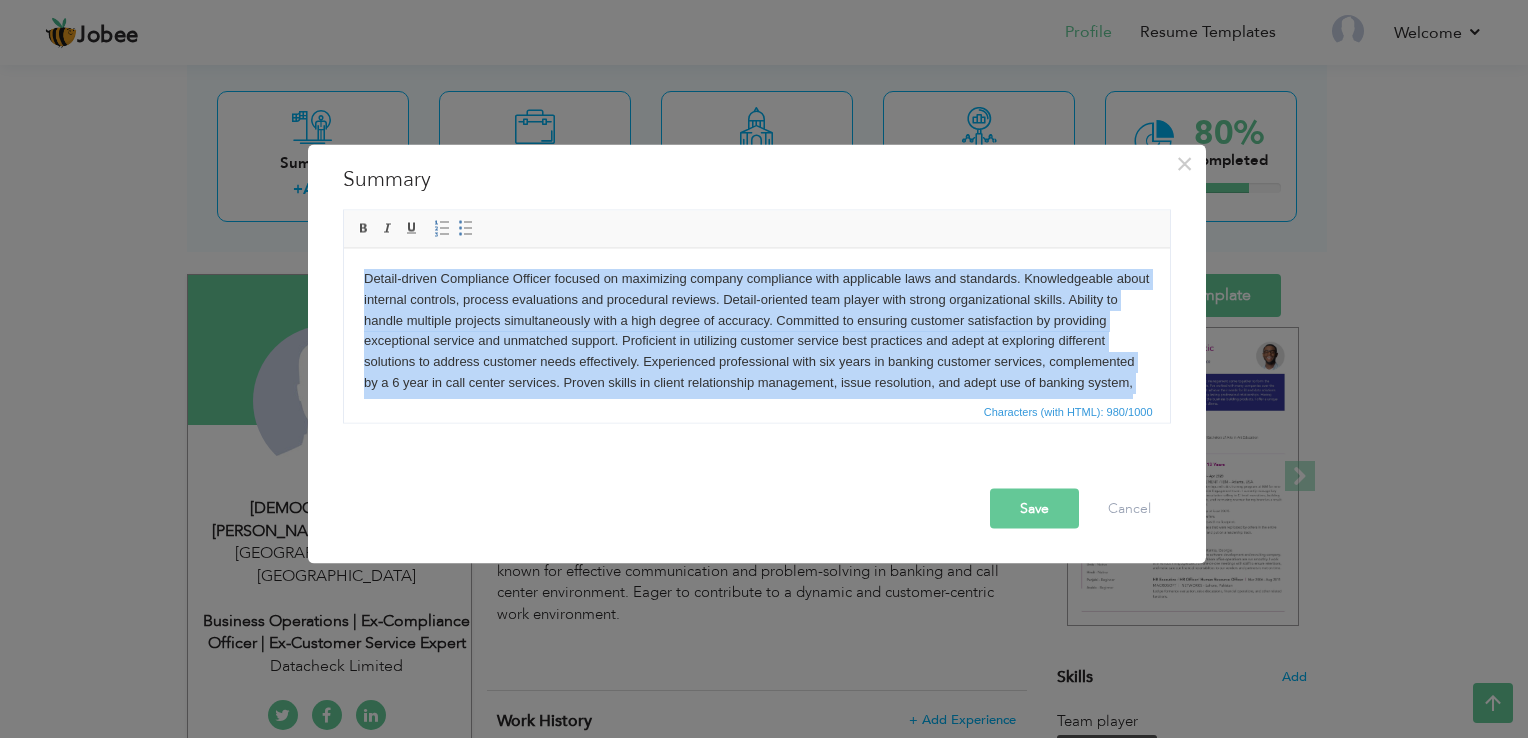 drag, startPoint x: 743, startPoint y: 358, endPoint x: 266, endPoint y: 211, distance: 499.13727 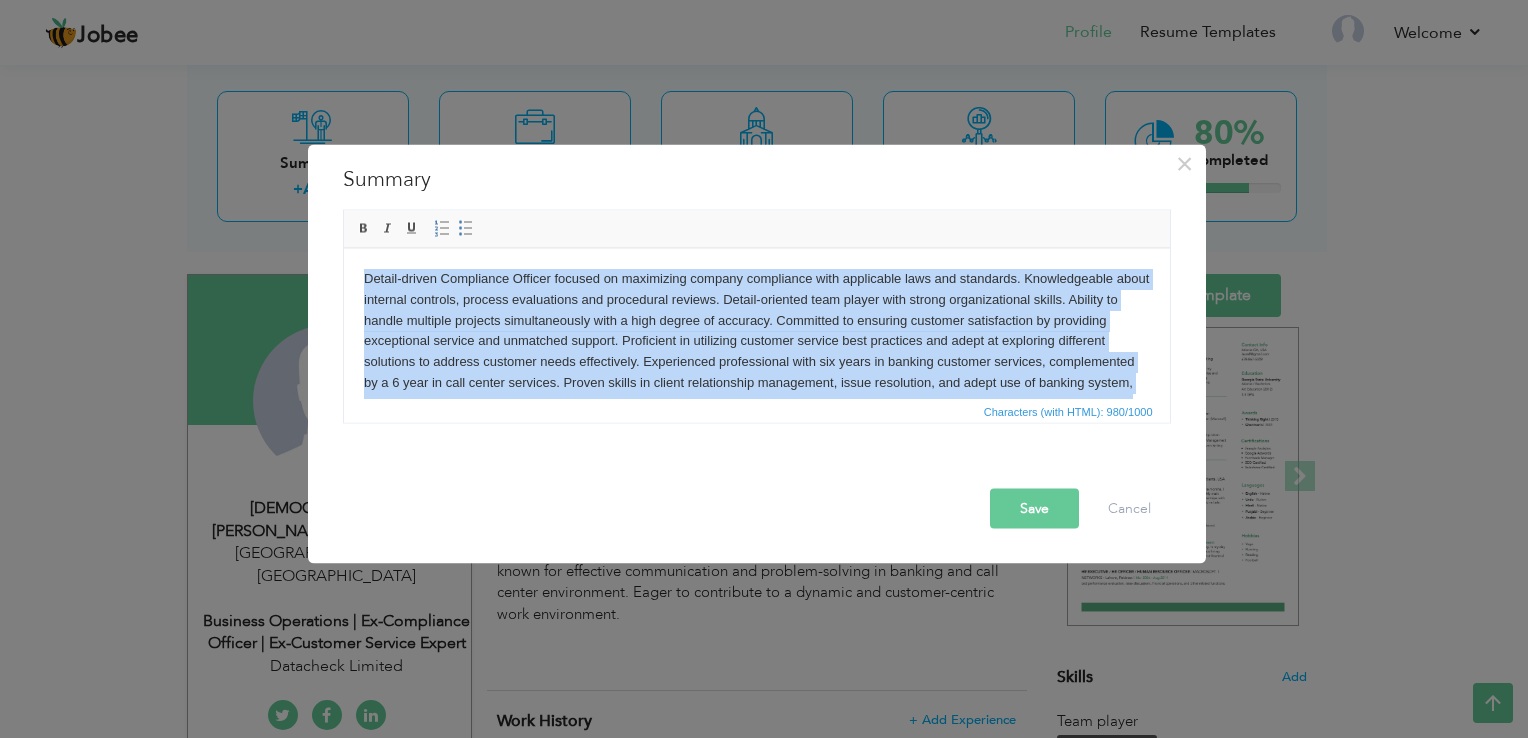 type 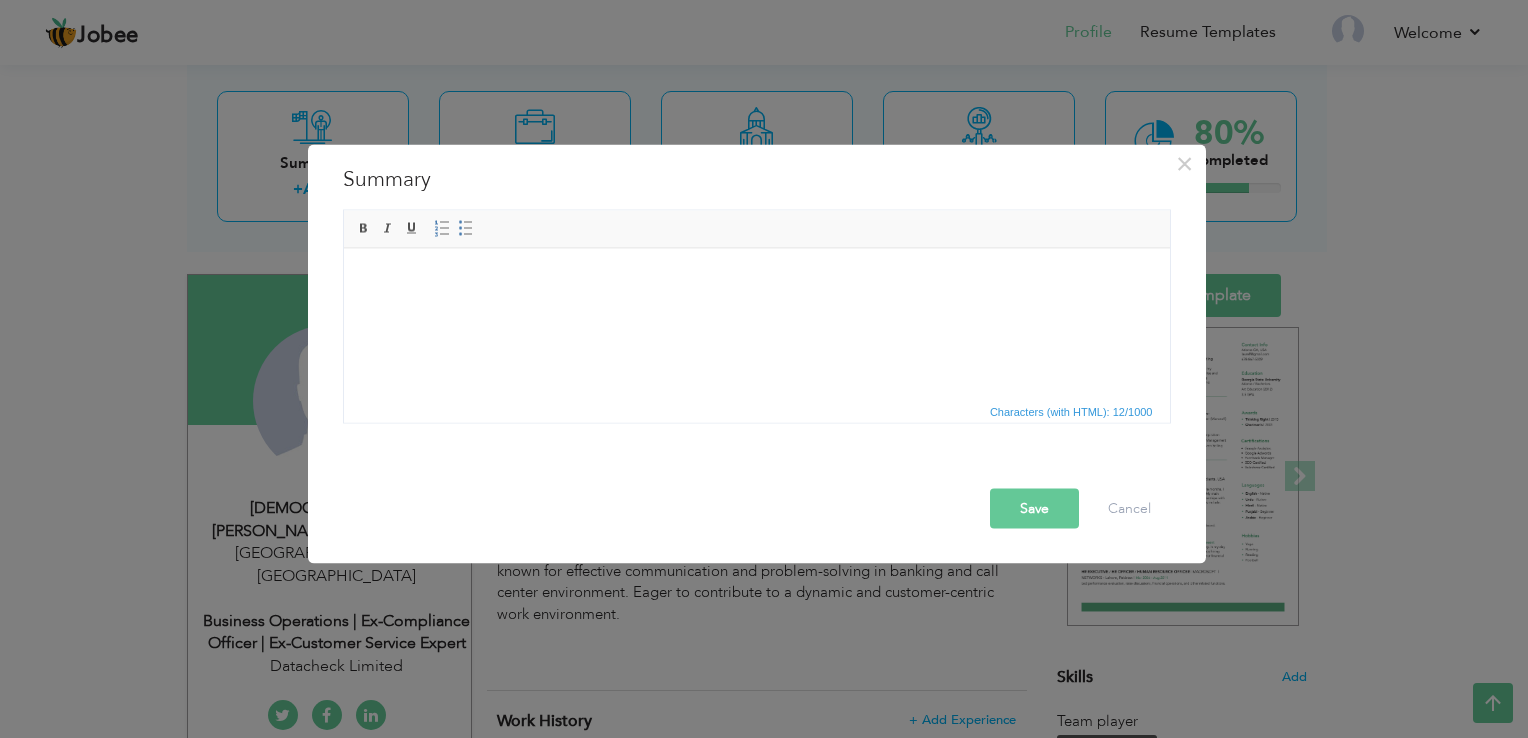 click at bounding box center (756, 289) 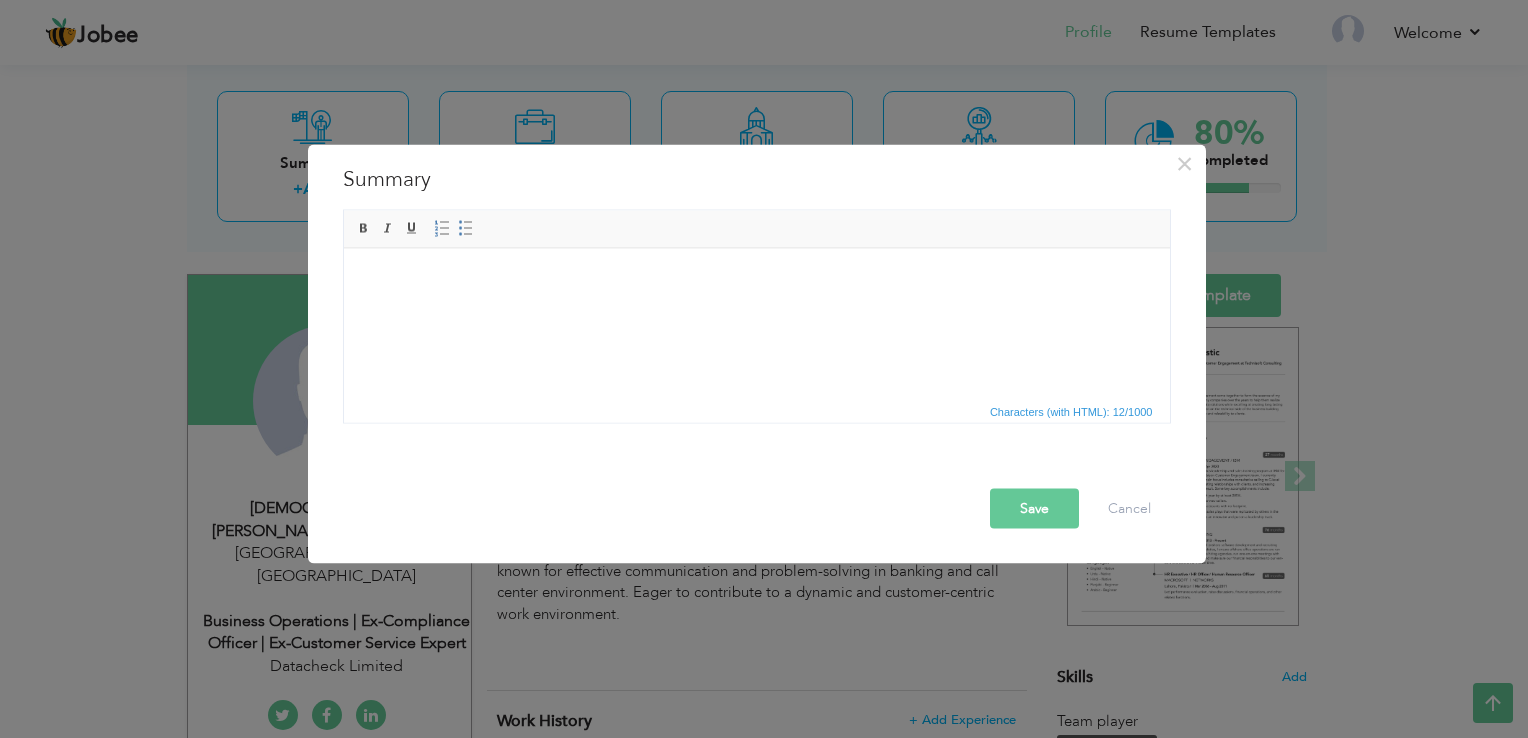 click at bounding box center (756, 289) 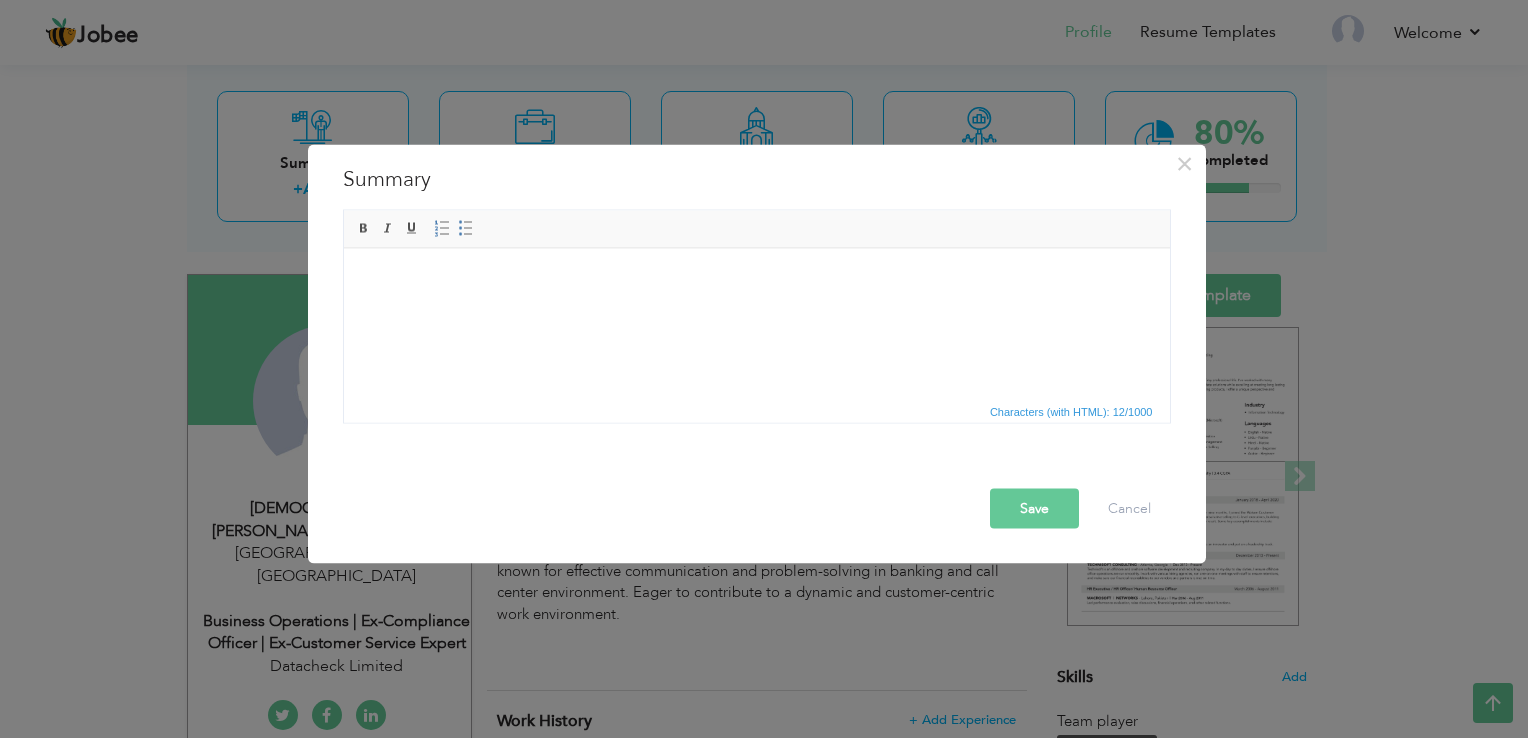 drag, startPoint x: 373, startPoint y: 267, endPoint x: 808, endPoint y: 352, distance: 443.2268 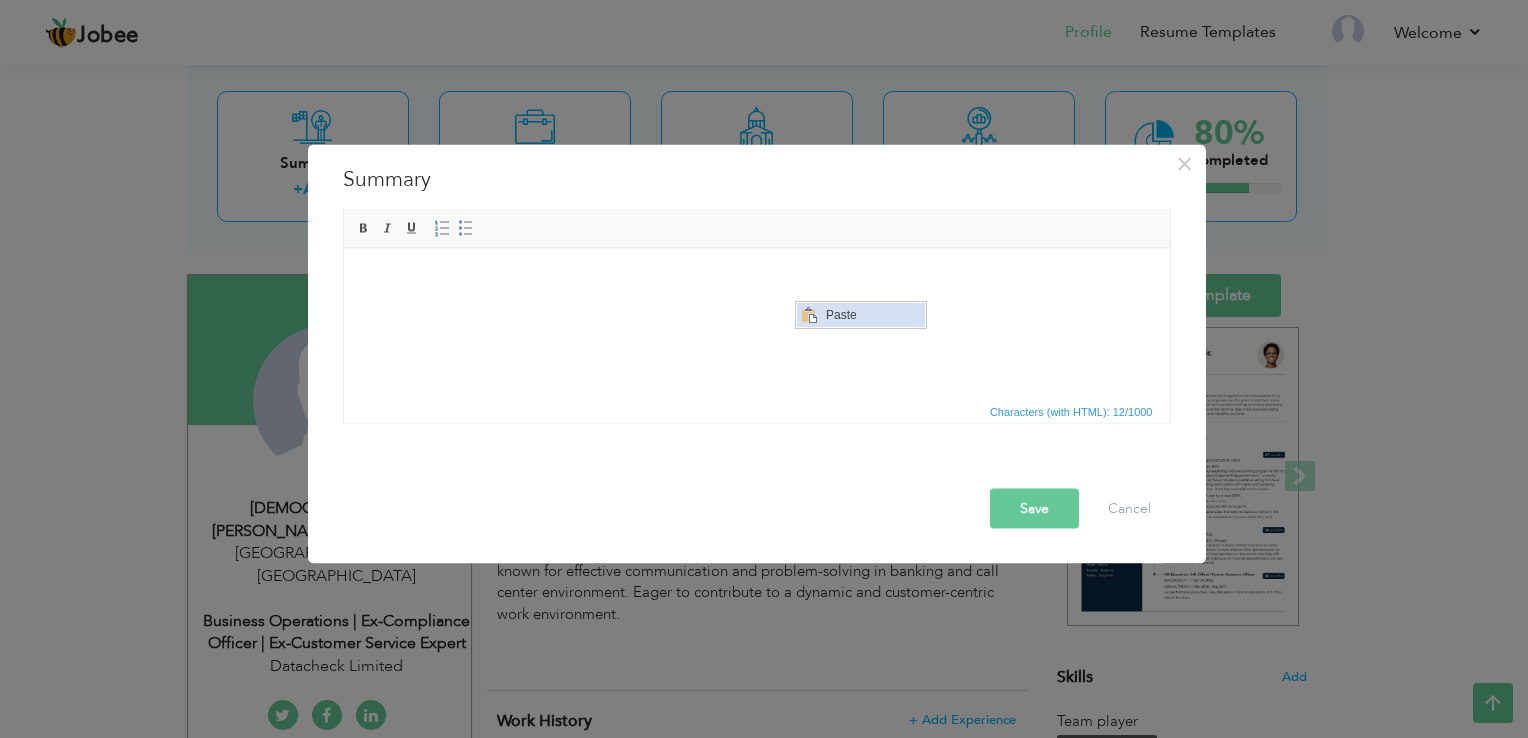 click on "Paste" at bounding box center (873, 314) 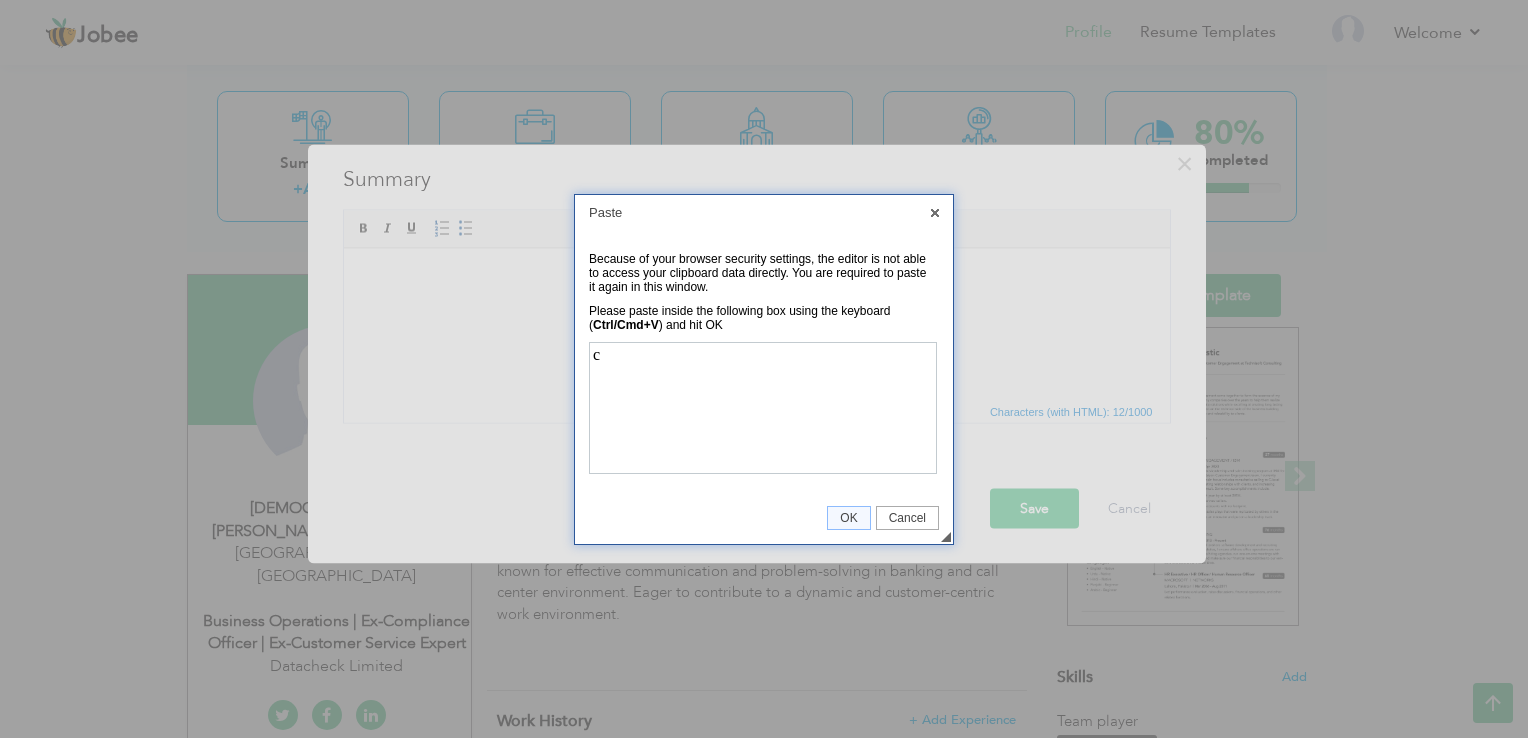 scroll, scrollTop: 0, scrollLeft: 0, axis: both 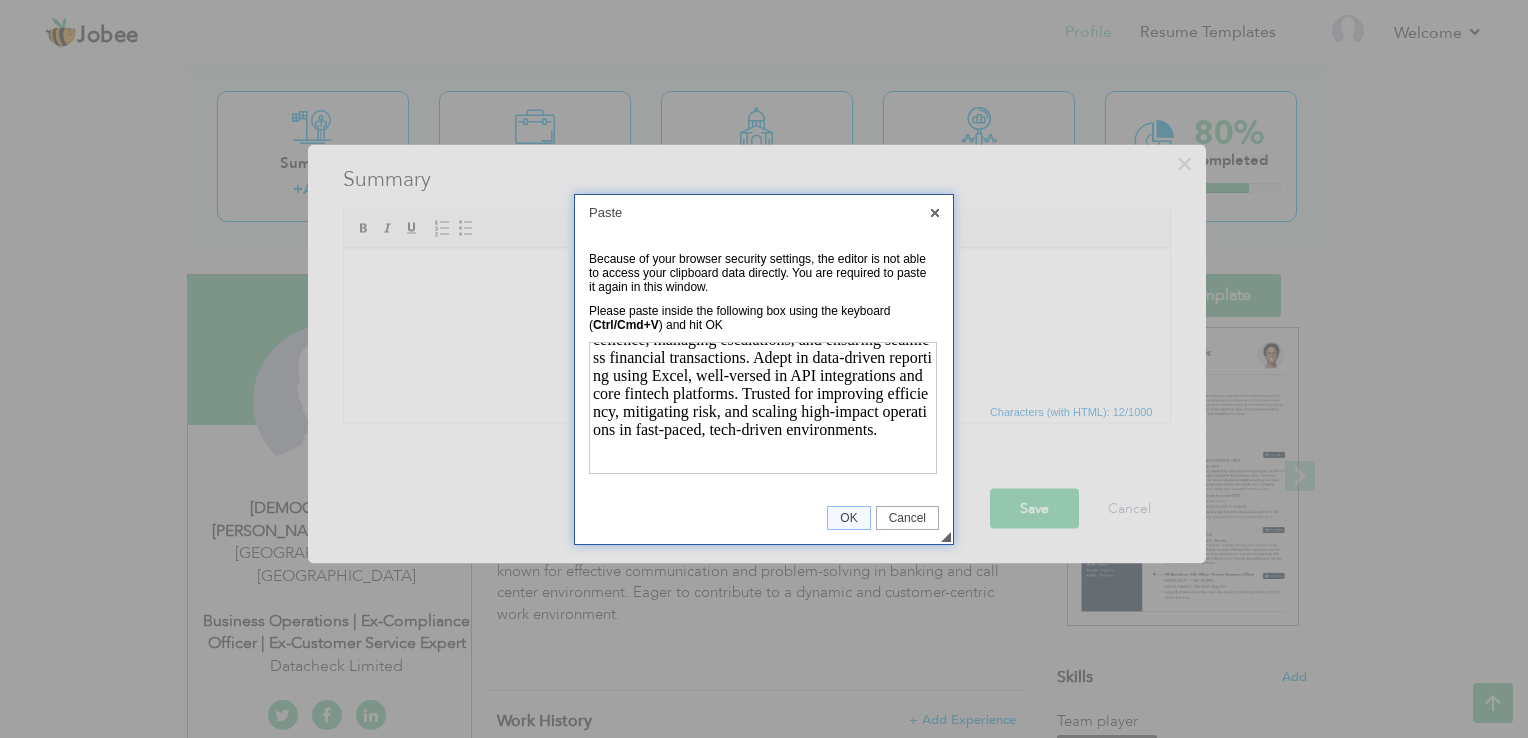 click on "Dynamic and detail-oriented Fintech
Operations specialist with 9+ years of experience in payment systems,
regulatory, sales compliance, and customer experience. Proven track record in
driving operational excellence, managing escalations, and ensuring seamless
financial transactions. Adept in data-driven reporting using Excel, well-versed
in API integrations and core fintech platforms. Trusted for improving
efficiency, mitigating risk, and scaling high-impact operations in fast-paced,
tech-driven environments." at bounding box center (761, 347) 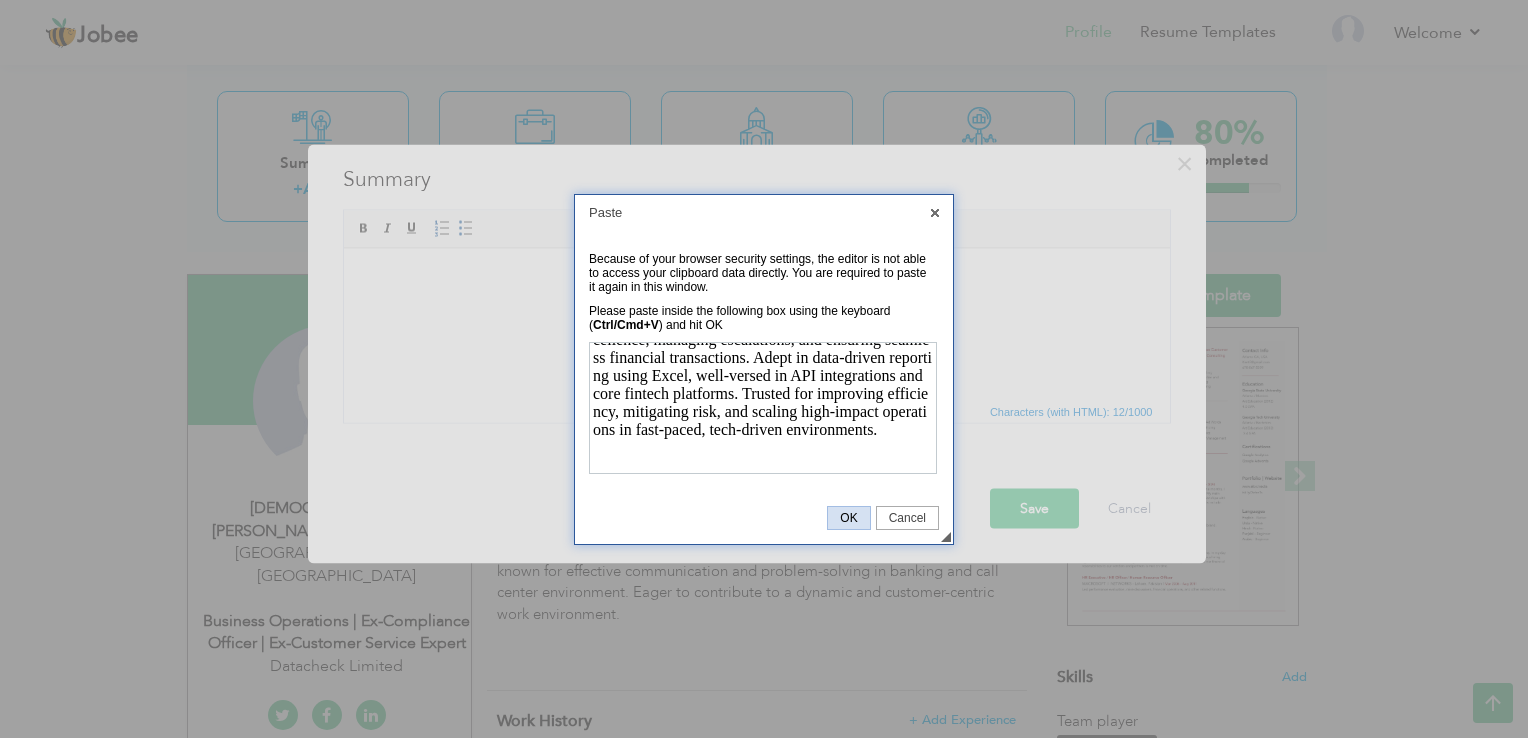 click on "OK" at bounding box center (848, 518) 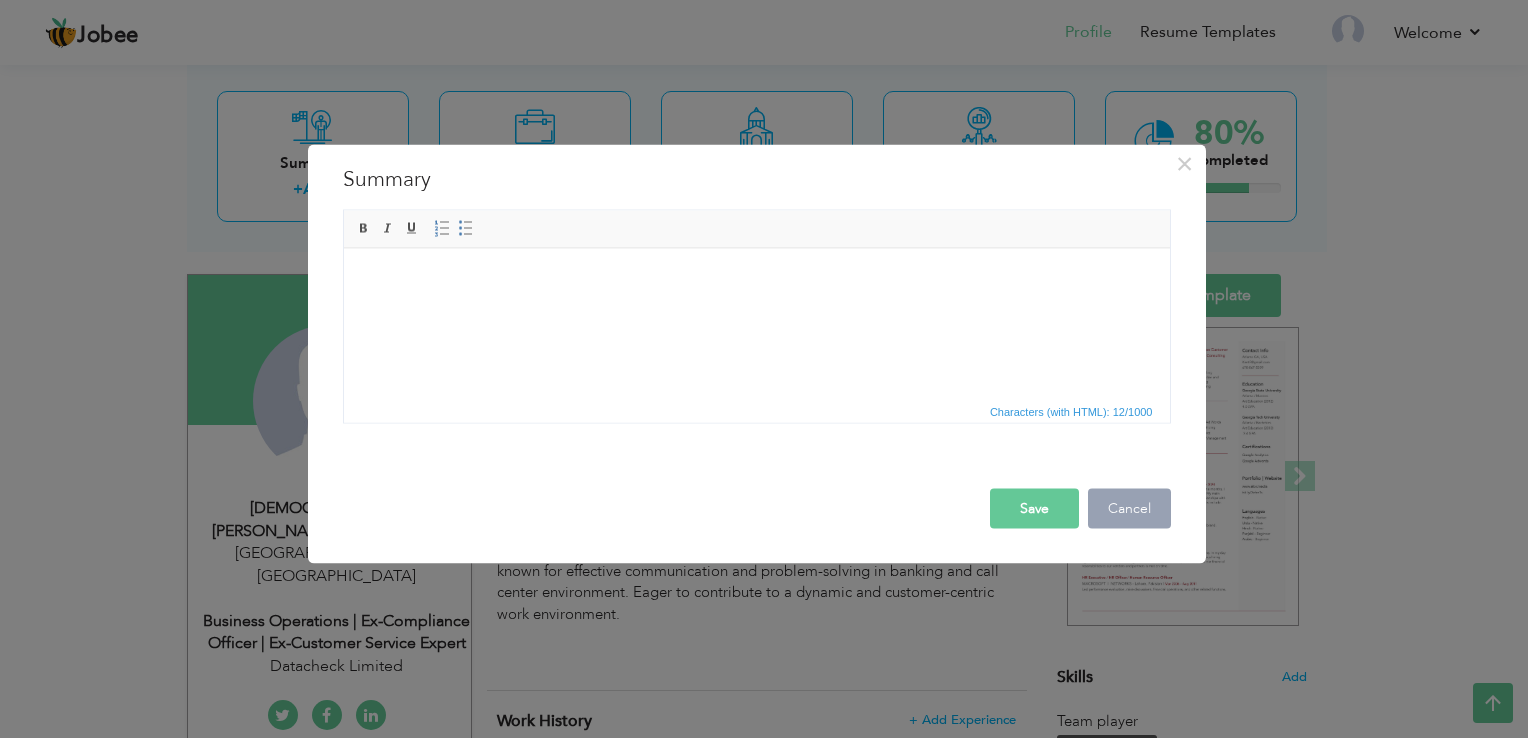 click on "Cancel" at bounding box center [1129, 509] 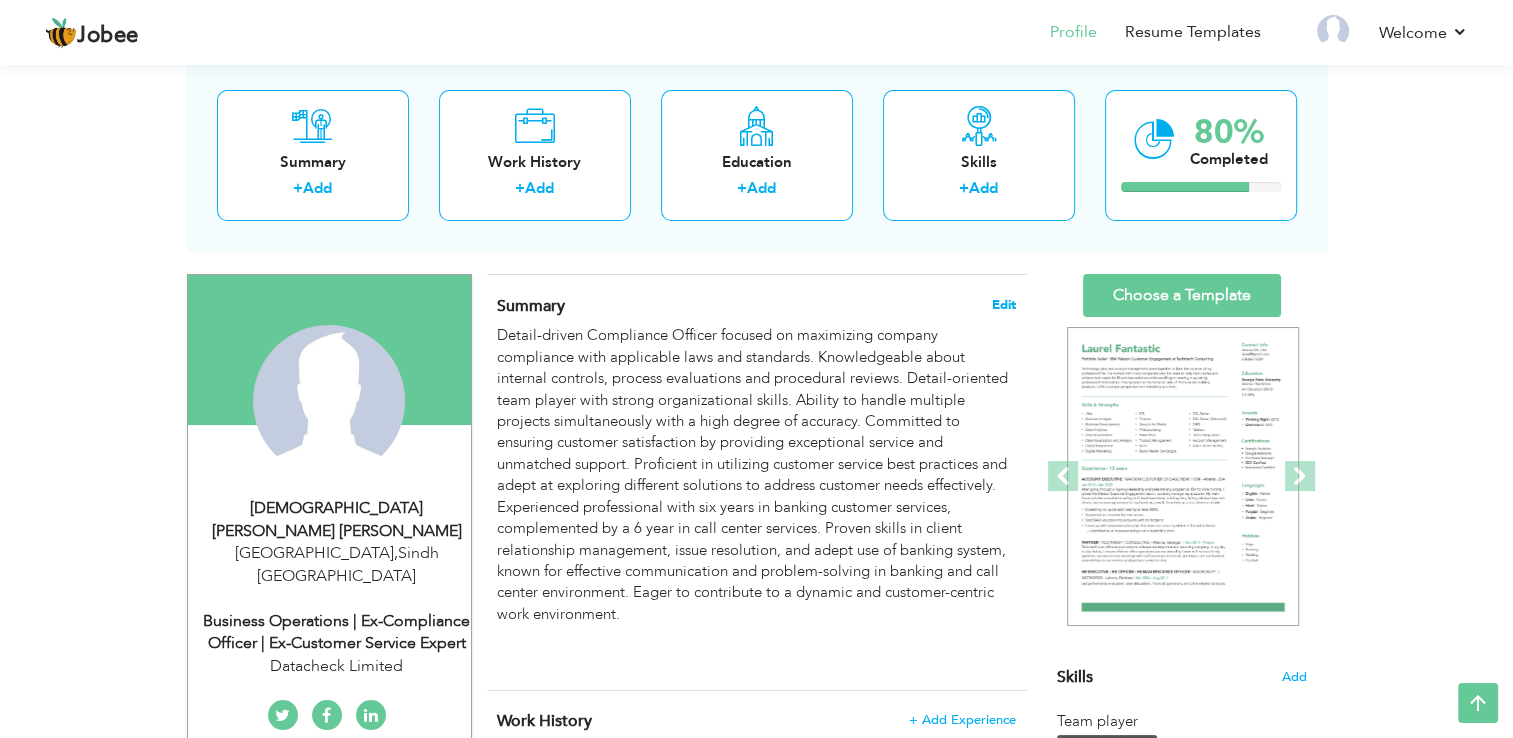 click on "Edit" at bounding box center (1004, 305) 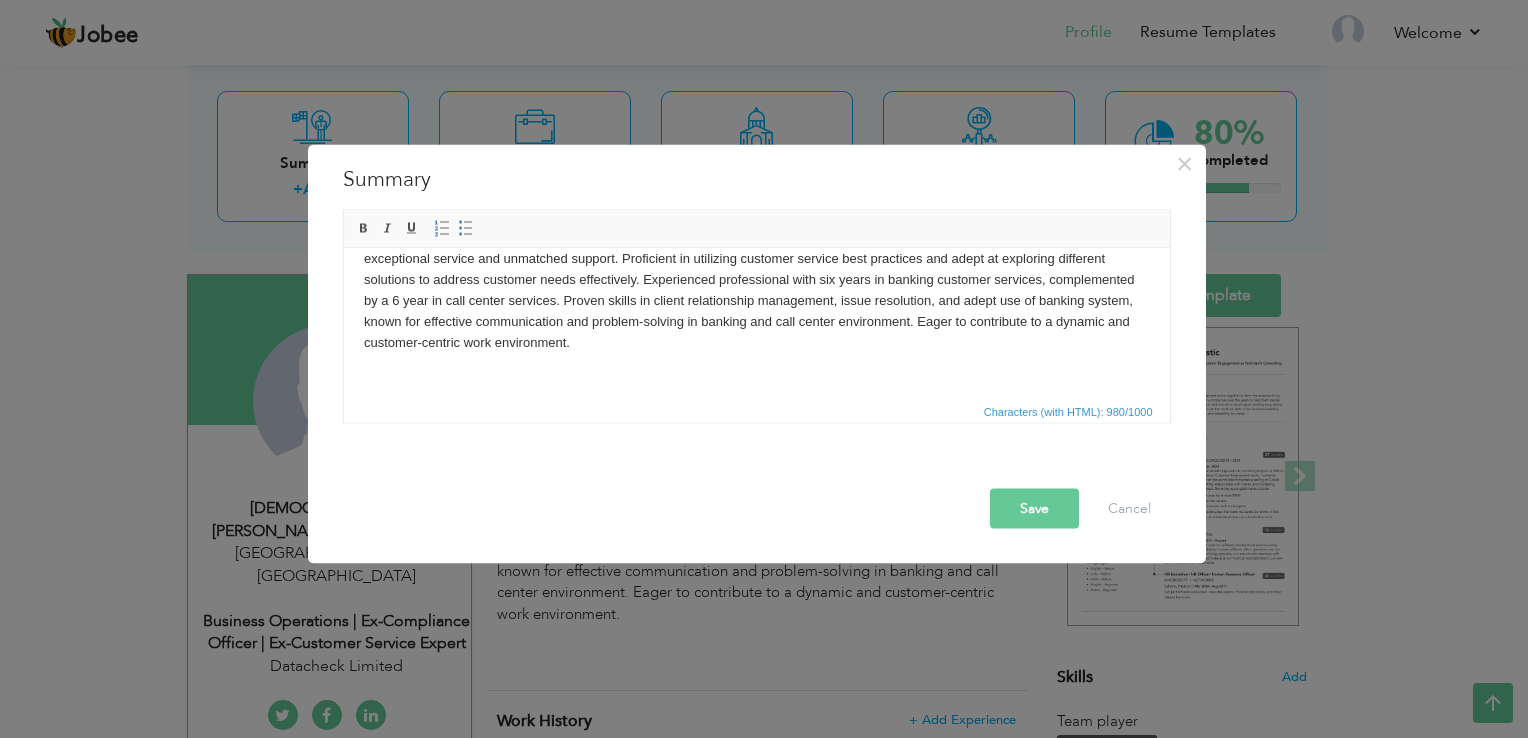 scroll, scrollTop: 97, scrollLeft: 0, axis: vertical 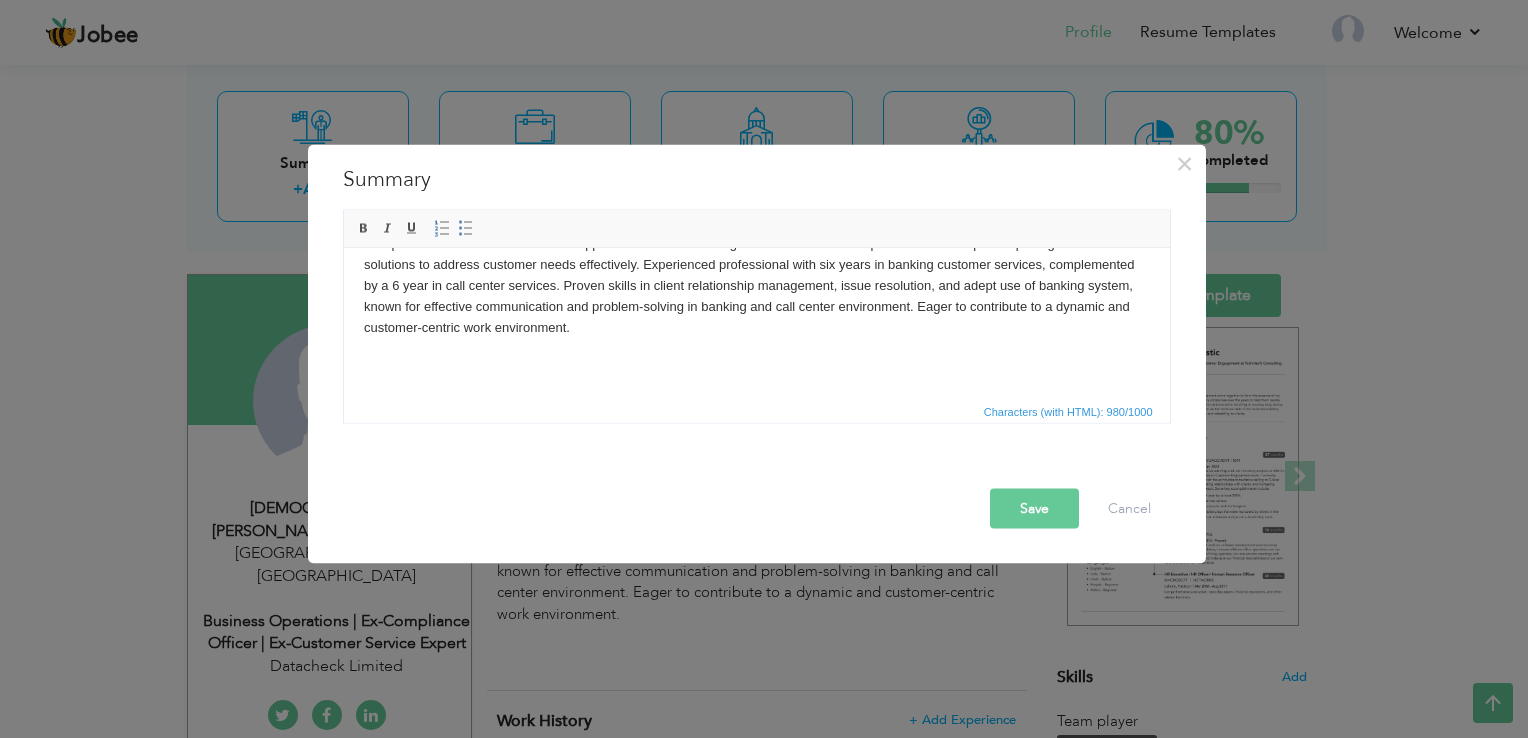 click on "Detail-driven Compliance Officer focused on maximizing company compliance with applicable laws and standards. Knowledgeable about internal controls, process evaluations and procedural reviews. Detail-oriented team player with strong organizational skills. Ability to handle multiple projects simultaneously with a high degree of accuracy. Committed to ensuring customer satisfaction by providing exceptional service and unmatched support. Proficient in utilizing customer service best practices and adept at exploring different solutions to address customer needs effectively. Experienced professional with six years in banking customer services, complemented by a 6 year in call center services. Proven skills in client relationship management, issue resolution, and adept use of banking system, known for effective communication and problem-solving in banking and call center environment. Eager to contribute to a dynamic and customer-centric work environment." at bounding box center (756, 275) 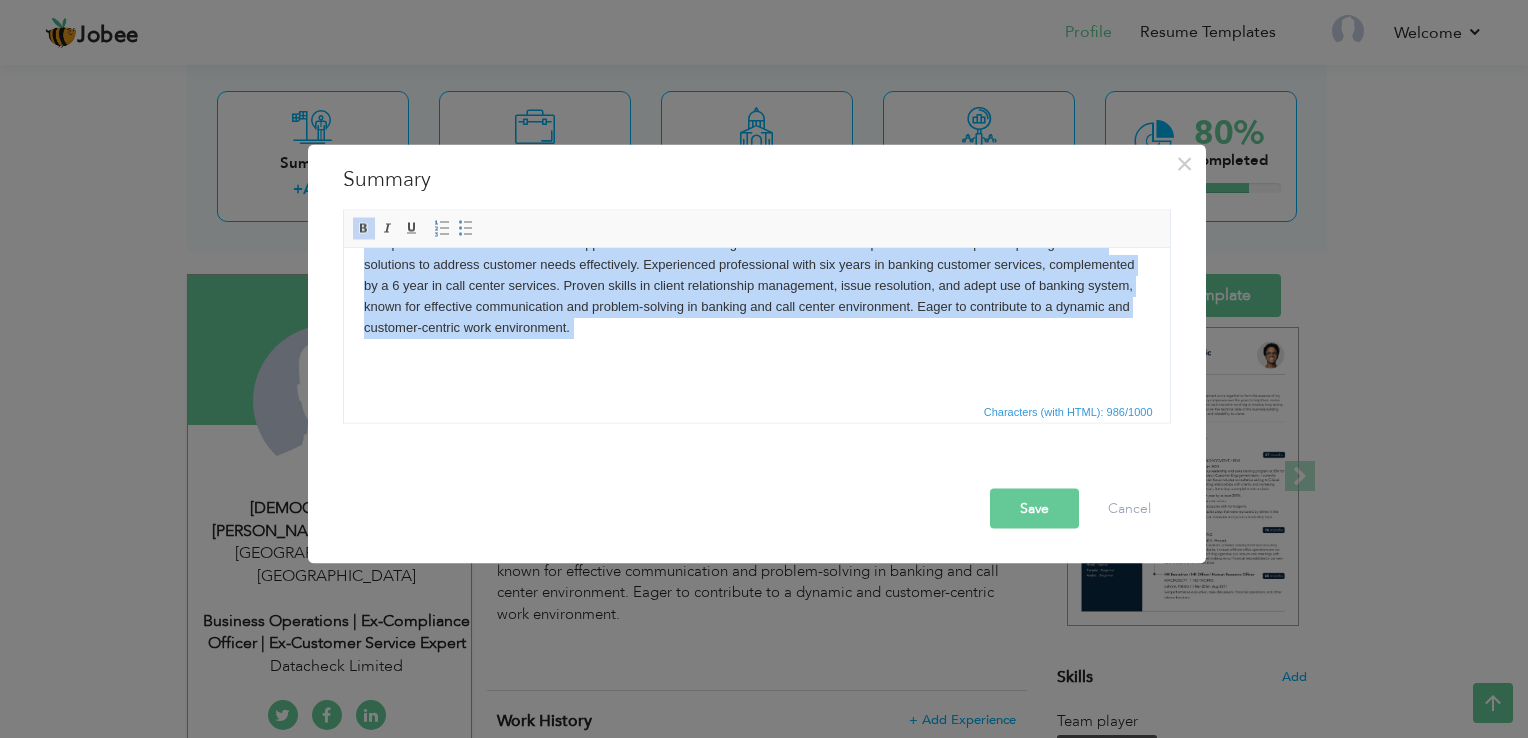 drag, startPoint x: 1056, startPoint y: 336, endPoint x: 387, endPoint y: 209, distance: 680.9479 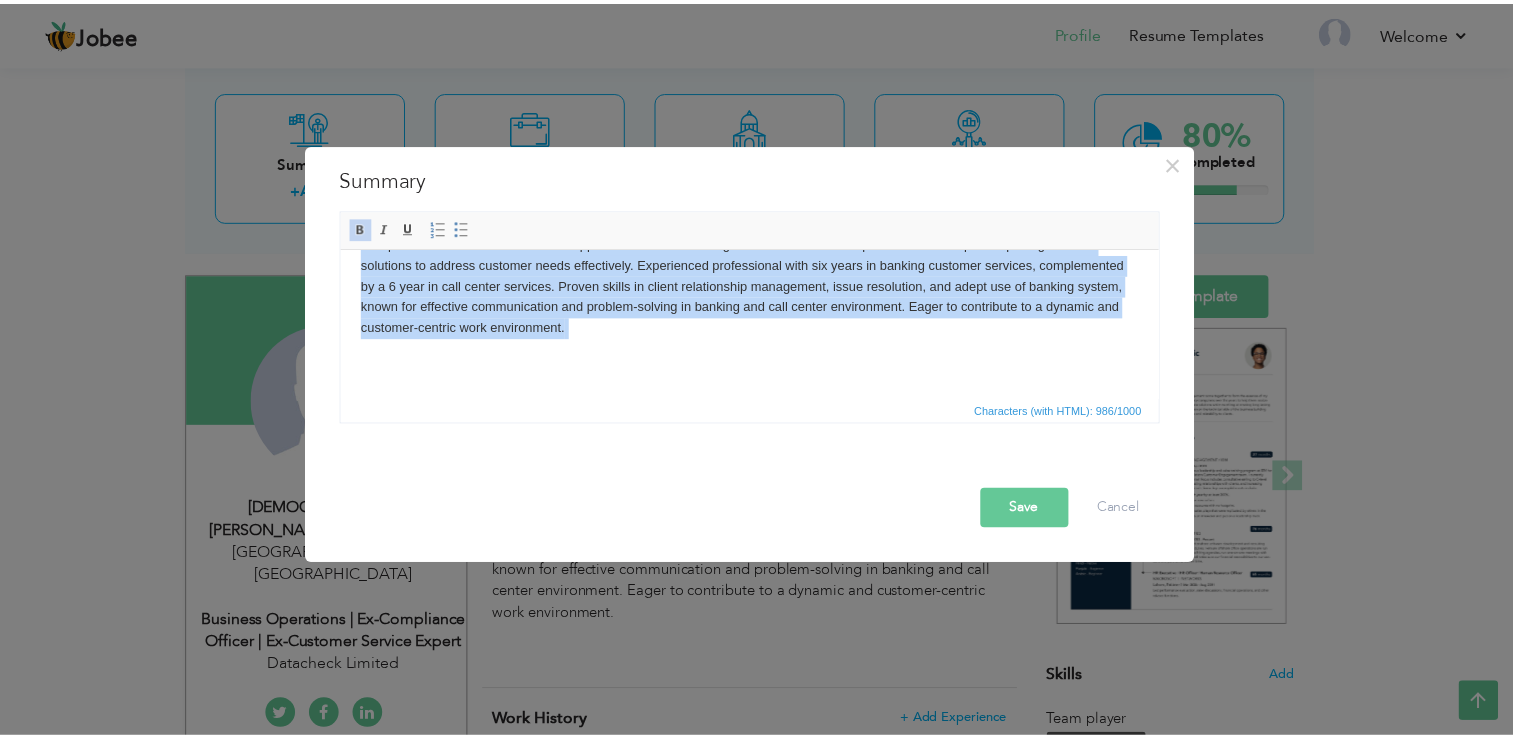scroll, scrollTop: 0, scrollLeft: 0, axis: both 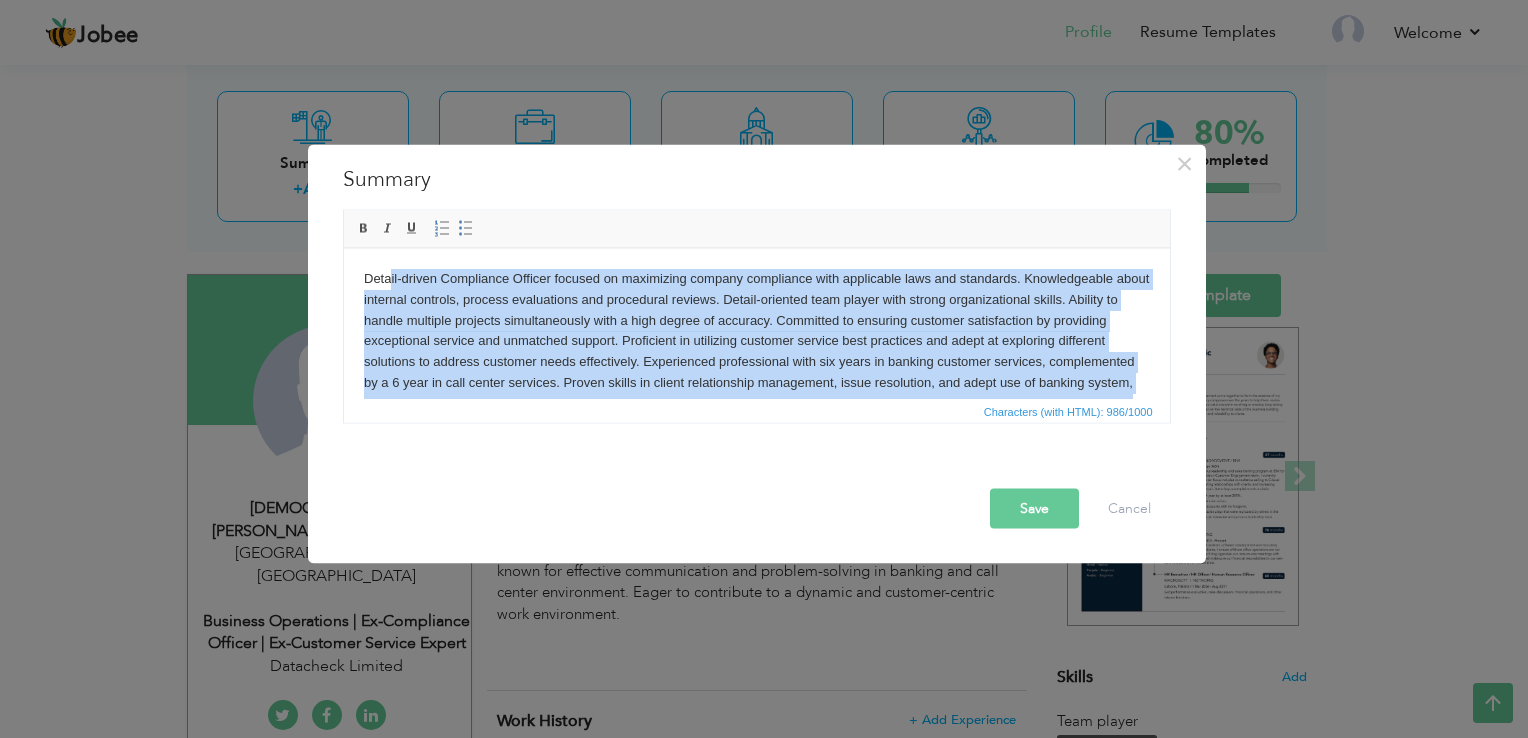 type 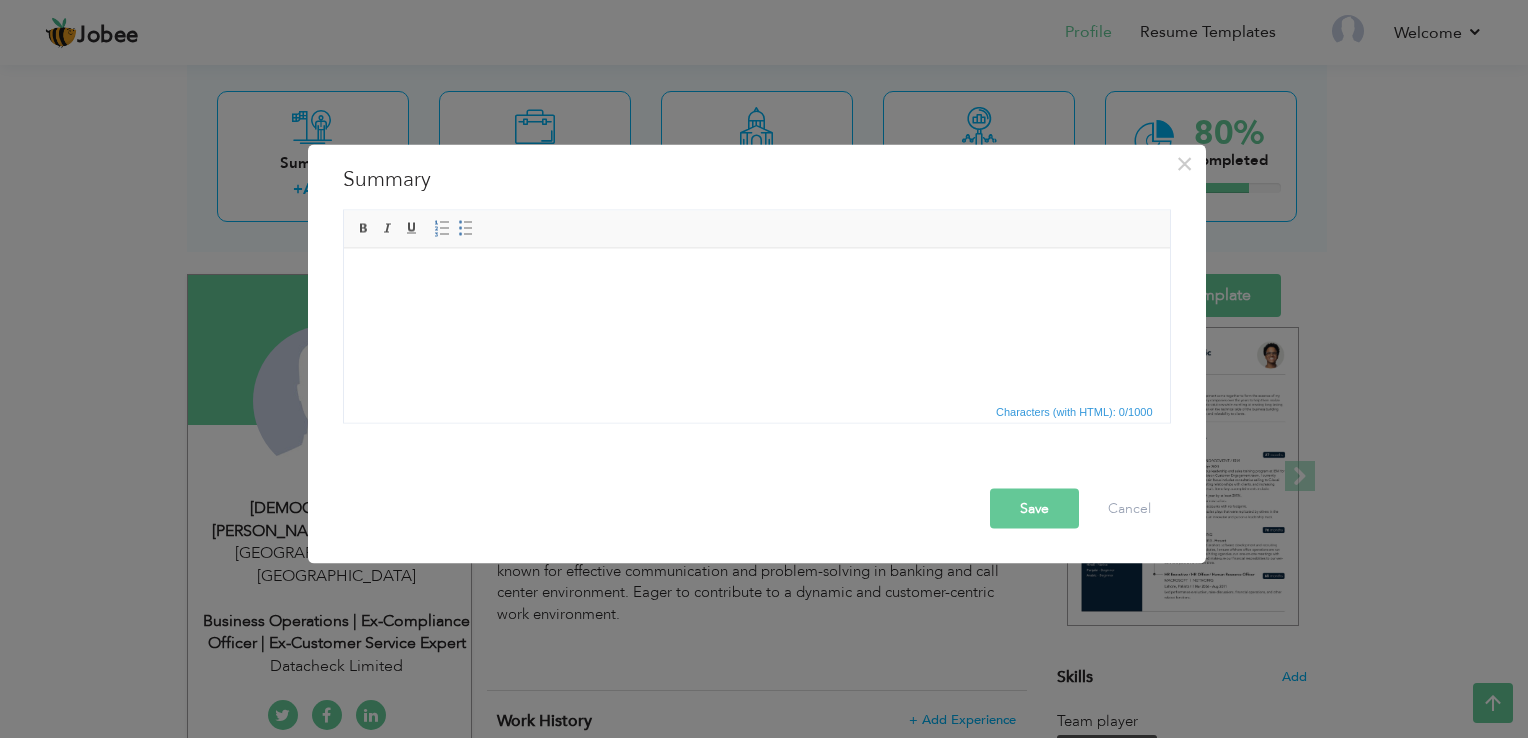 click at bounding box center (756, 278) 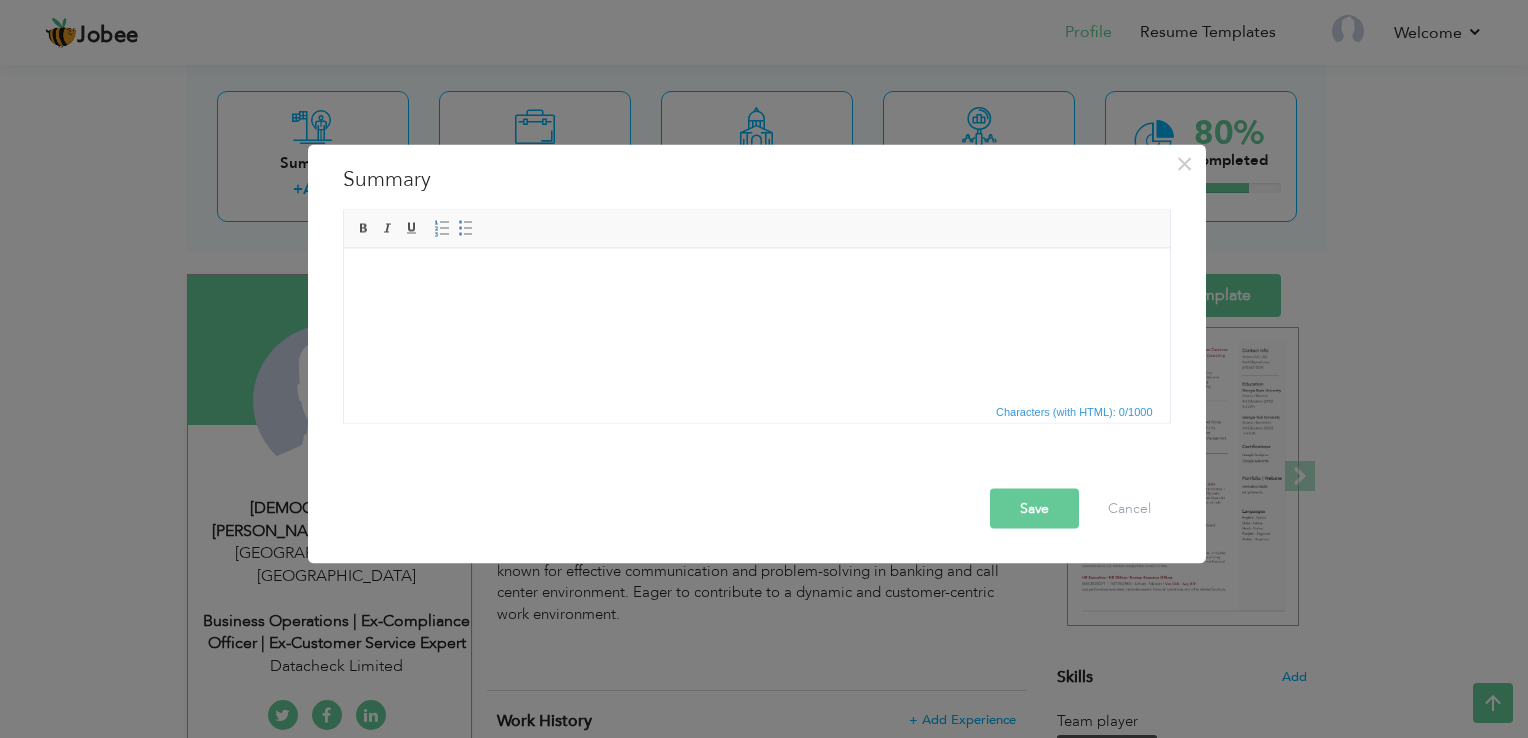 click at bounding box center [756, 278] 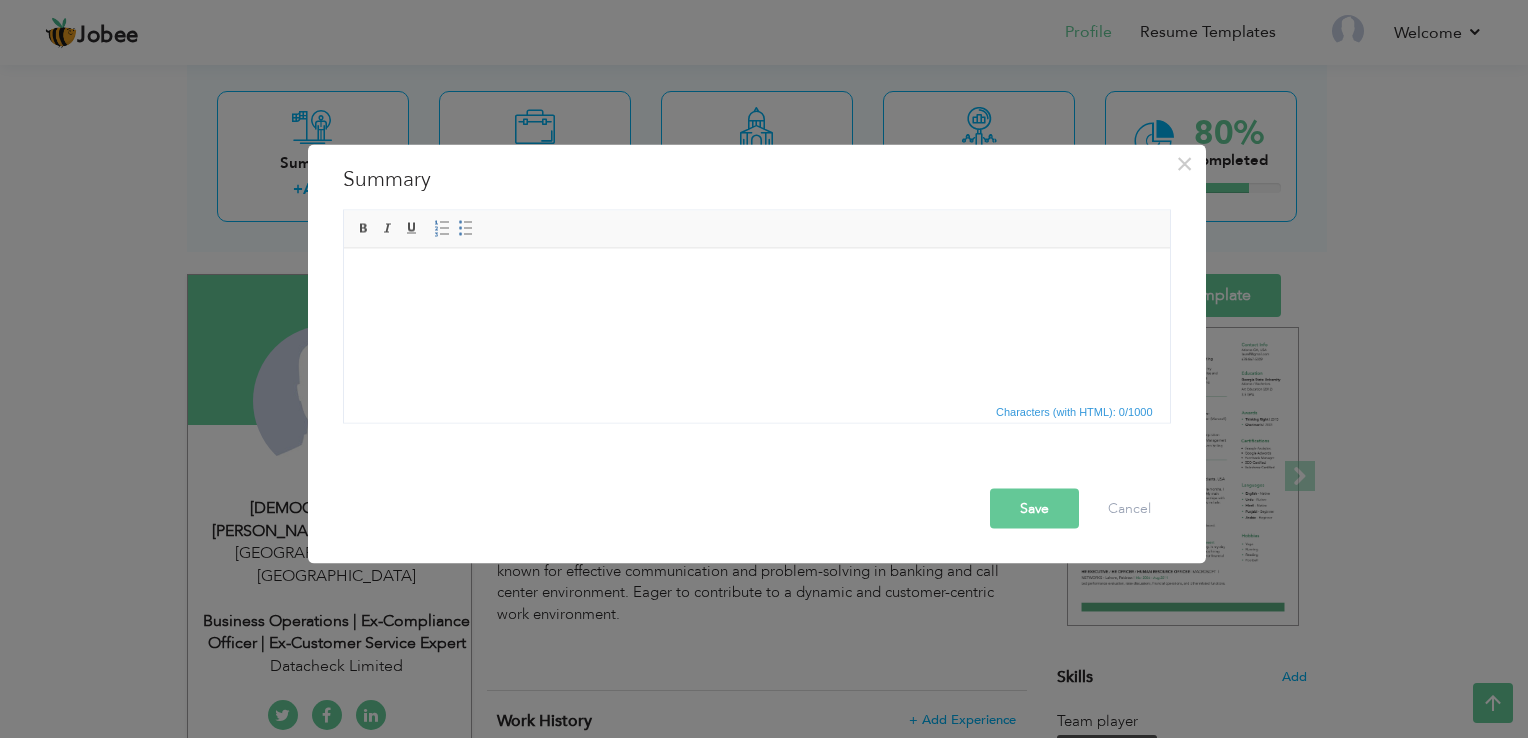 click at bounding box center [756, 278] 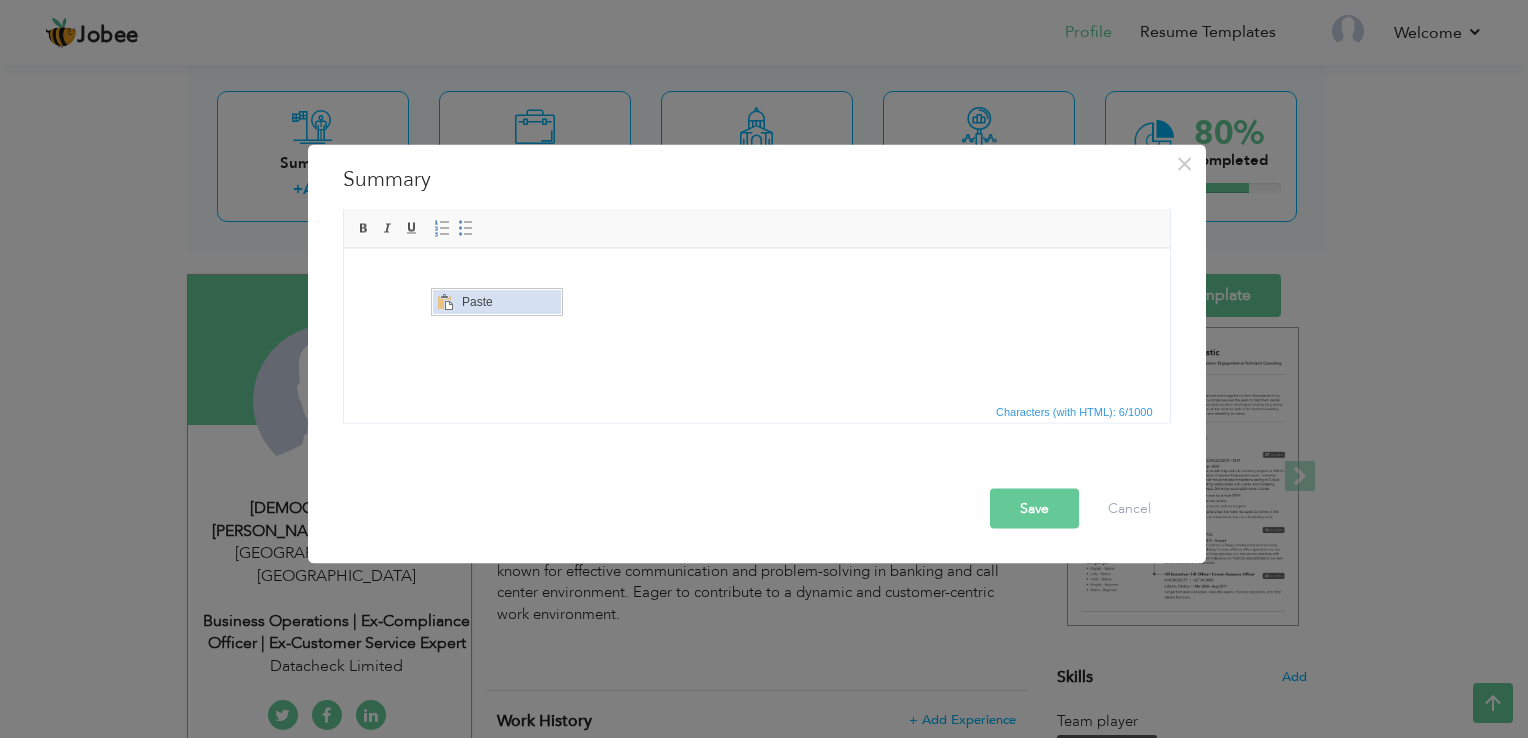 click on "Paste" at bounding box center (509, 301) 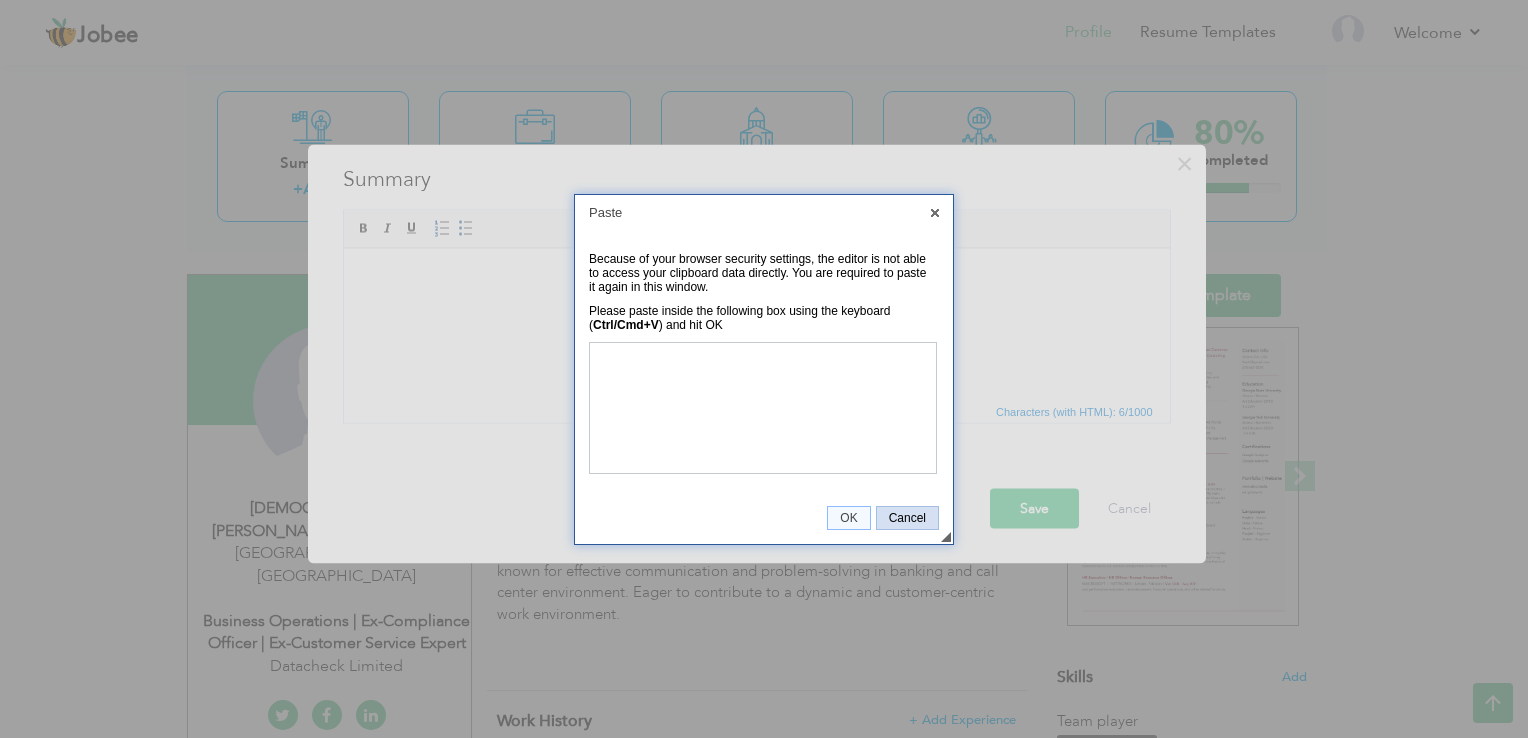 click on "Cancel" at bounding box center [907, 518] 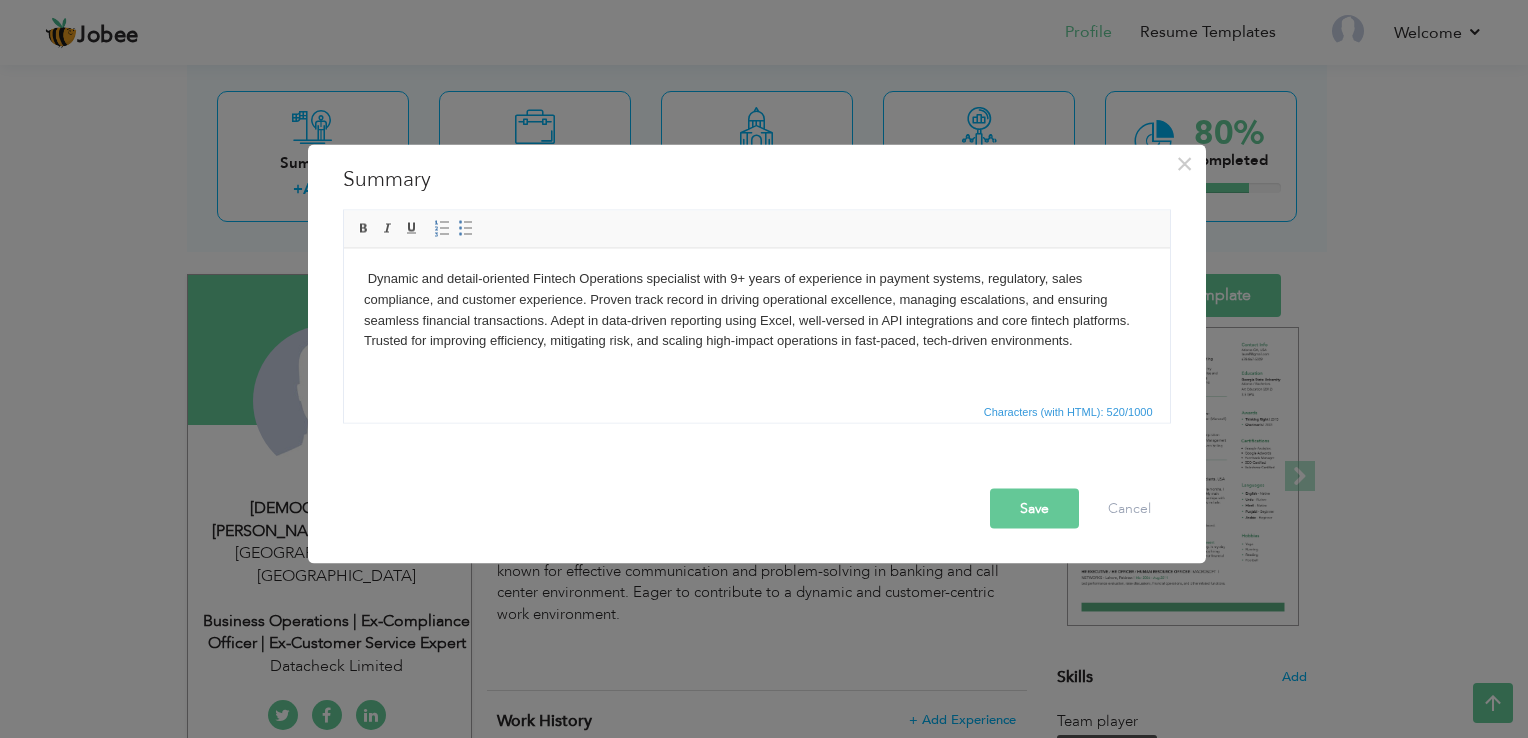 click on "Save" at bounding box center (1034, 509) 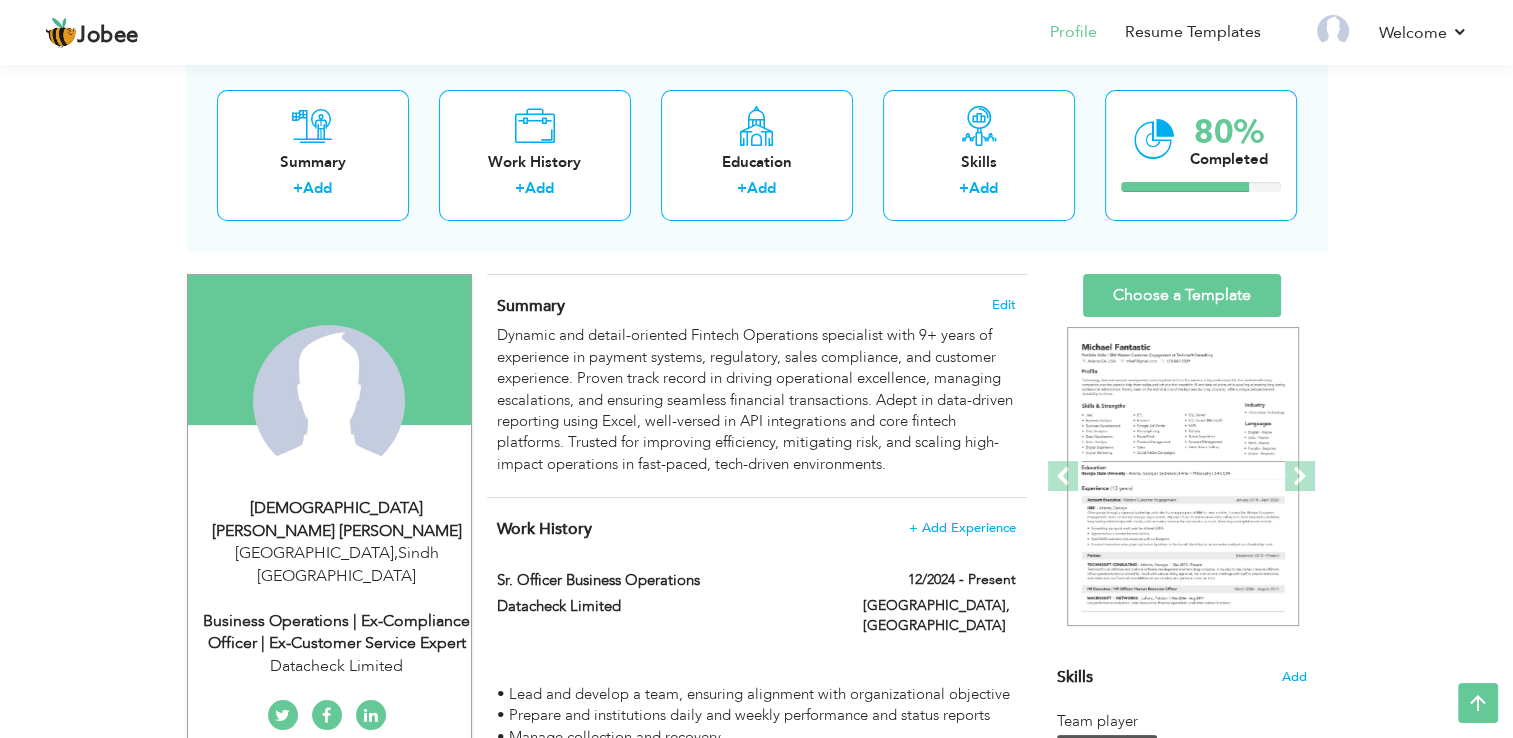 drag, startPoint x: 1512, startPoint y: 131, endPoint x: 1531, endPoint y: 142, distance: 21.954498 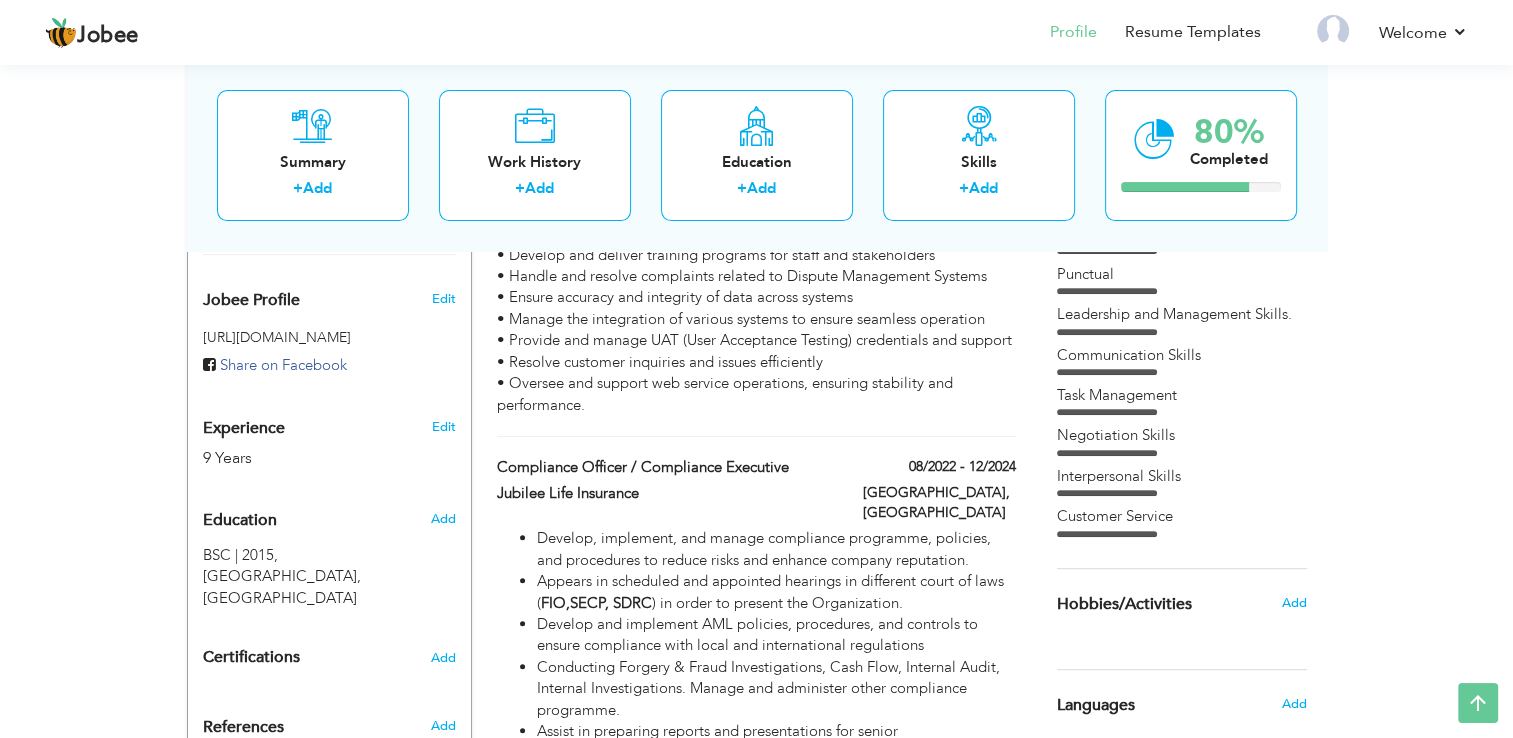 scroll, scrollTop: 0, scrollLeft: 0, axis: both 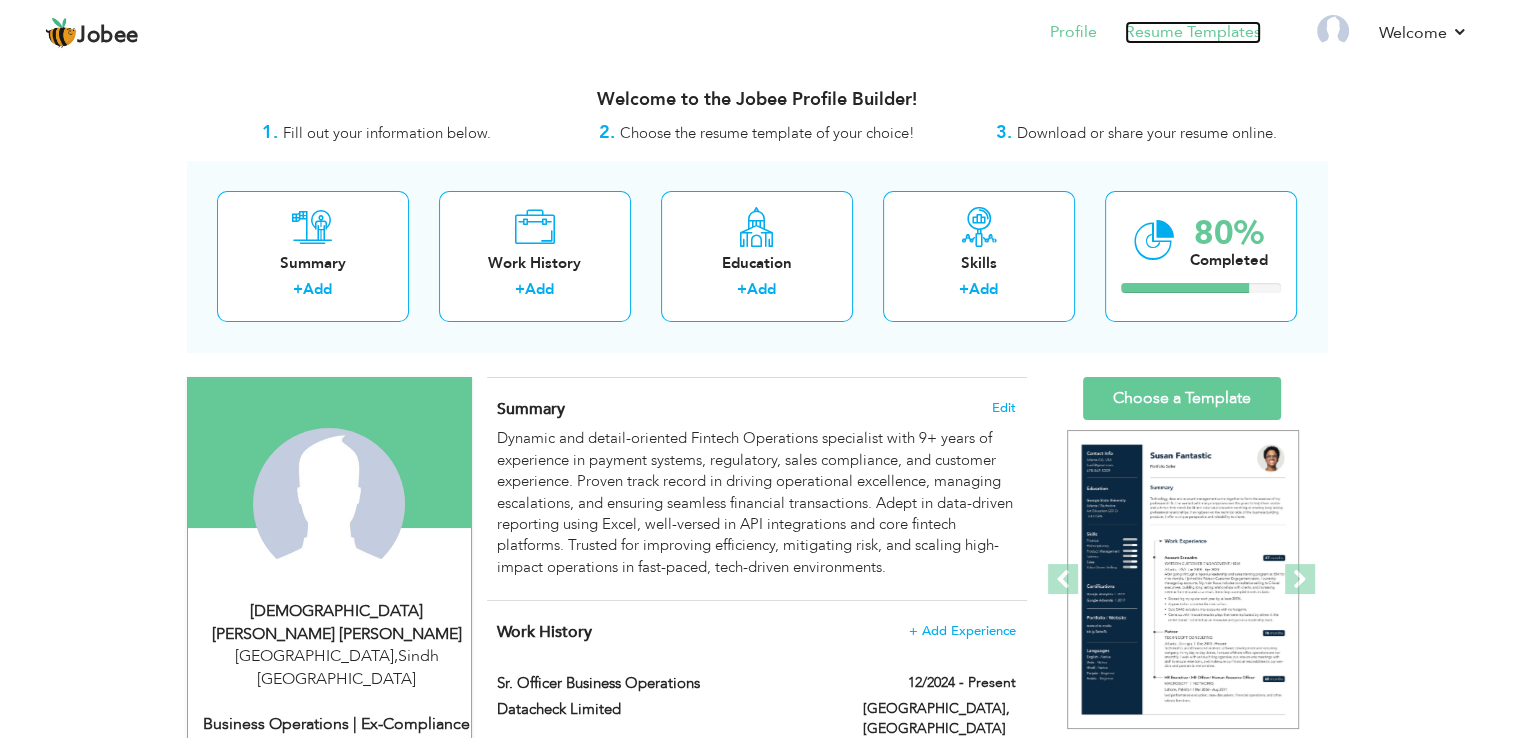 click on "Resume Templates" at bounding box center (1193, 32) 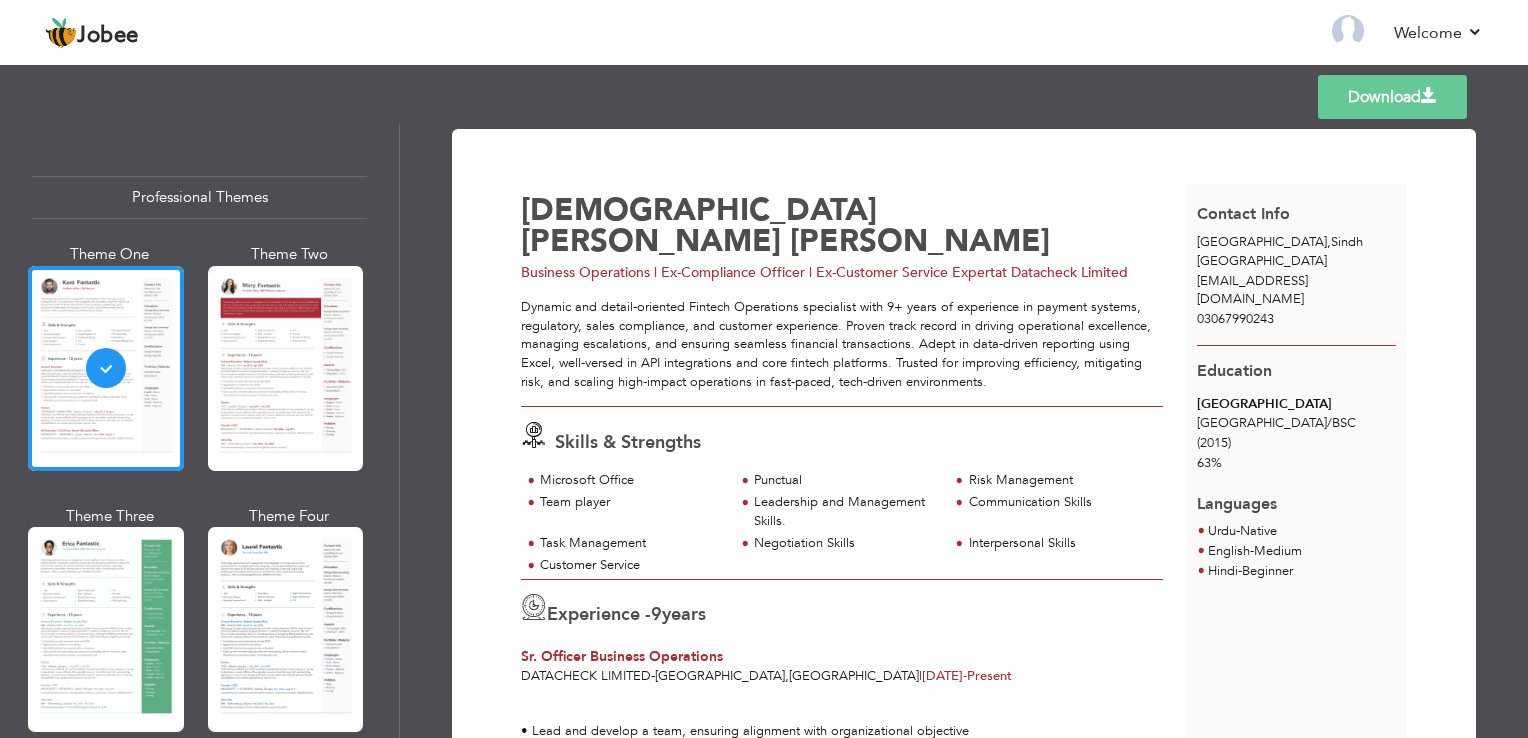 scroll, scrollTop: 0, scrollLeft: 0, axis: both 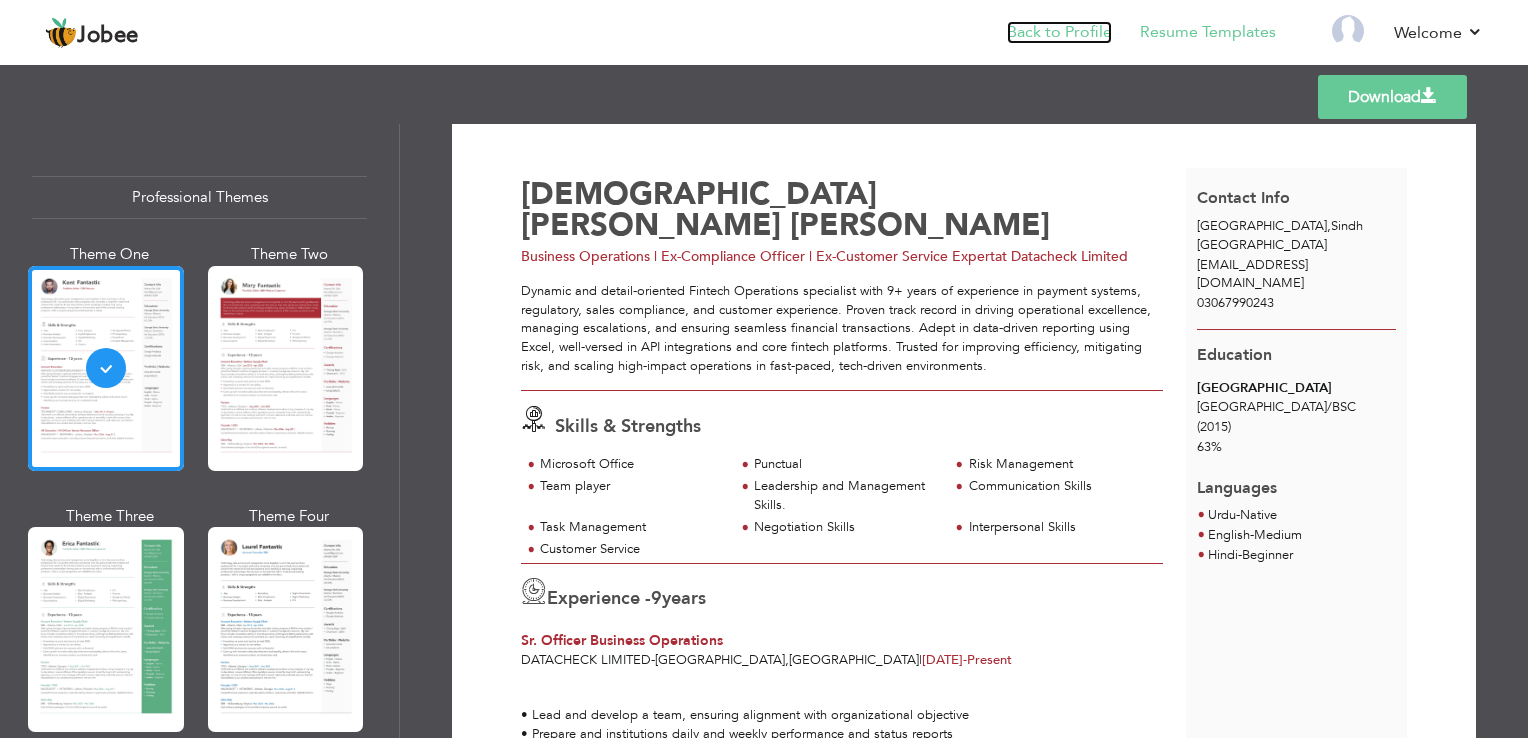 click on "Back to Profile" at bounding box center [1059, 32] 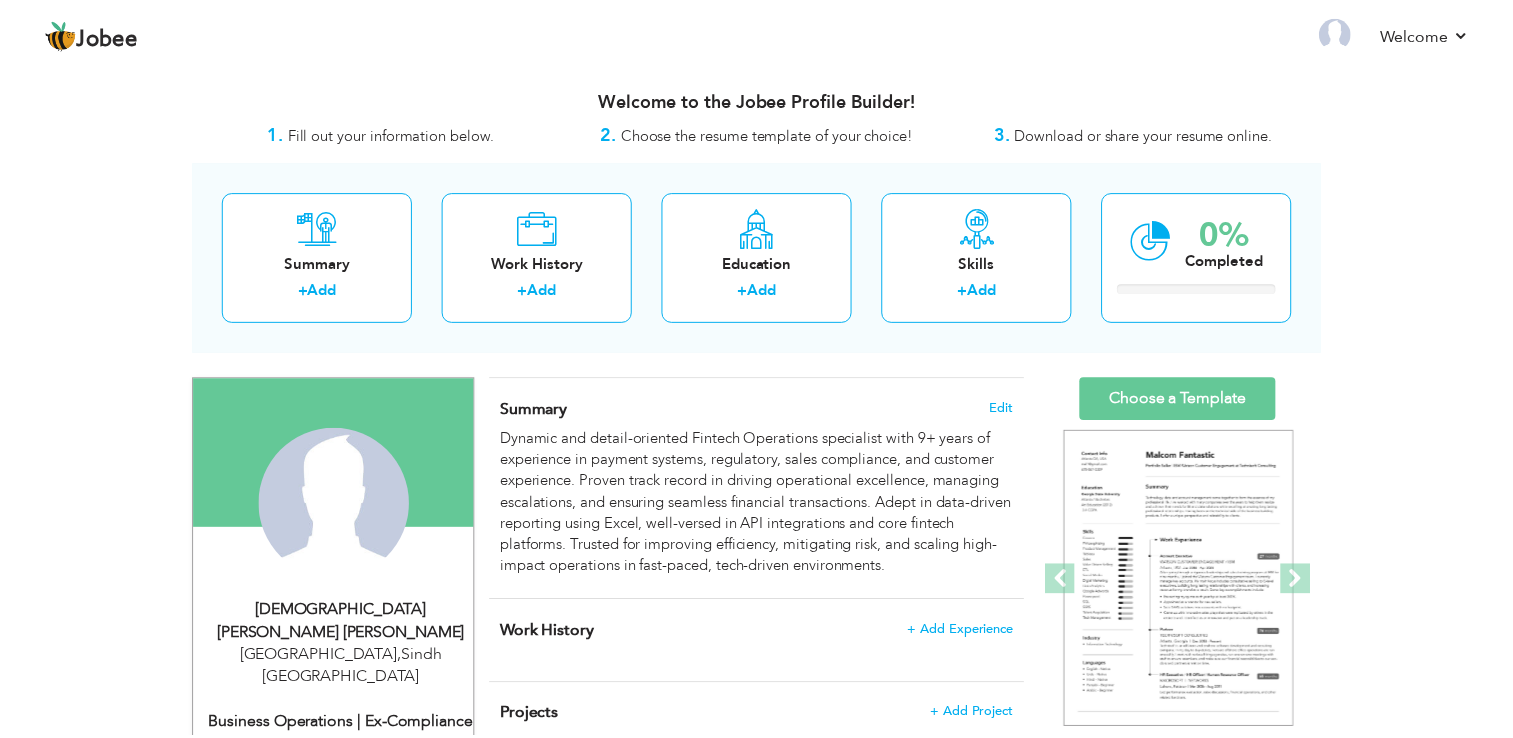 scroll, scrollTop: 0, scrollLeft: 0, axis: both 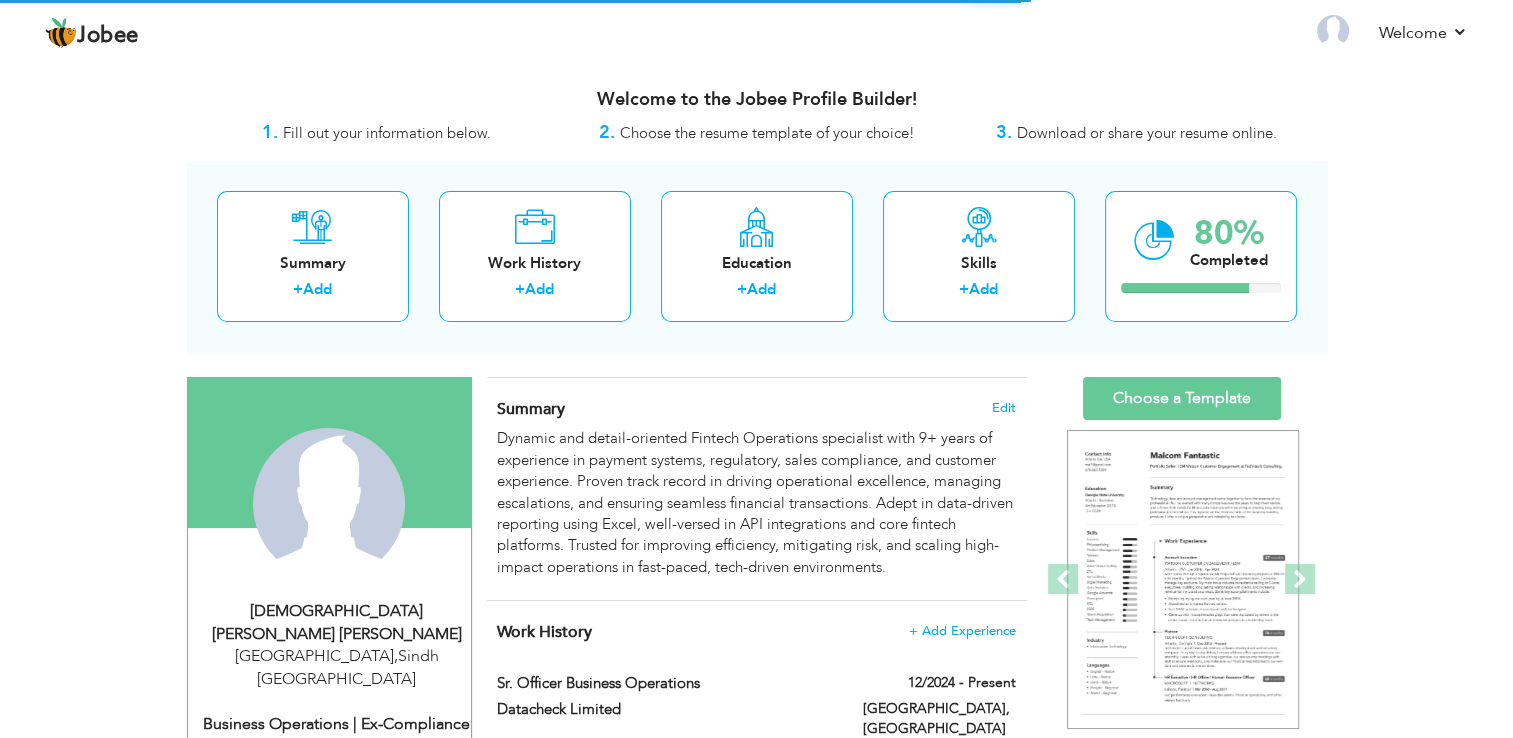 click on "[DEMOGRAPHIC_DATA][PERSON_NAME] [PERSON_NAME]" at bounding box center (337, 623) 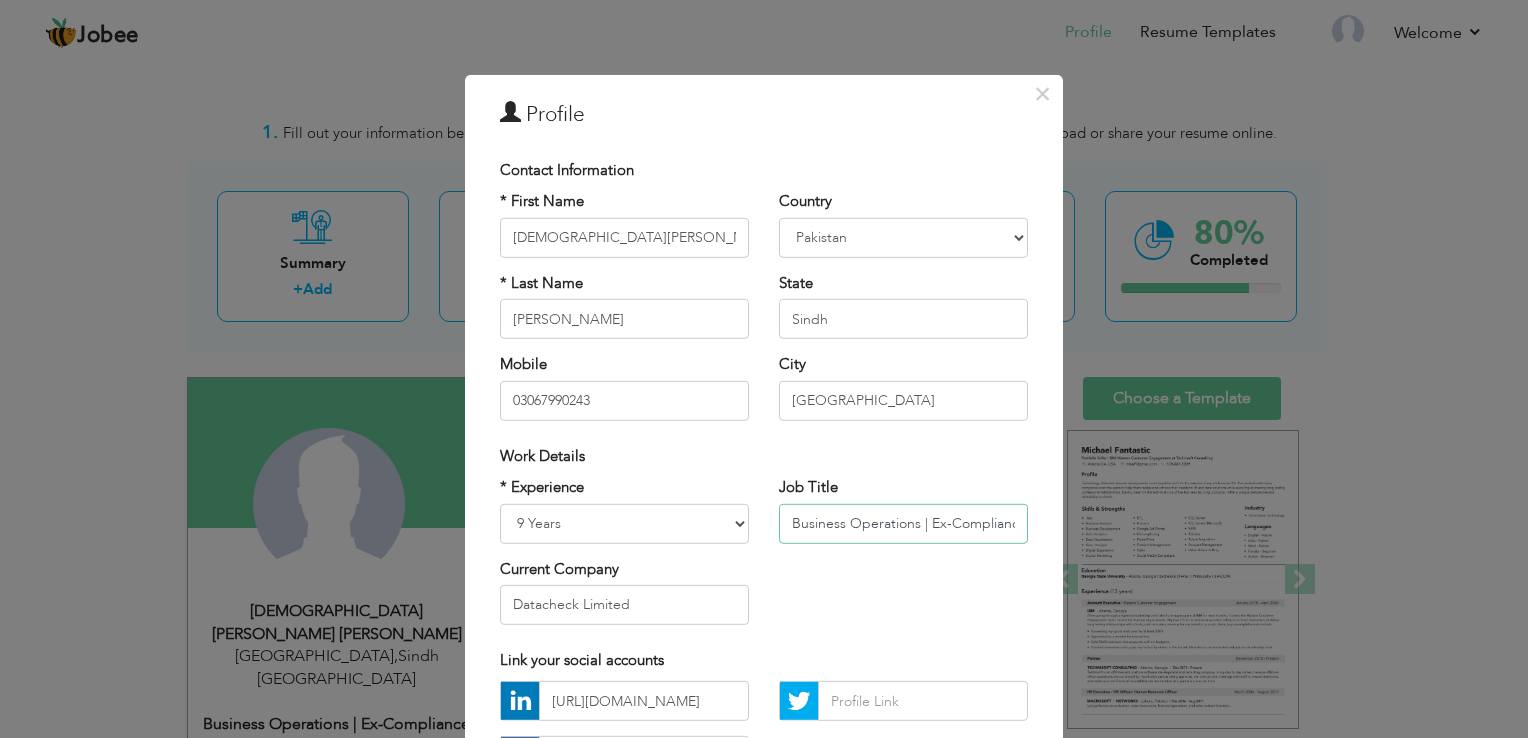 click on "Business Operations | Ex-Compliance Officer | Ex-Customer Service Expert" at bounding box center [903, 523] 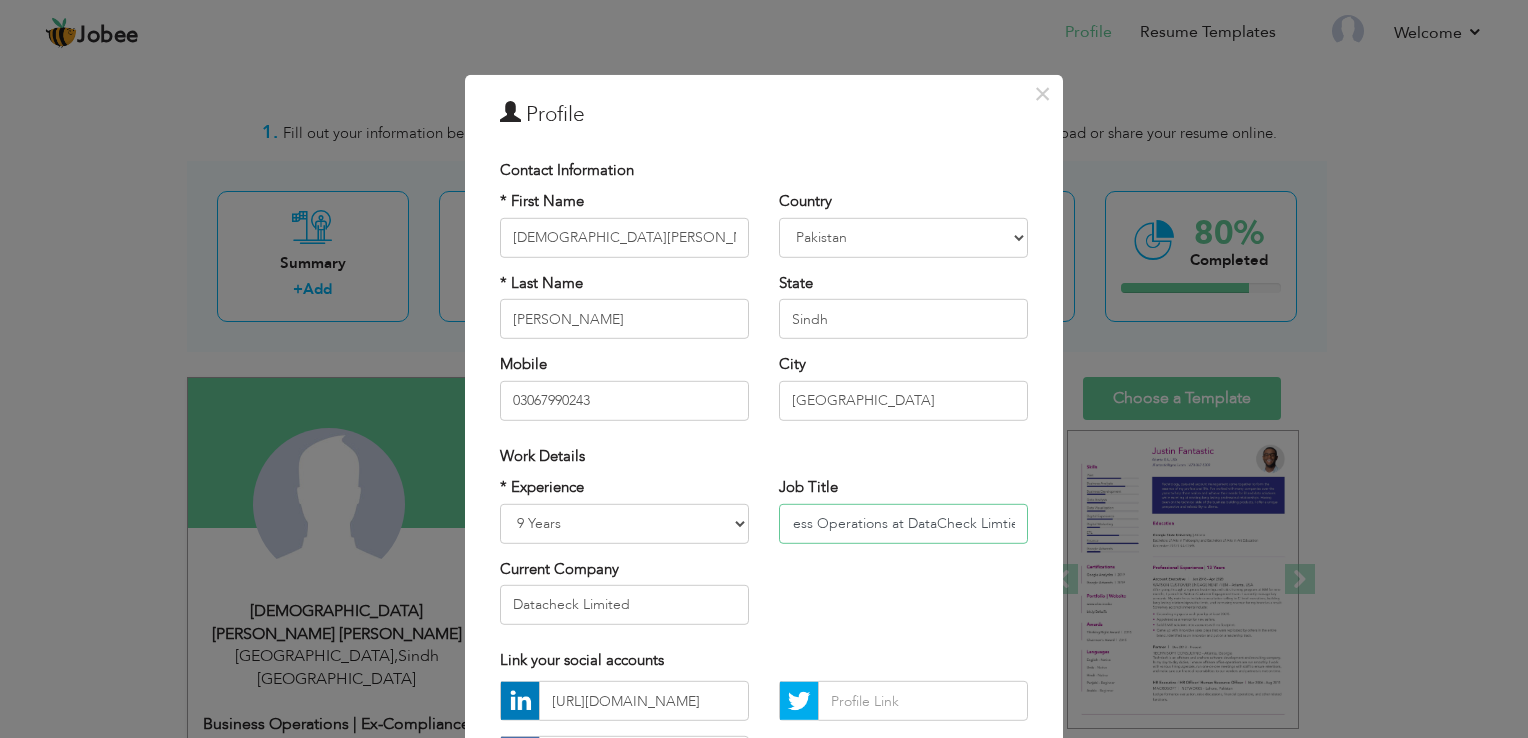 scroll, scrollTop: 0, scrollLeft: 42, axis: horizontal 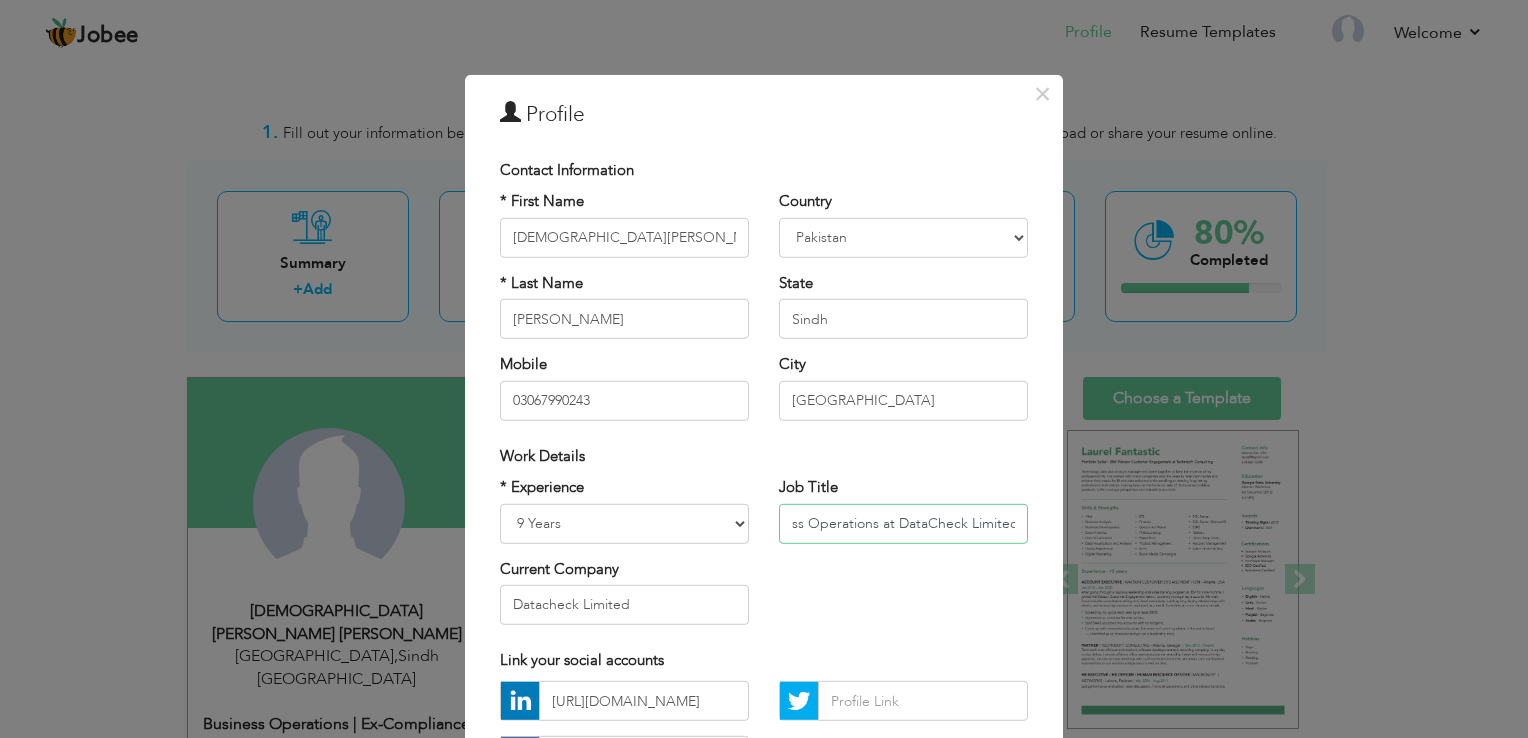 type on "Business Operations at DataCheck Limited | Ex-Compliance Officer | Ex-Customer Service Expert" 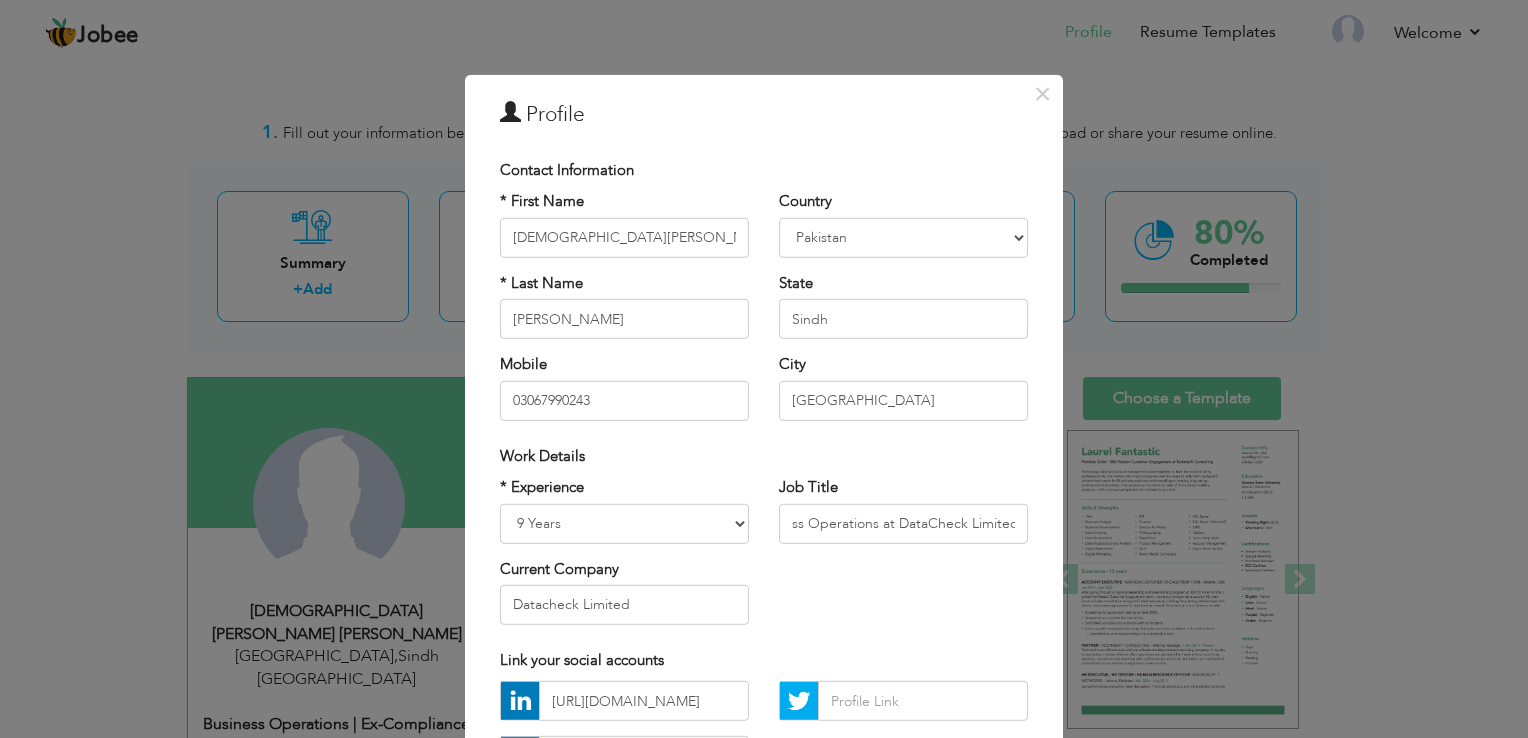 scroll, scrollTop: 0, scrollLeft: 0, axis: both 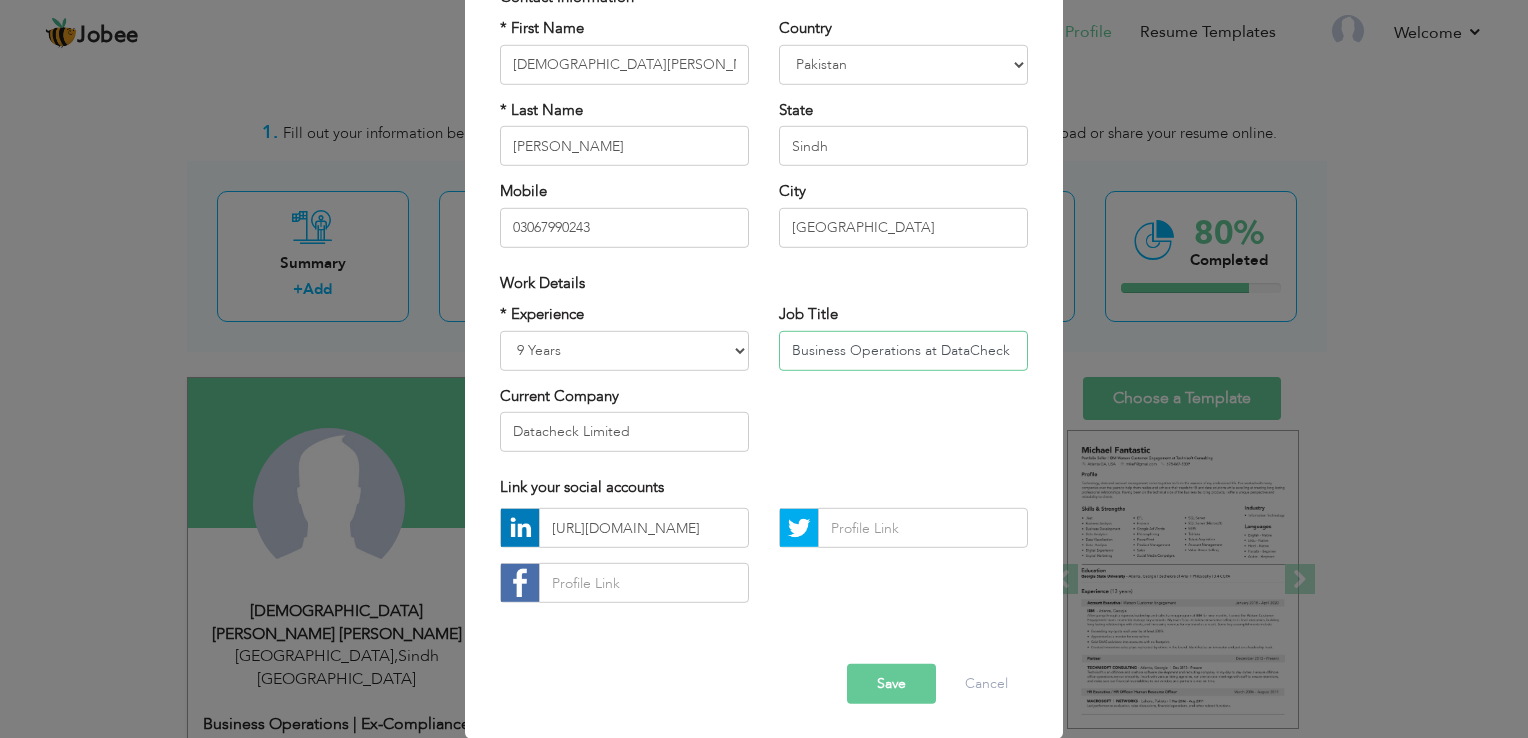 drag, startPoint x: 927, startPoint y: 351, endPoint x: 658, endPoint y: 403, distance: 273.97992 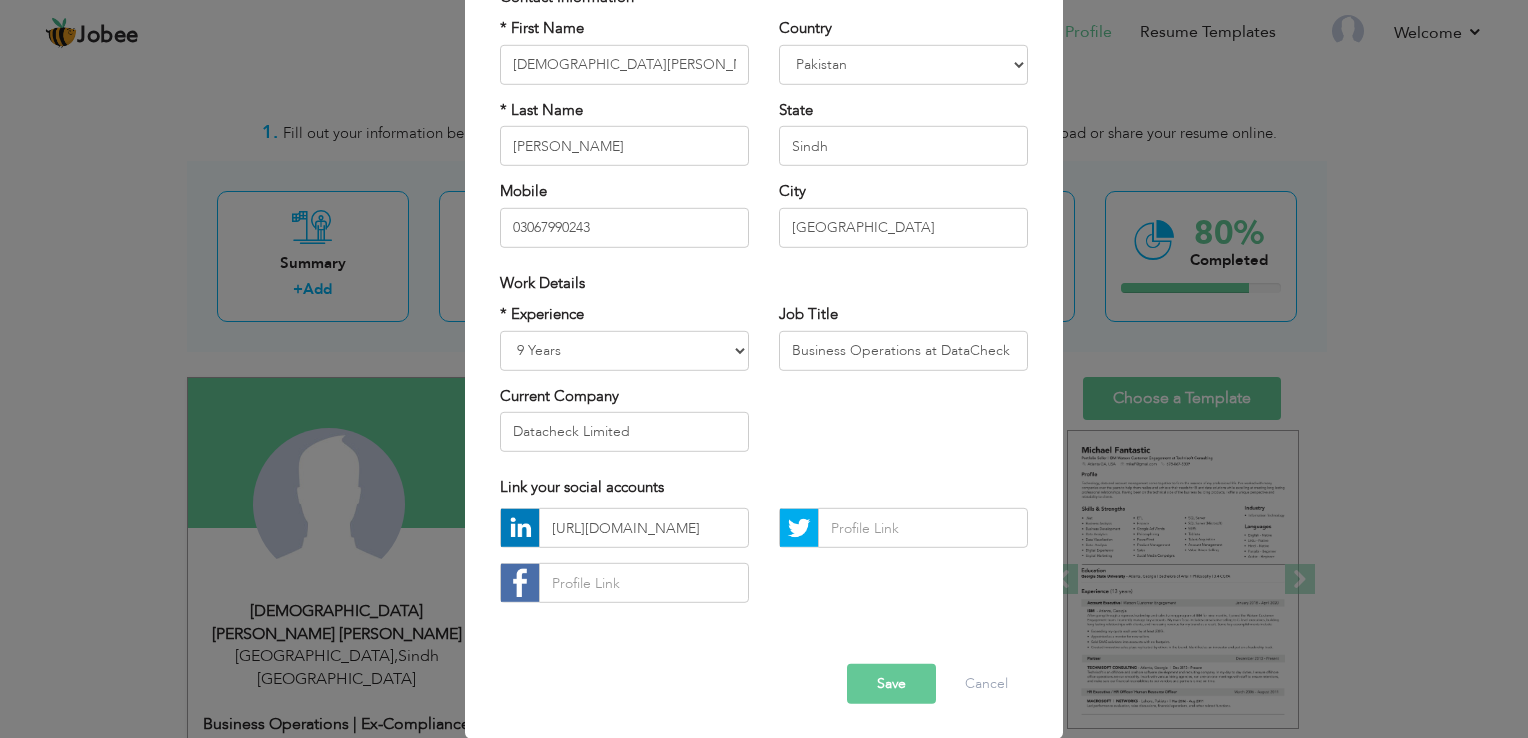 click on "Save" at bounding box center [891, 684] 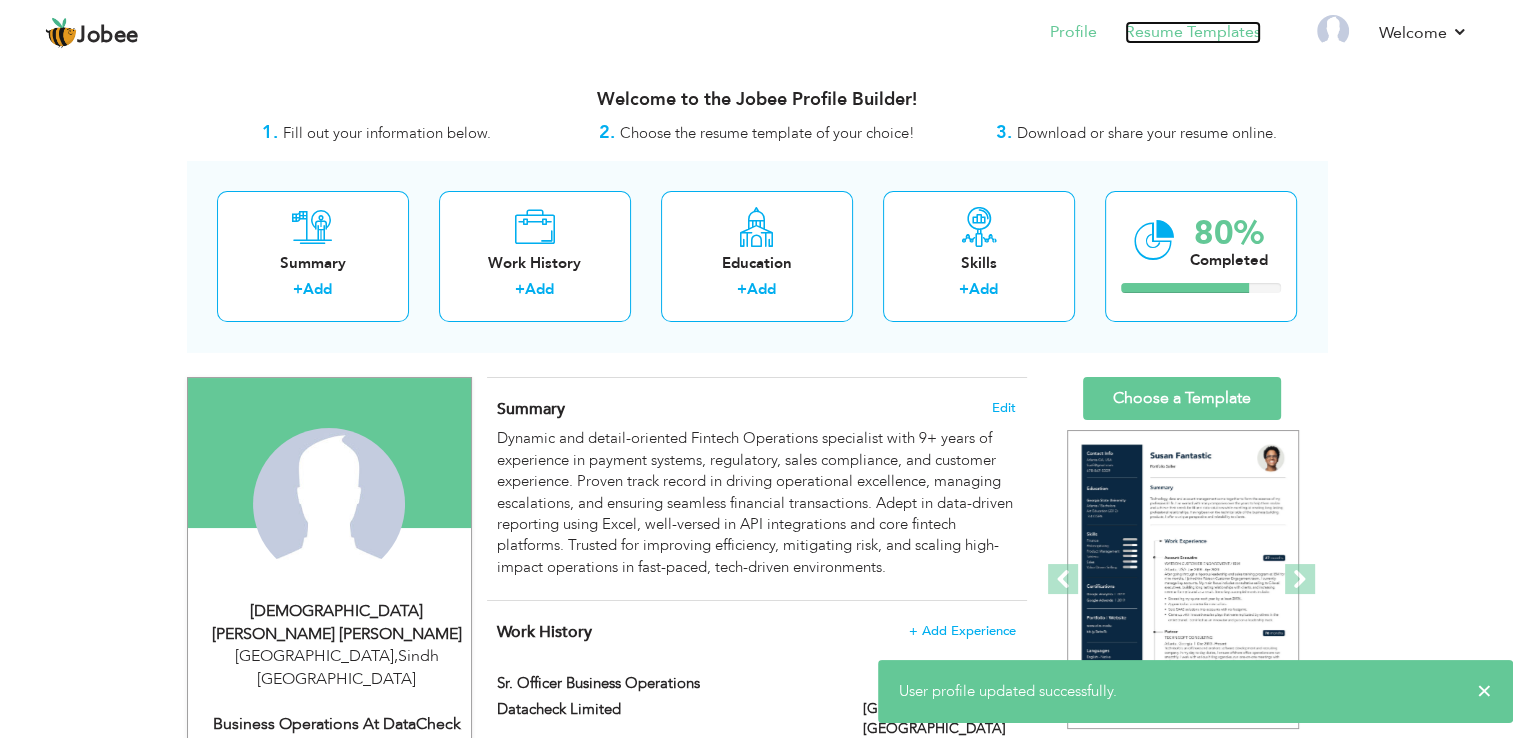 click on "Resume Templates" at bounding box center [1193, 32] 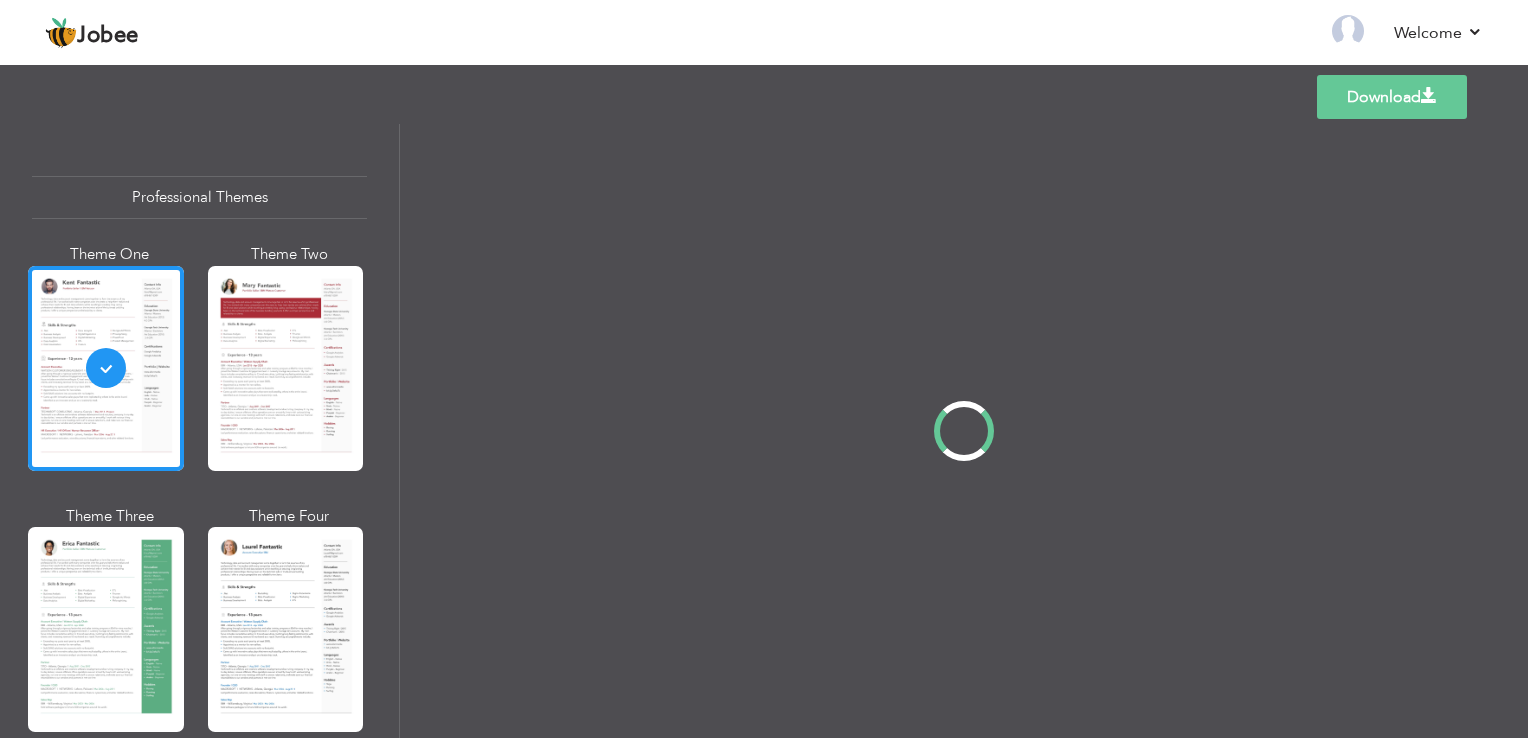 scroll, scrollTop: 0, scrollLeft: 0, axis: both 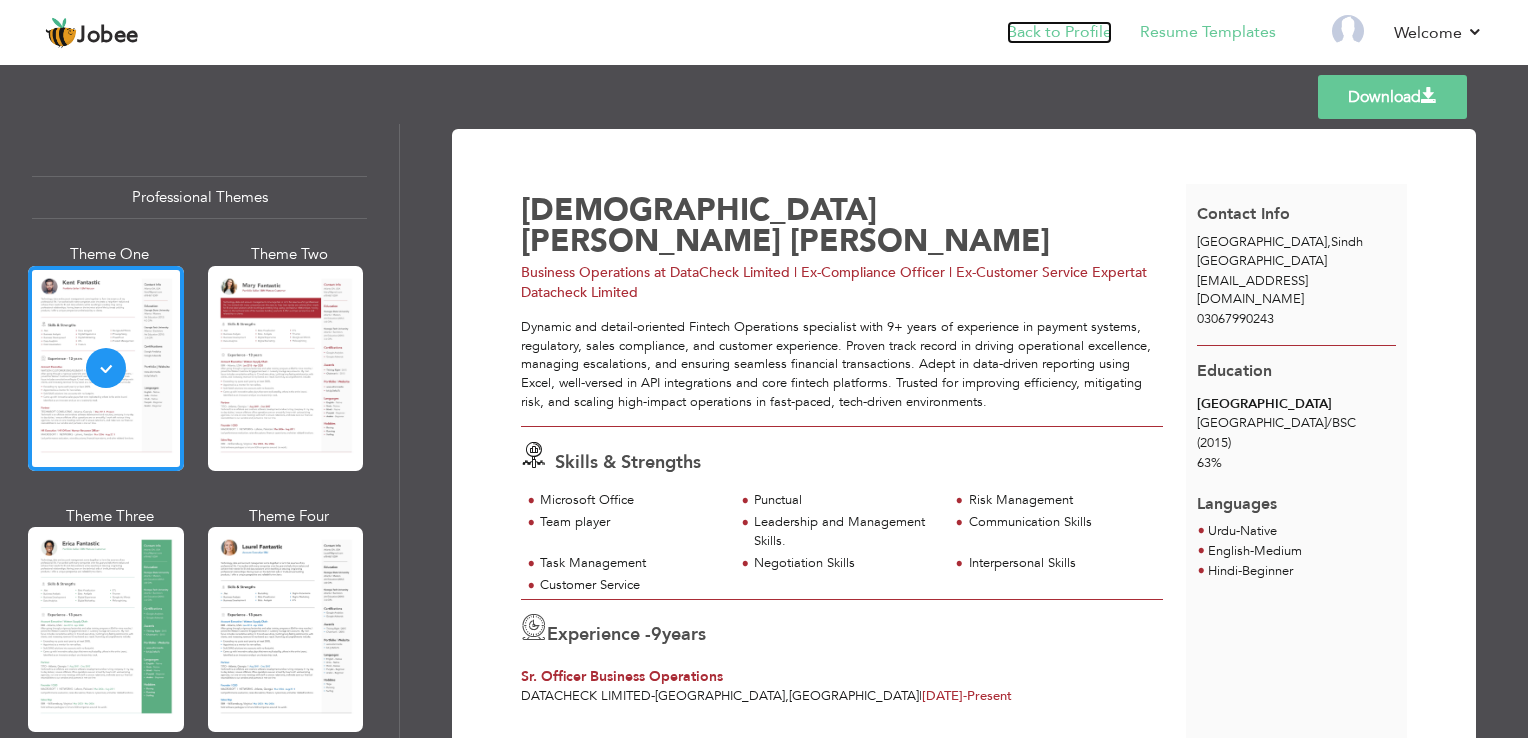 click on "Back to Profile" at bounding box center (1059, 32) 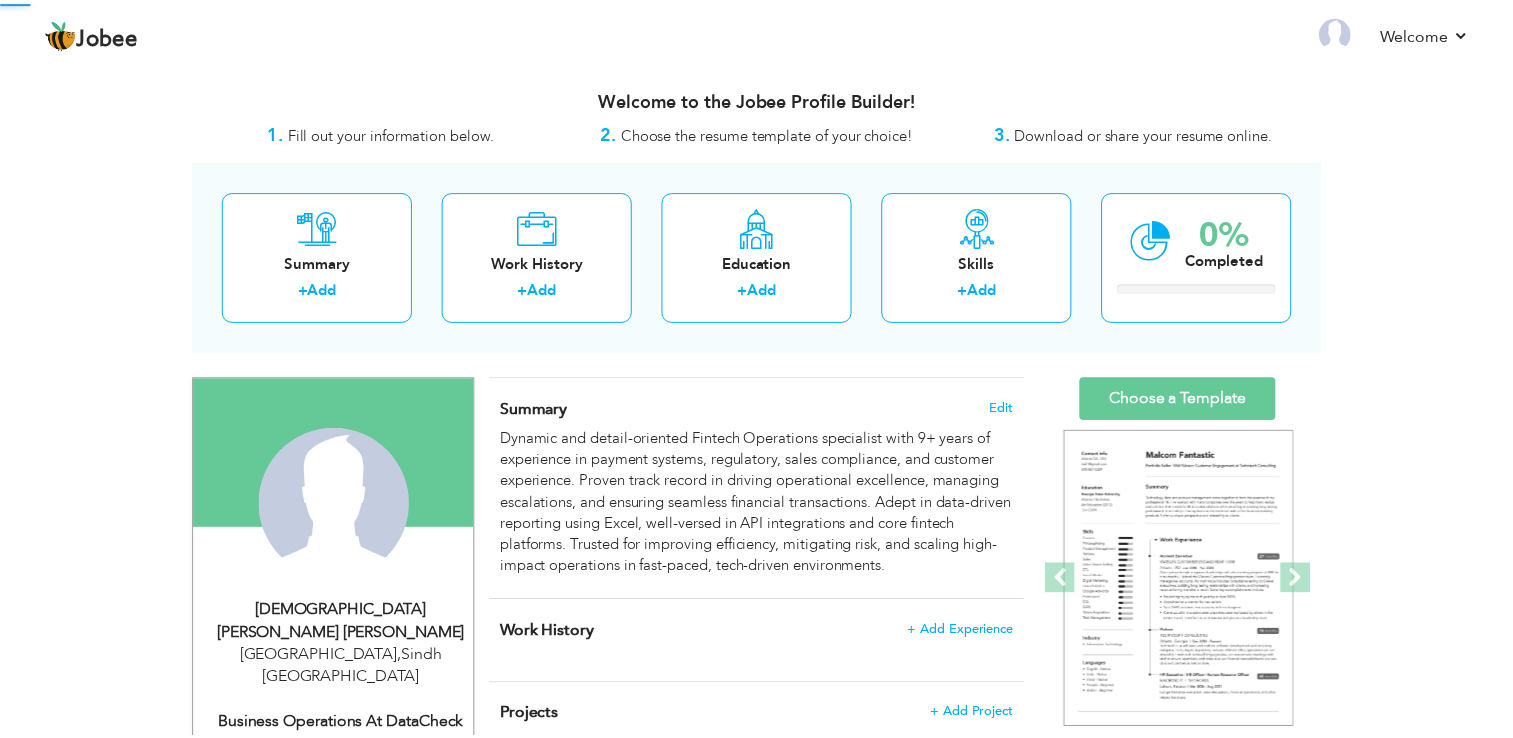 scroll, scrollTop: 0, scrollLeft: 0, axis: both 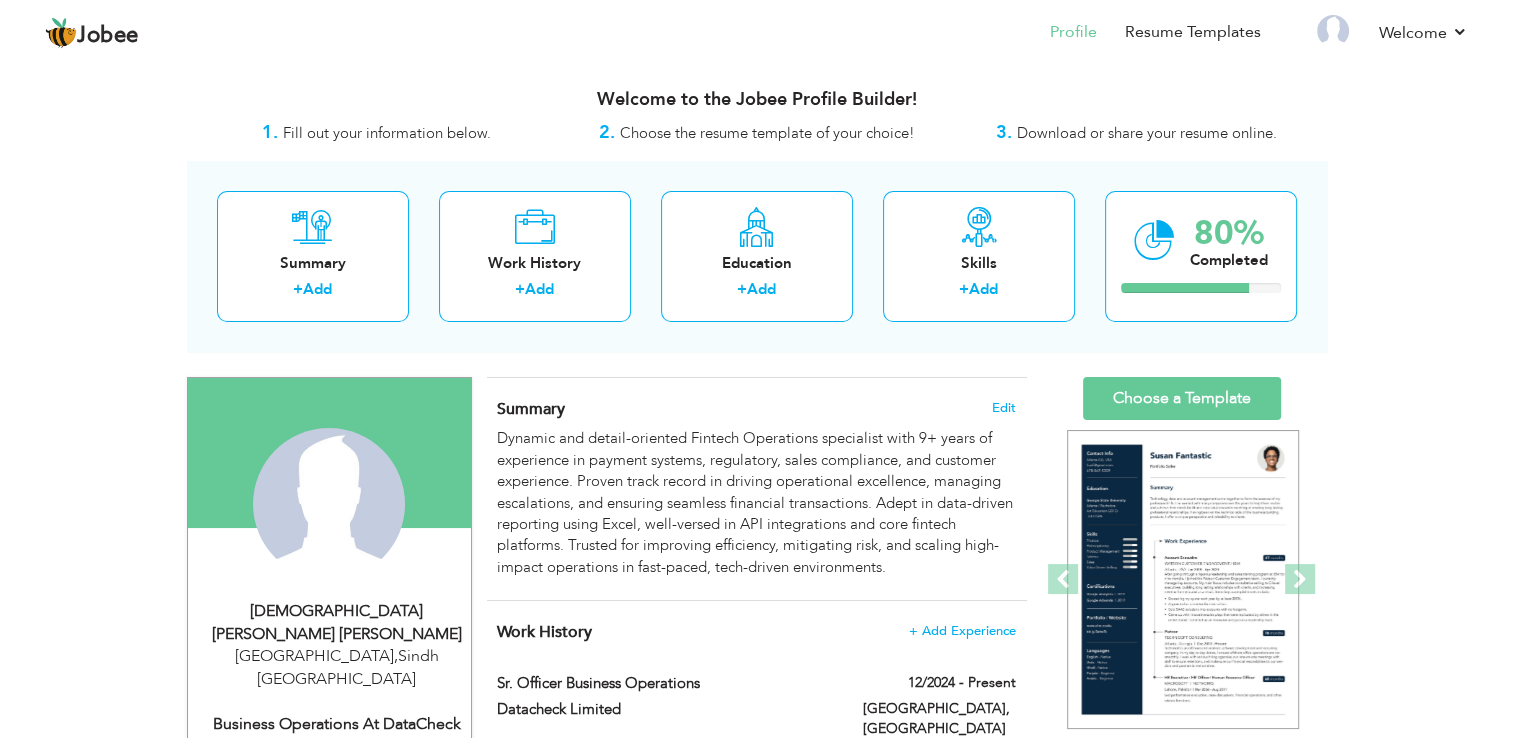 click on "Change
Remove" at bounding box center (329, 514) 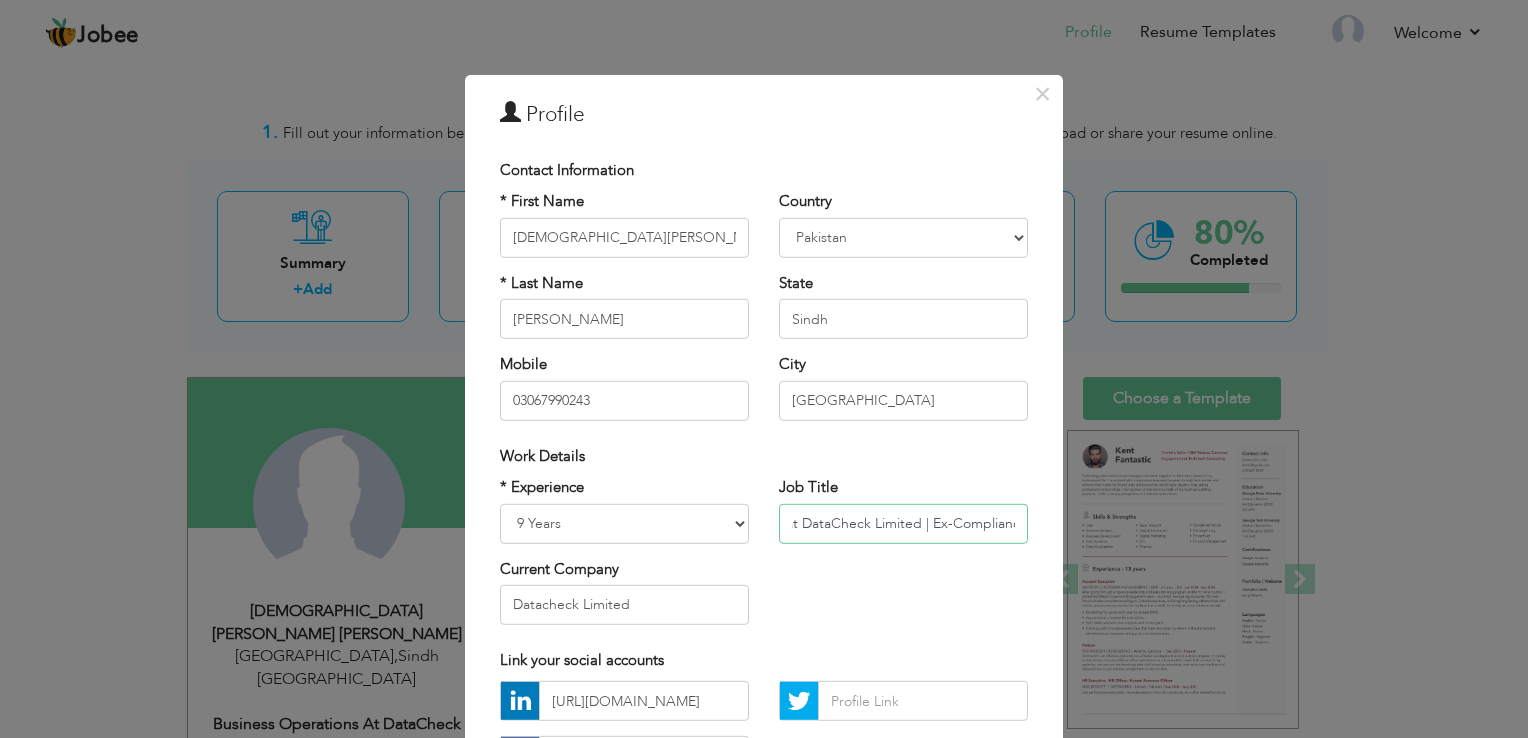 scroll, scrollTop: 0, scrollLeft: 190, axis: horizontal 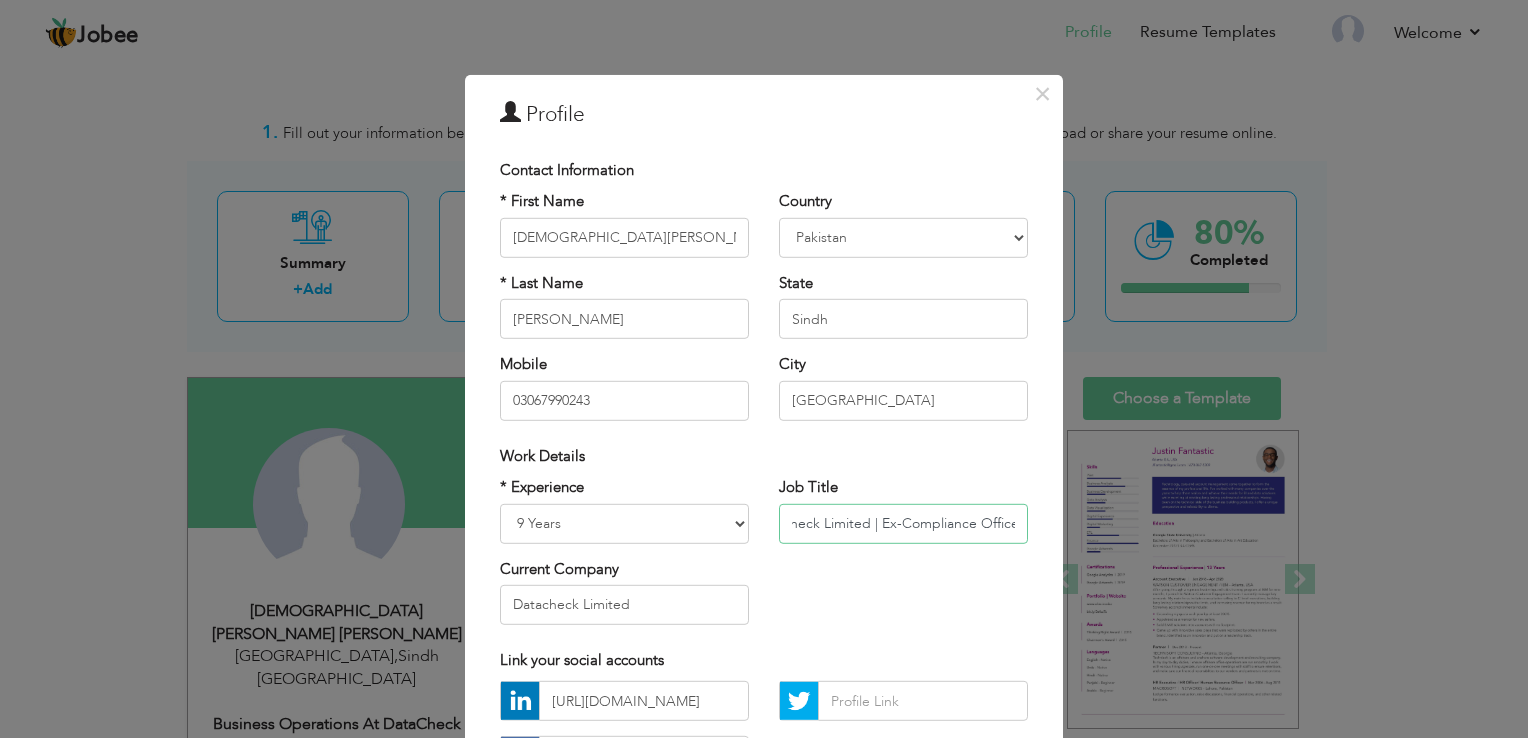drag, startPoint x: 916, startPoint y: 528, endPoint x: 860, endPoint y: 522, distance: 56.32051 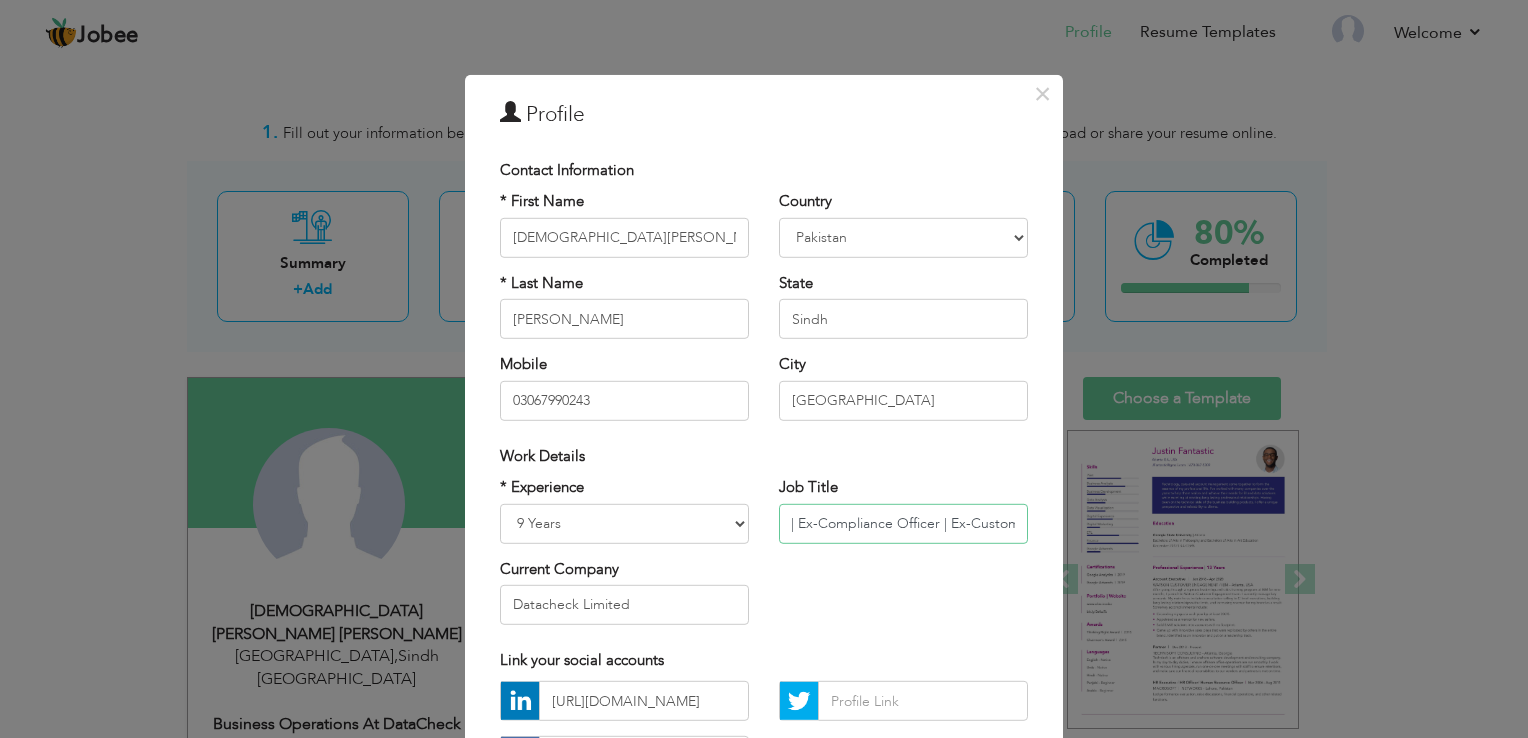 scroll, scrollTop: 0, scrollLeft: 126, axis: horizontal 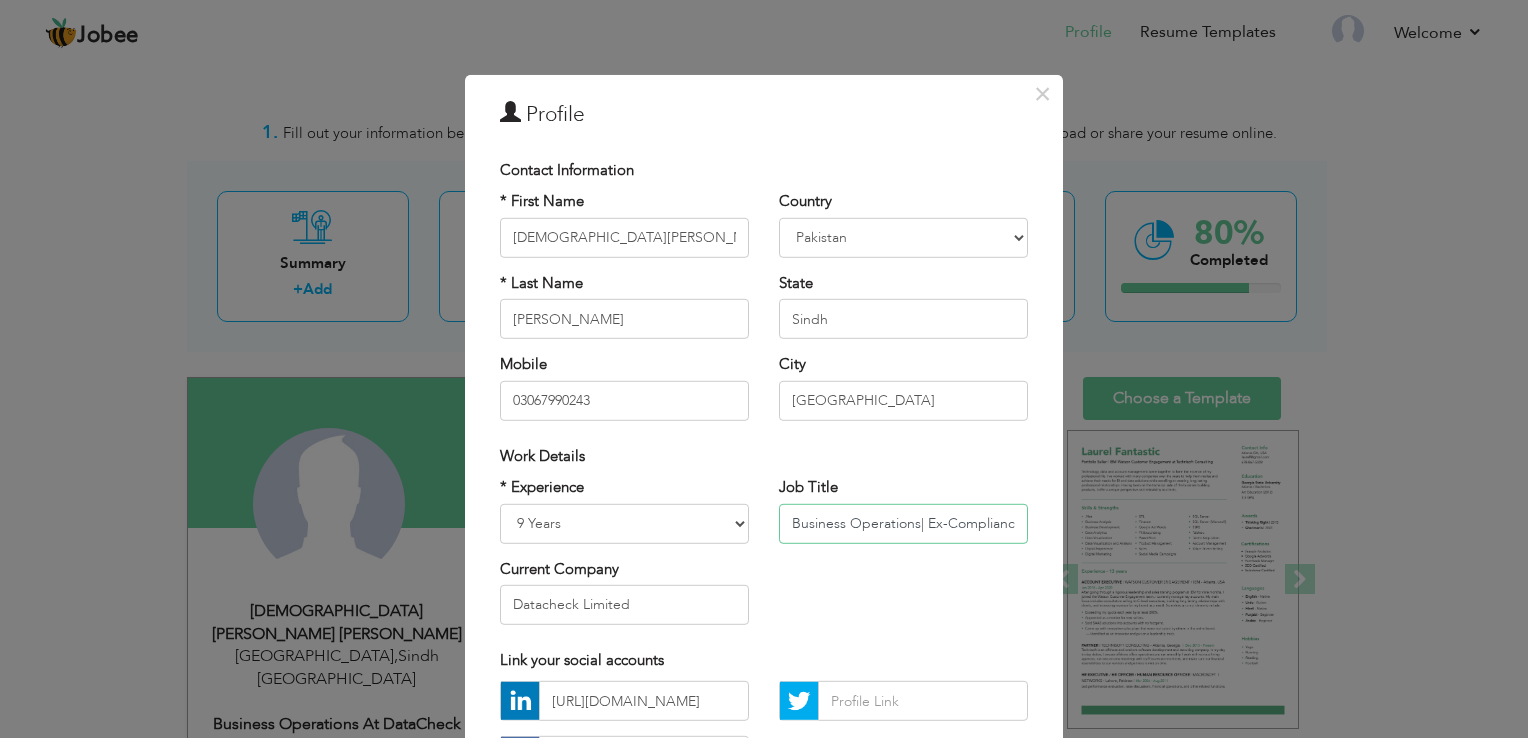 drag, startPoint x: 860, startPoint y: 522, endPoint x: 677, endPoint y: 526, distance: 183.04372 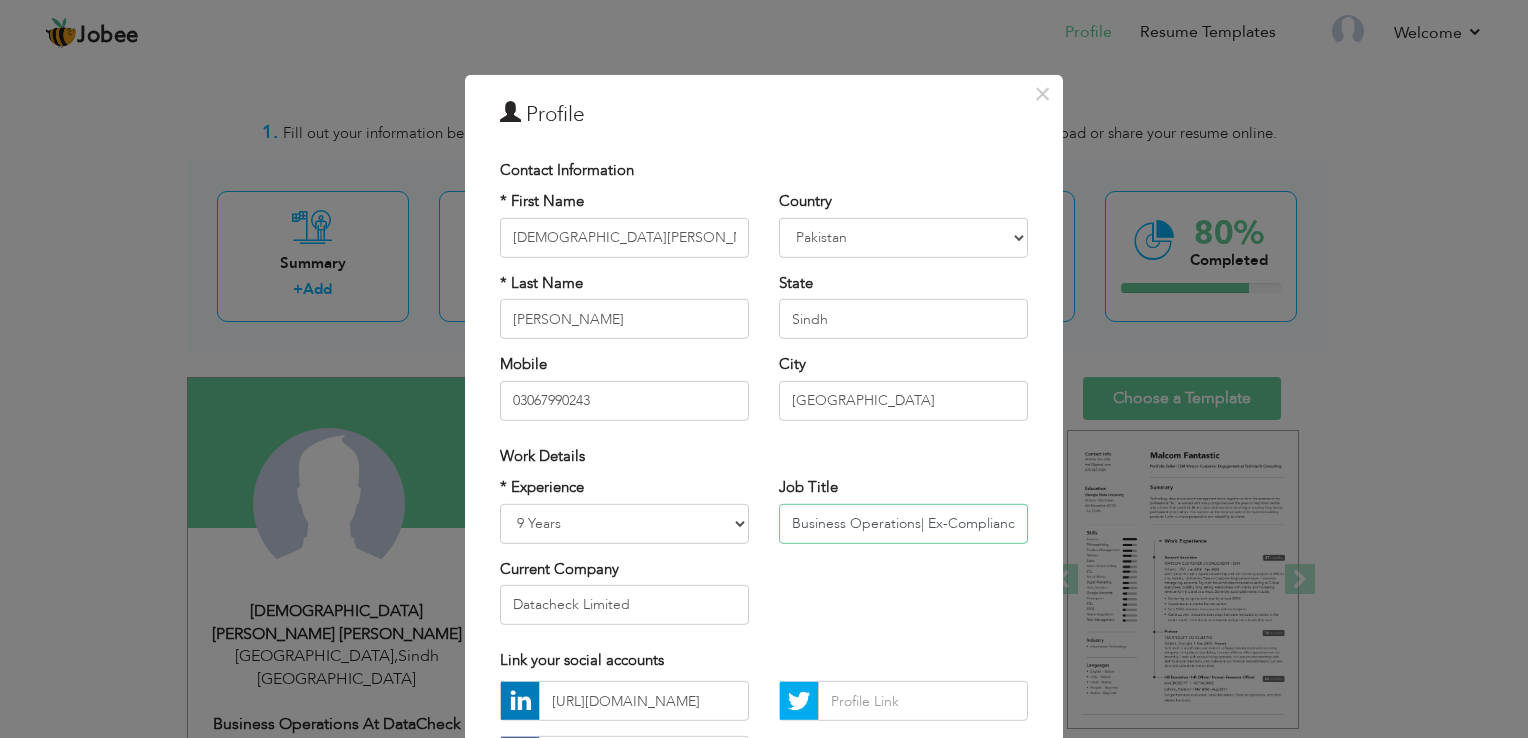 click on "Business Operations| Ex-Compliance Officer | Ex-Customer Service Expert" at bounding box center [903, 523] 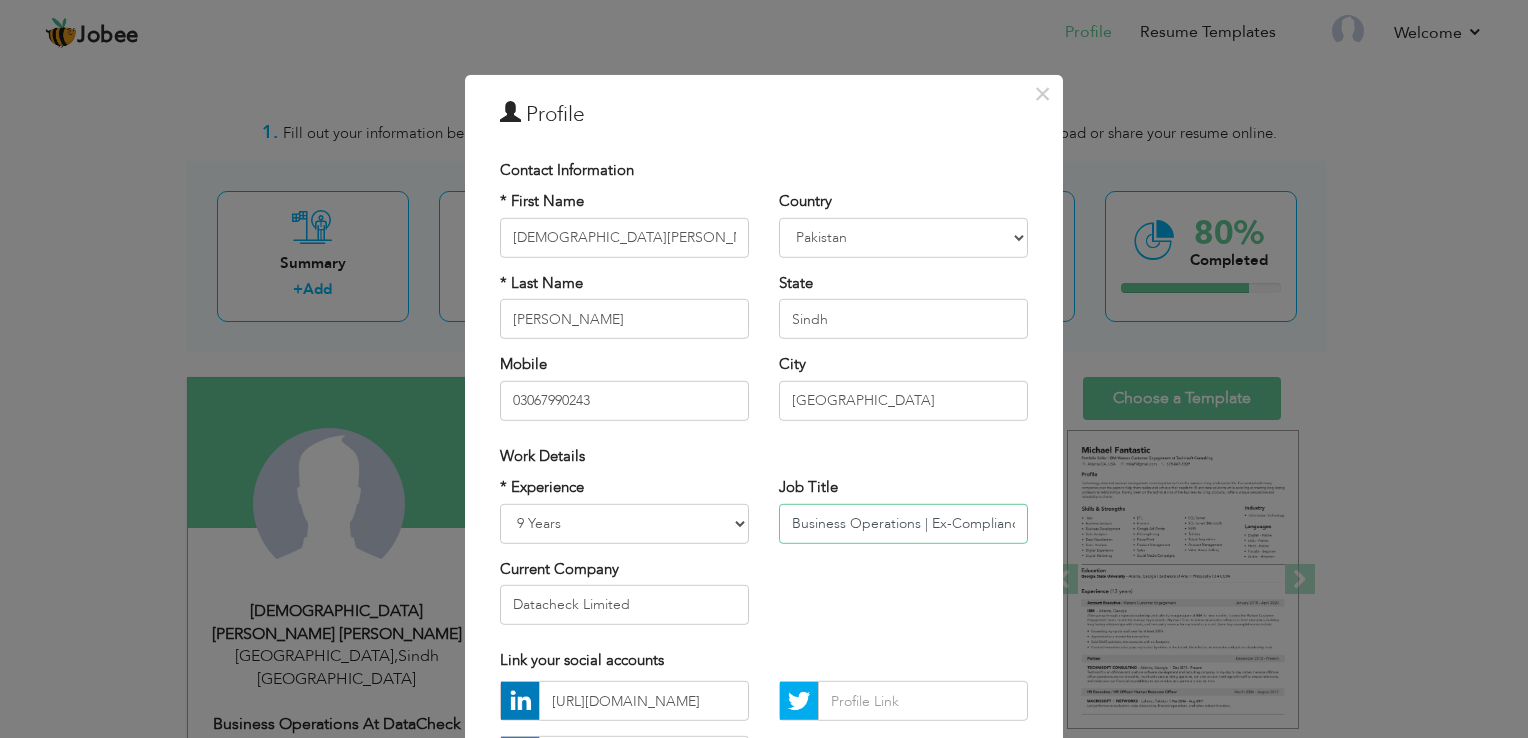 type on "Business Operations | Ex-Compliance Officer | Ex-Customer Service Expert" 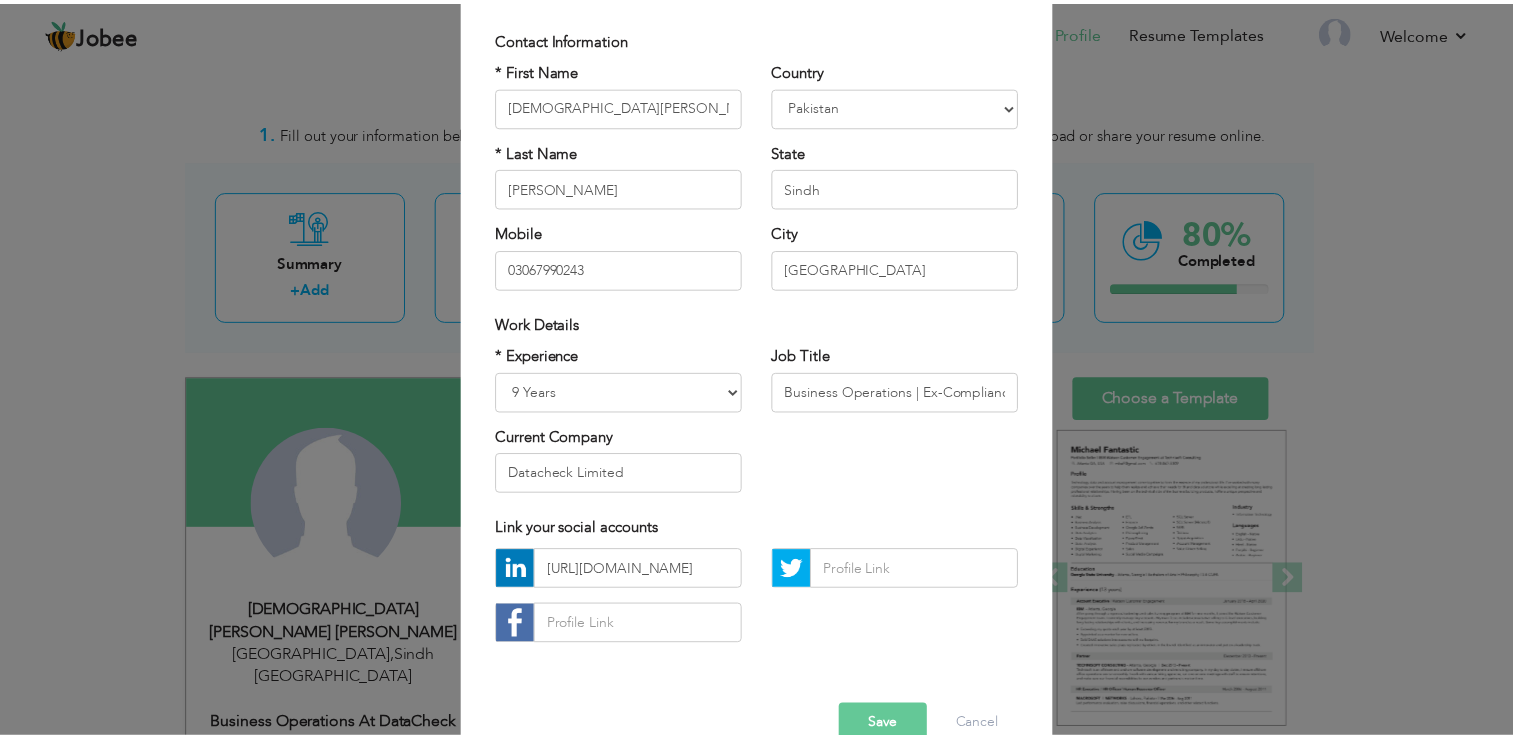 scroll, scrollTop: 173, scrollLeft: 0, axis: vertical 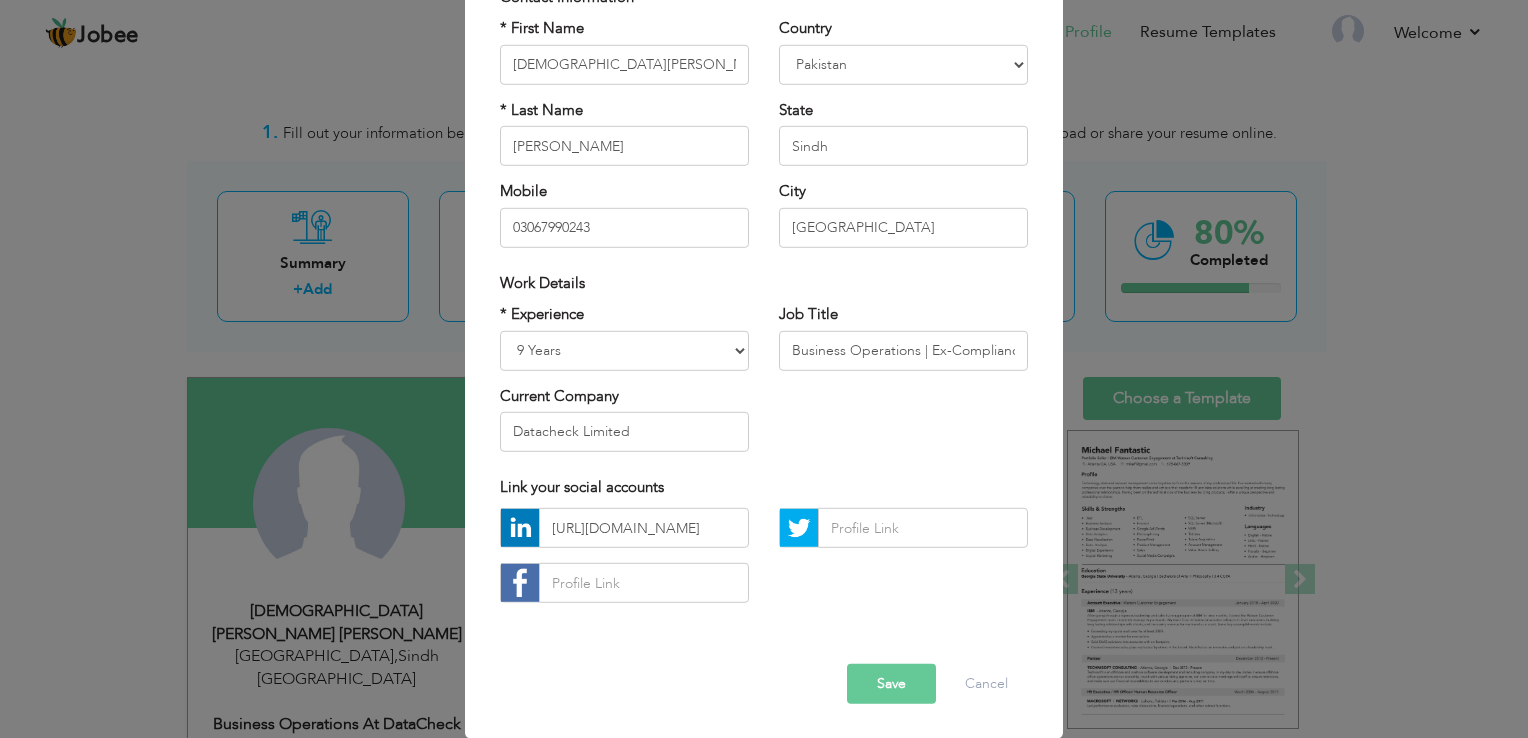 click on "Save" at bounding box center [891, 684] 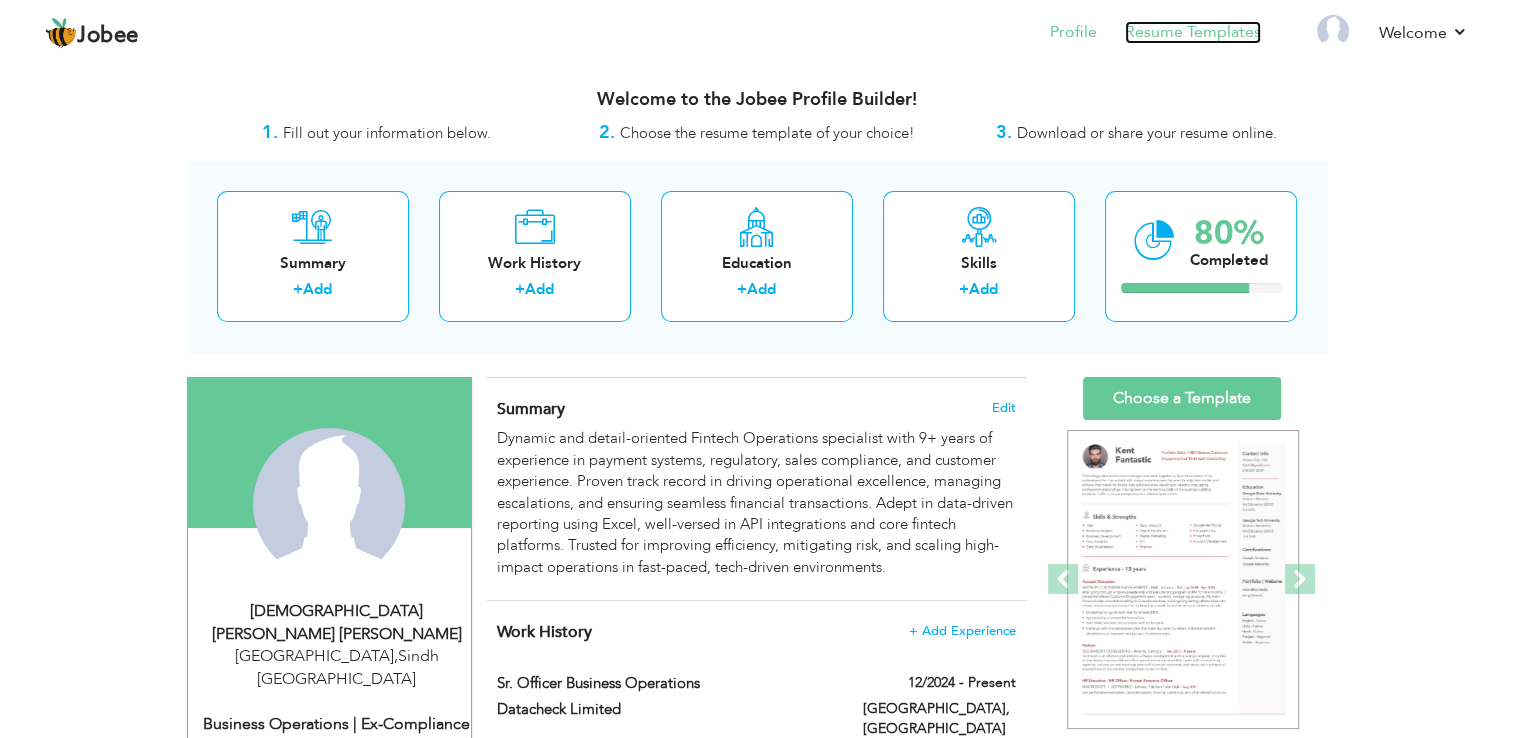 click on "Resume Templates" at bounding box center (1193, 32) 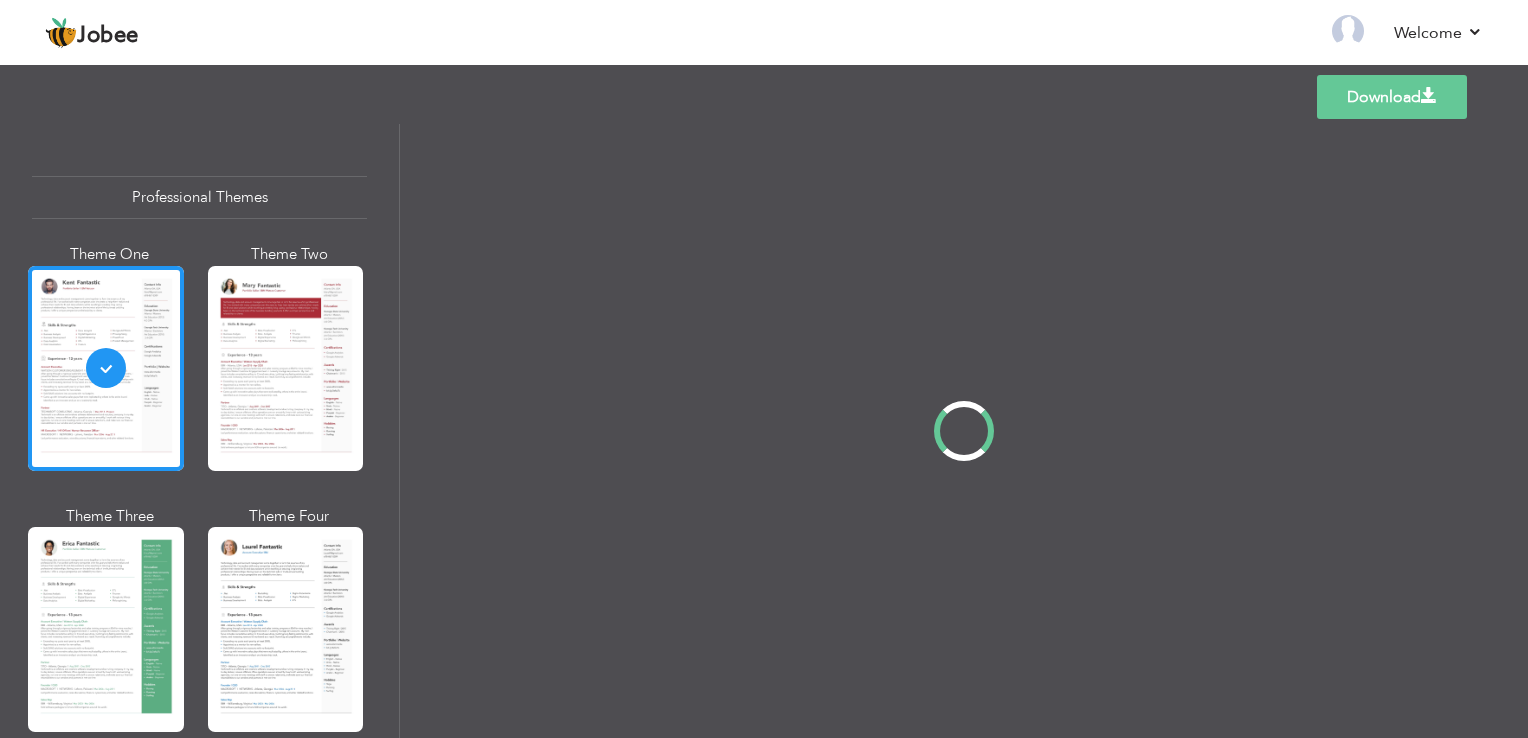 scroll, scrollTop: 0, scrollLeft: 0, axis: both 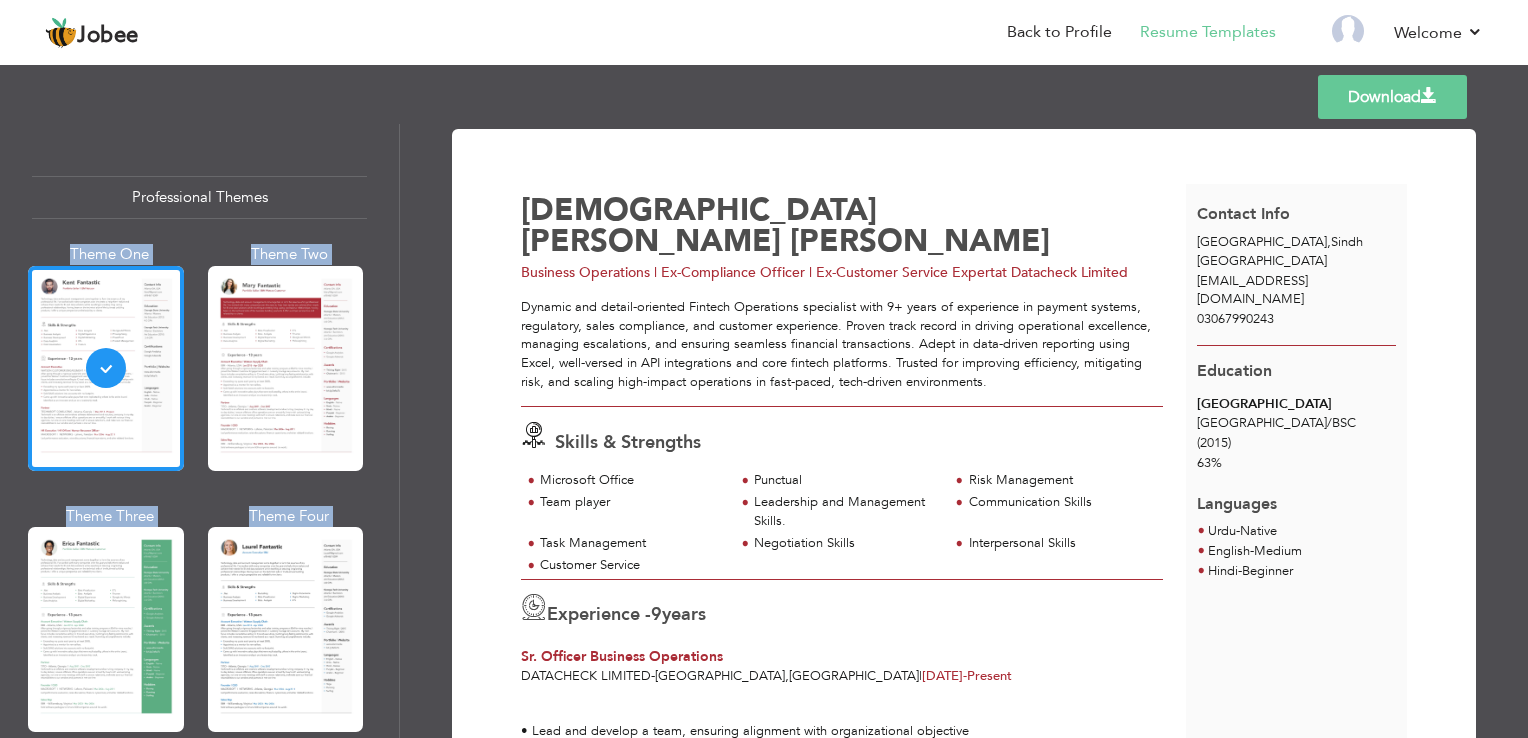 drag, startPoint x: 395, startPoint y: 174, endPoint x: 412, endPoint y: 474, distance: 300.4813 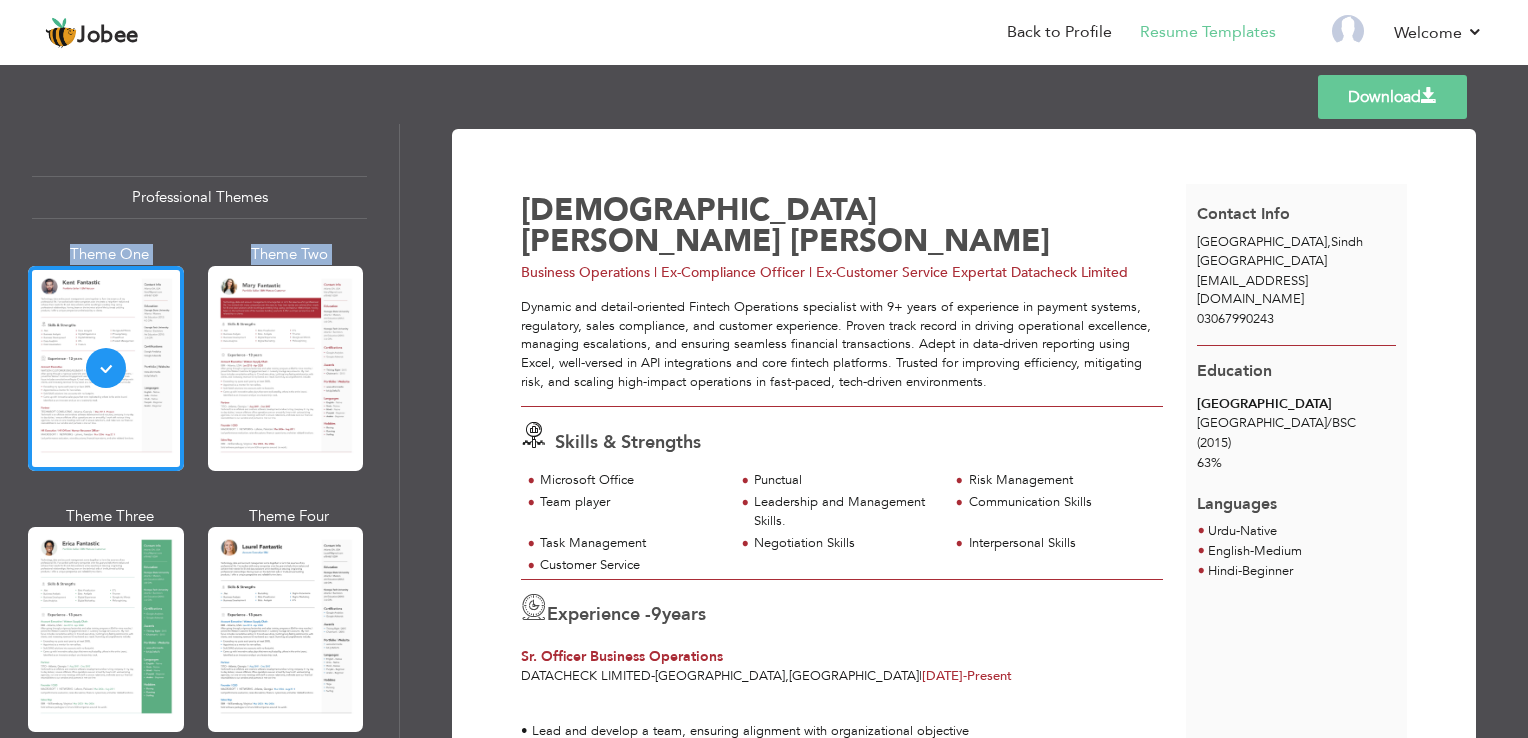 click on "Professional Themes
Theme One
Theme Two
Theme Three
Theme Six" at bounding box center (199, 431) 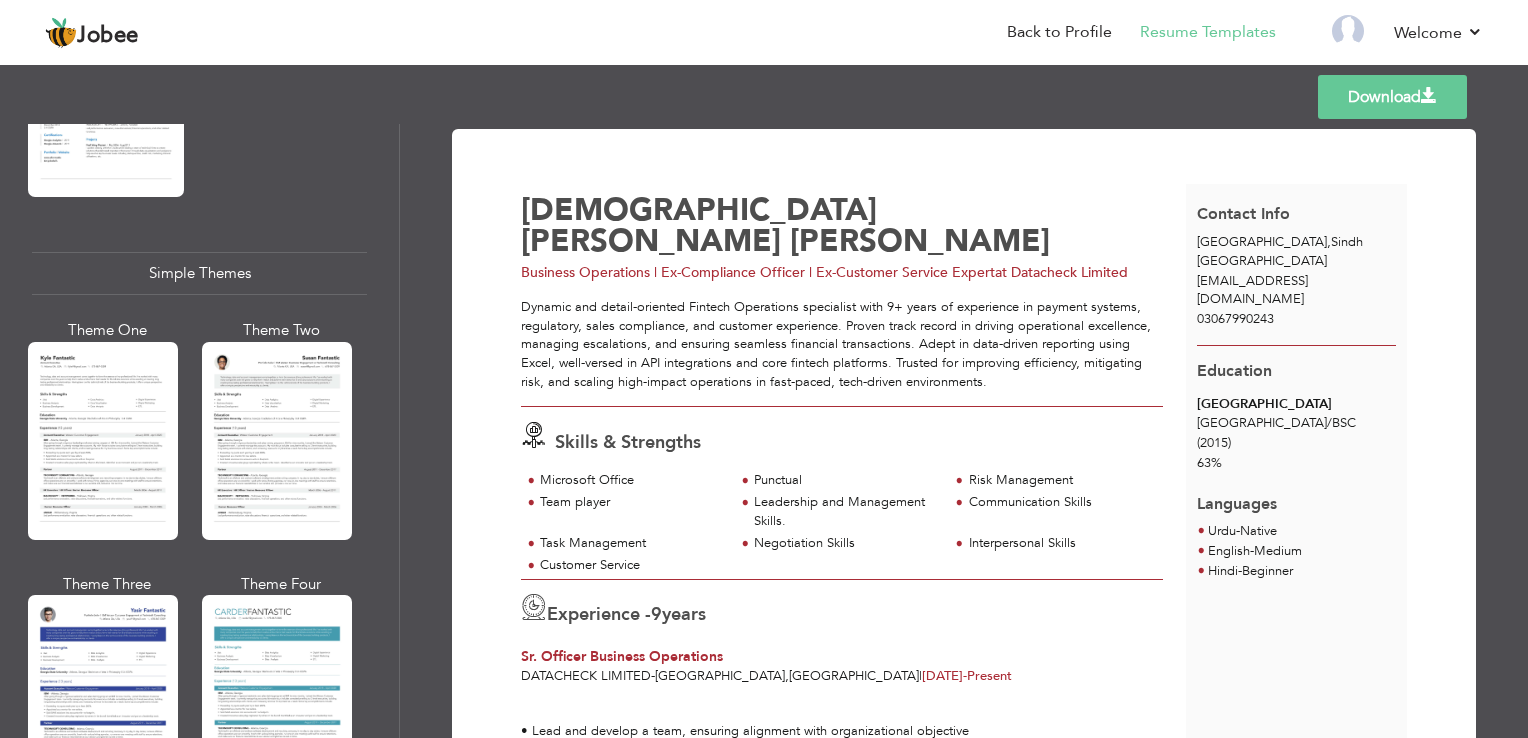 scroll, scrollTop: 3466, scrollLeft: 0, axis: vertical 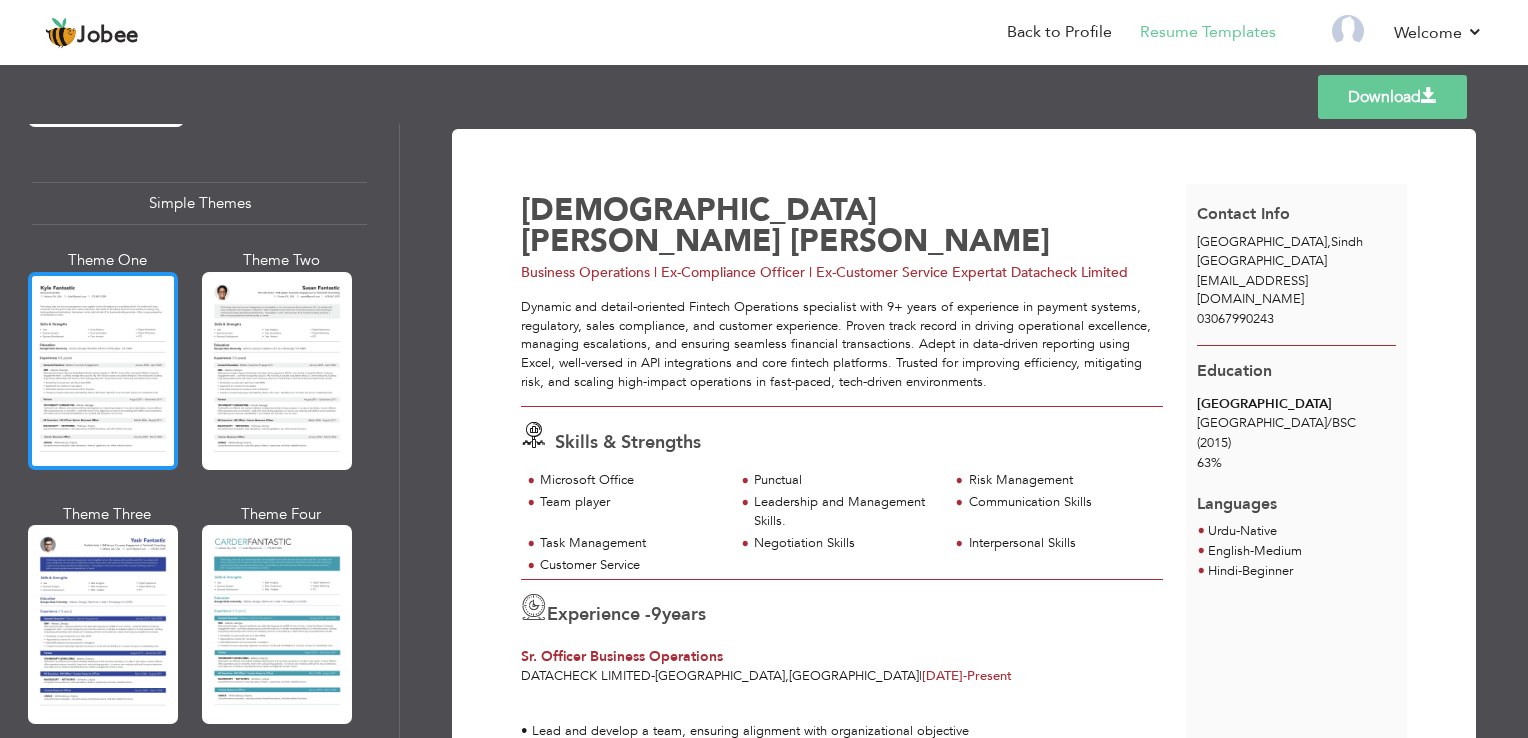 click at bounding box center (103, 371) 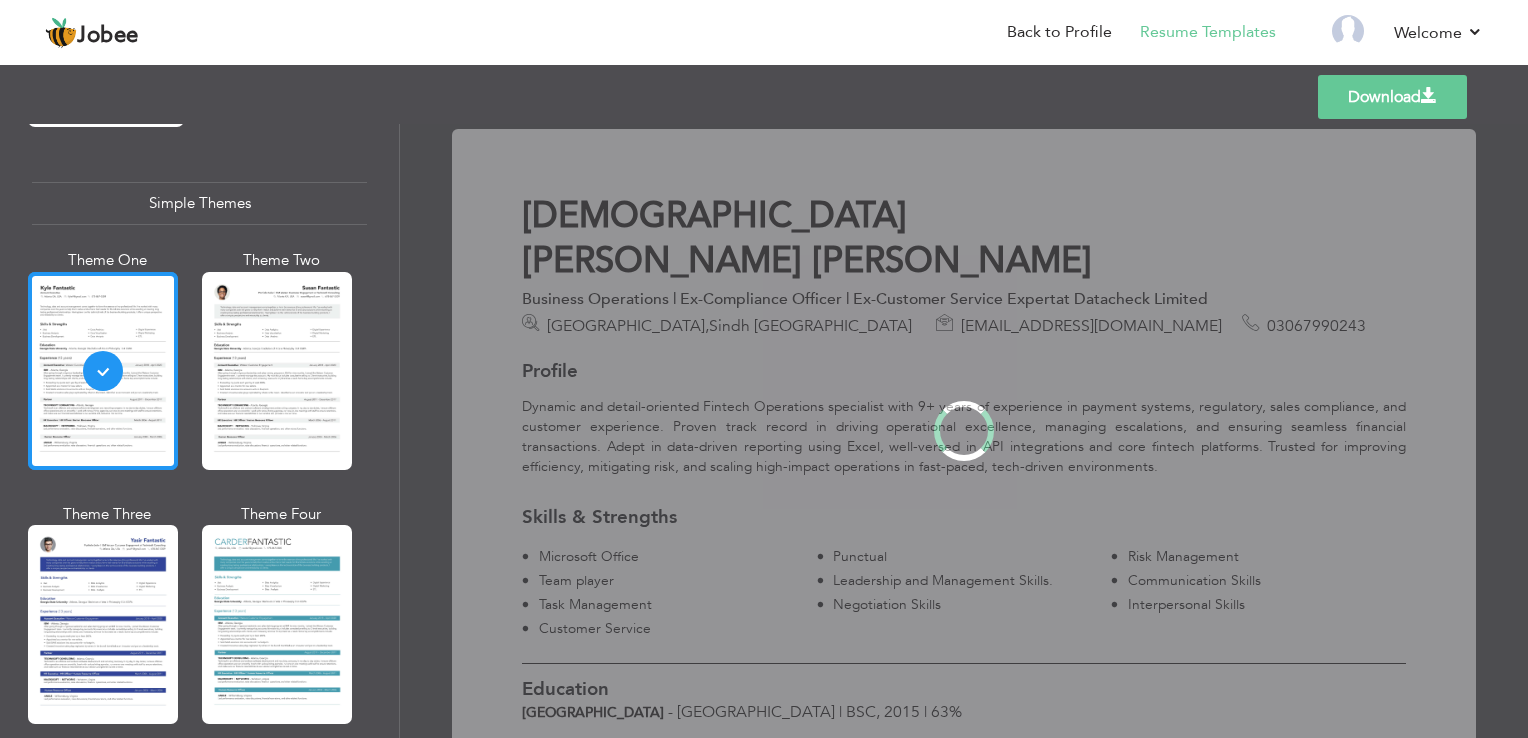 scroll, scrollTop: 3462, scrollLeft: 0, axis: vertical 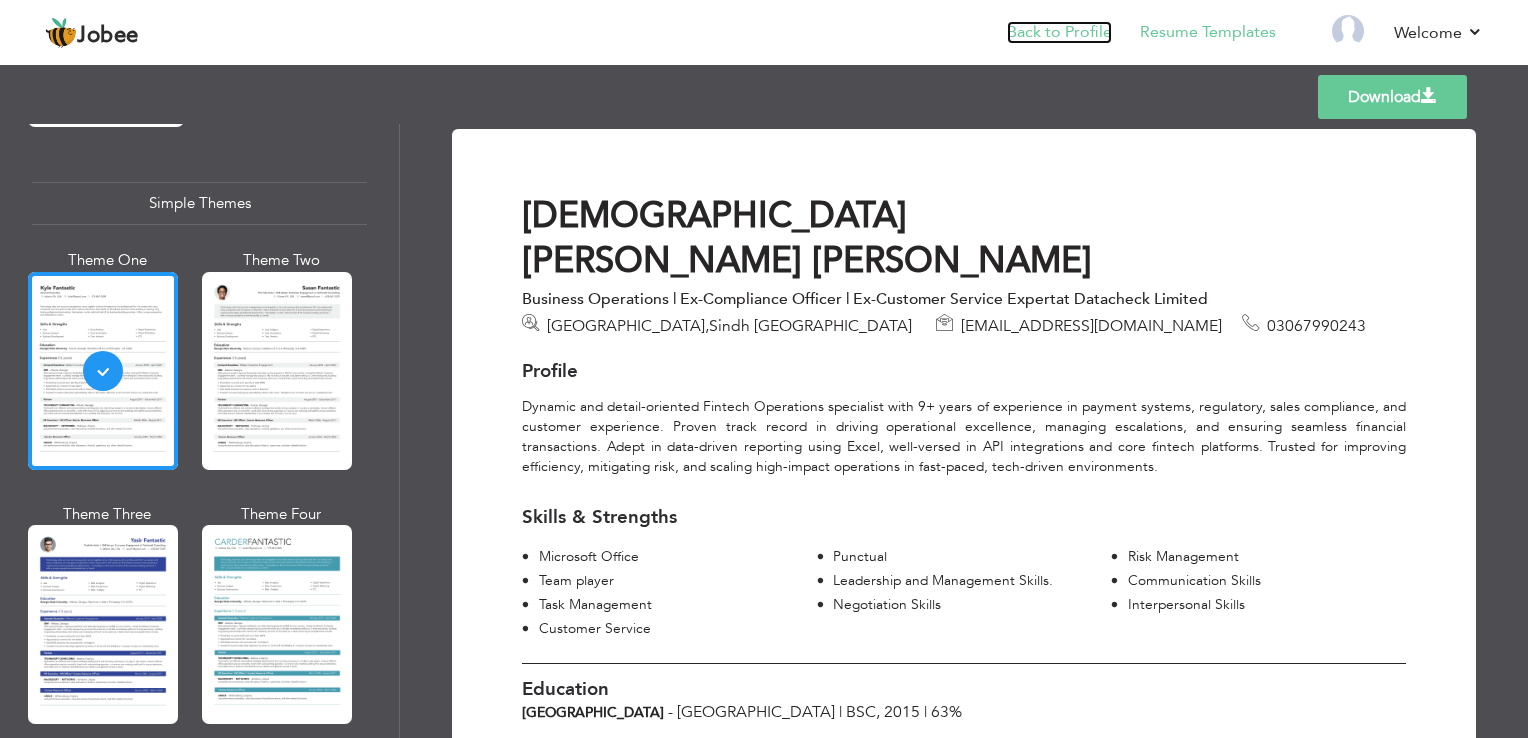 click on "Back to Profile" at bounding box center (1059, 32) 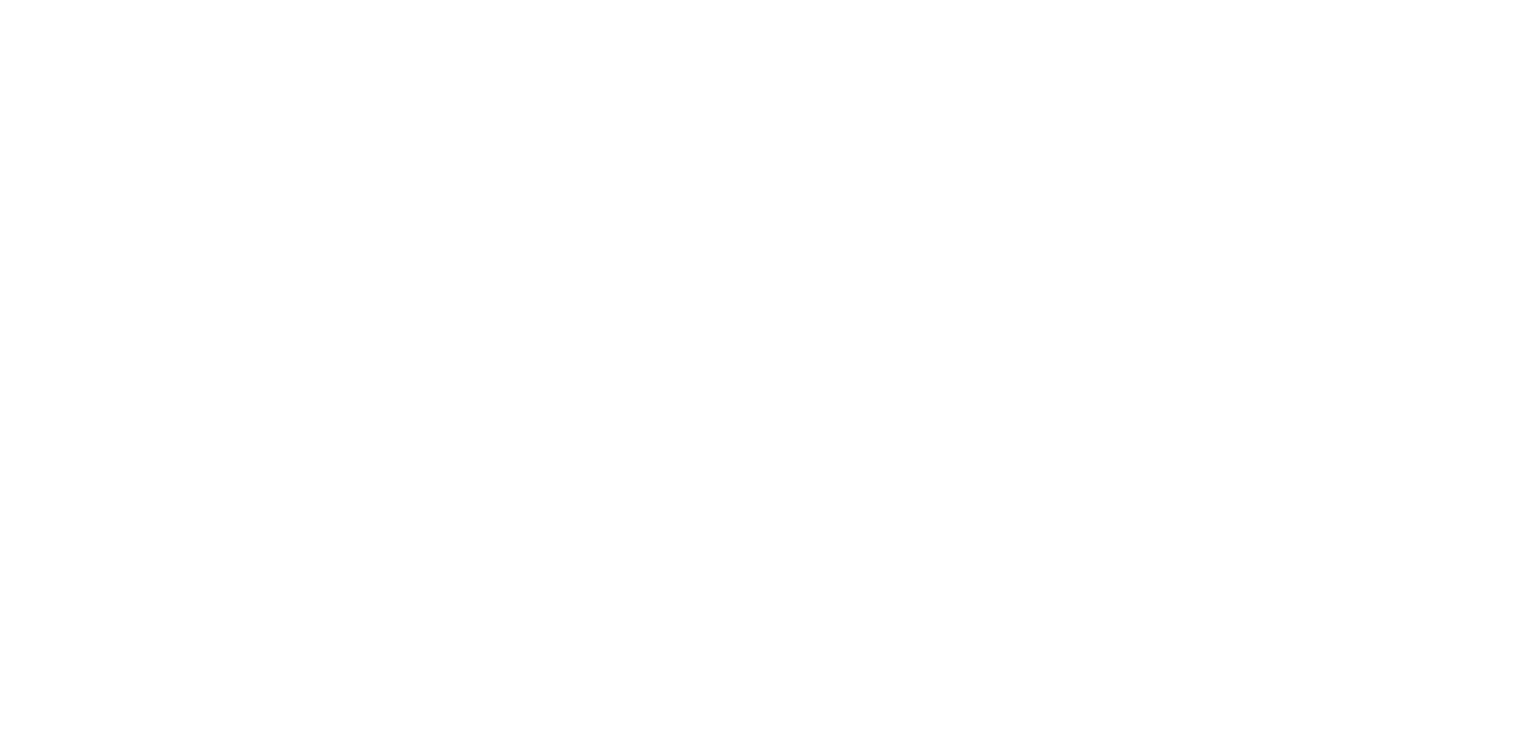 scroll, scrollTop: 0, scrollLeft: 0, axis: both 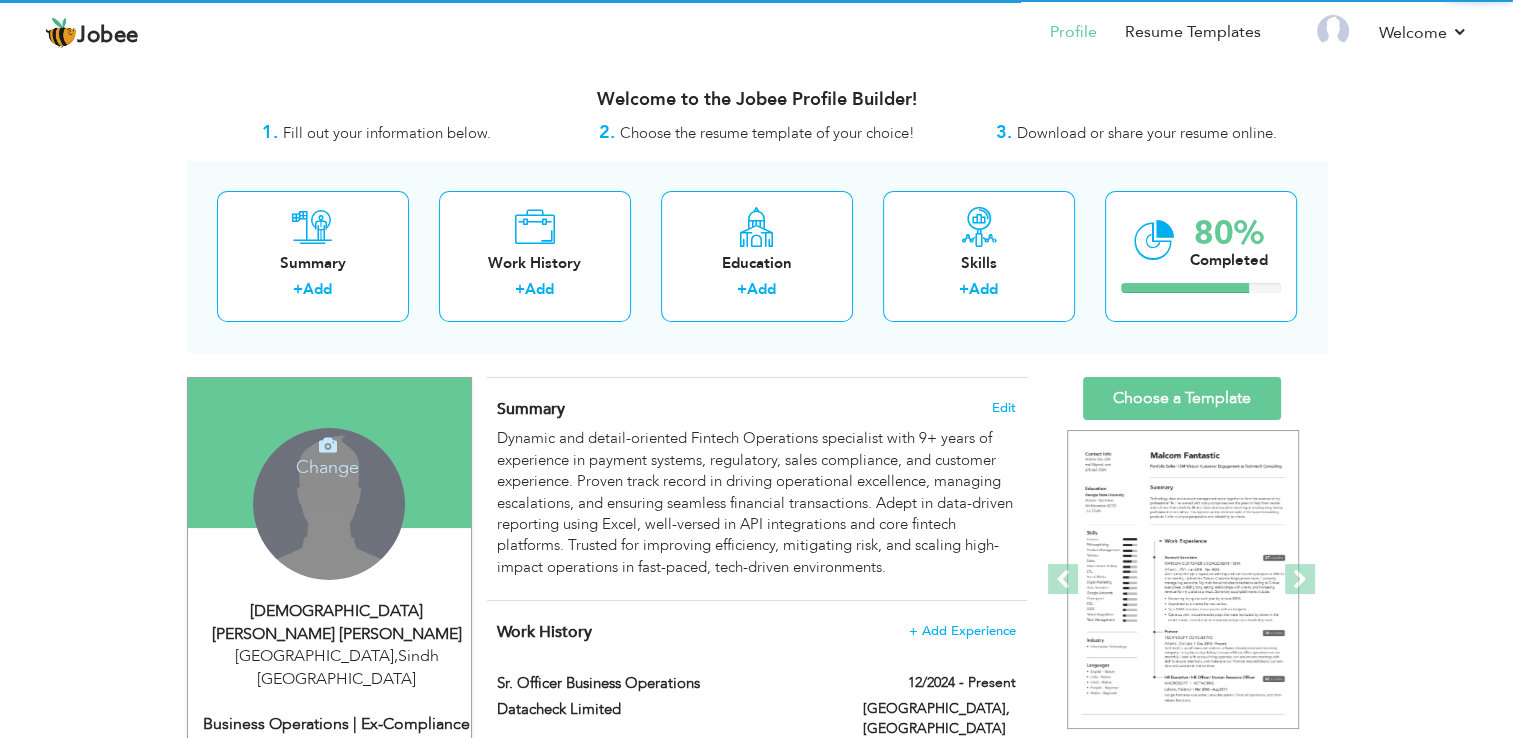 click on "View Resume
Export PDF
Profile
Summary
Public Link
Experience
Education
Awards
Work Histroy
Projects
Certifications
Skills
Preferred Job City" at bounding box center [756, 1202] 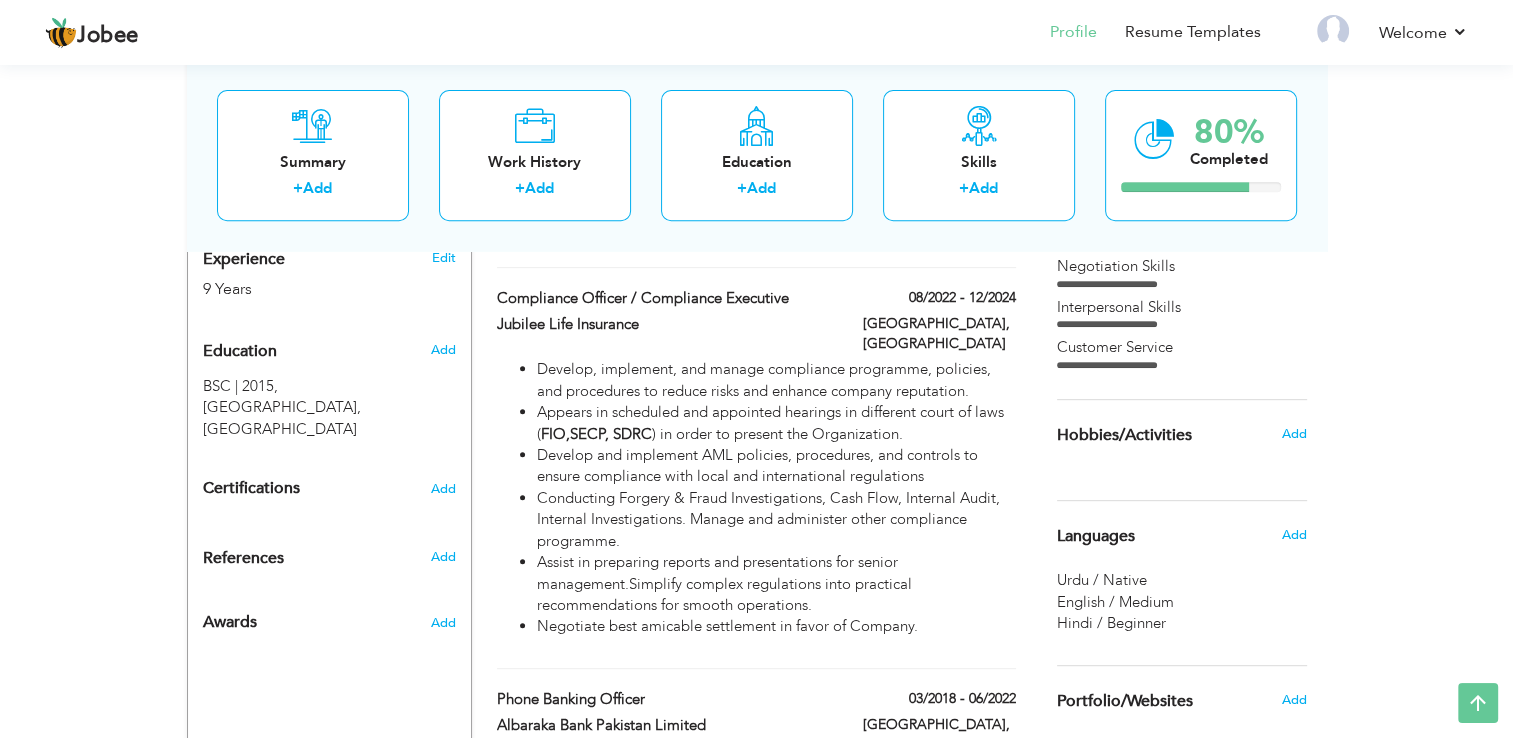 scroll, scrollTop: 800, scrollLeft: 0, axis: vertical 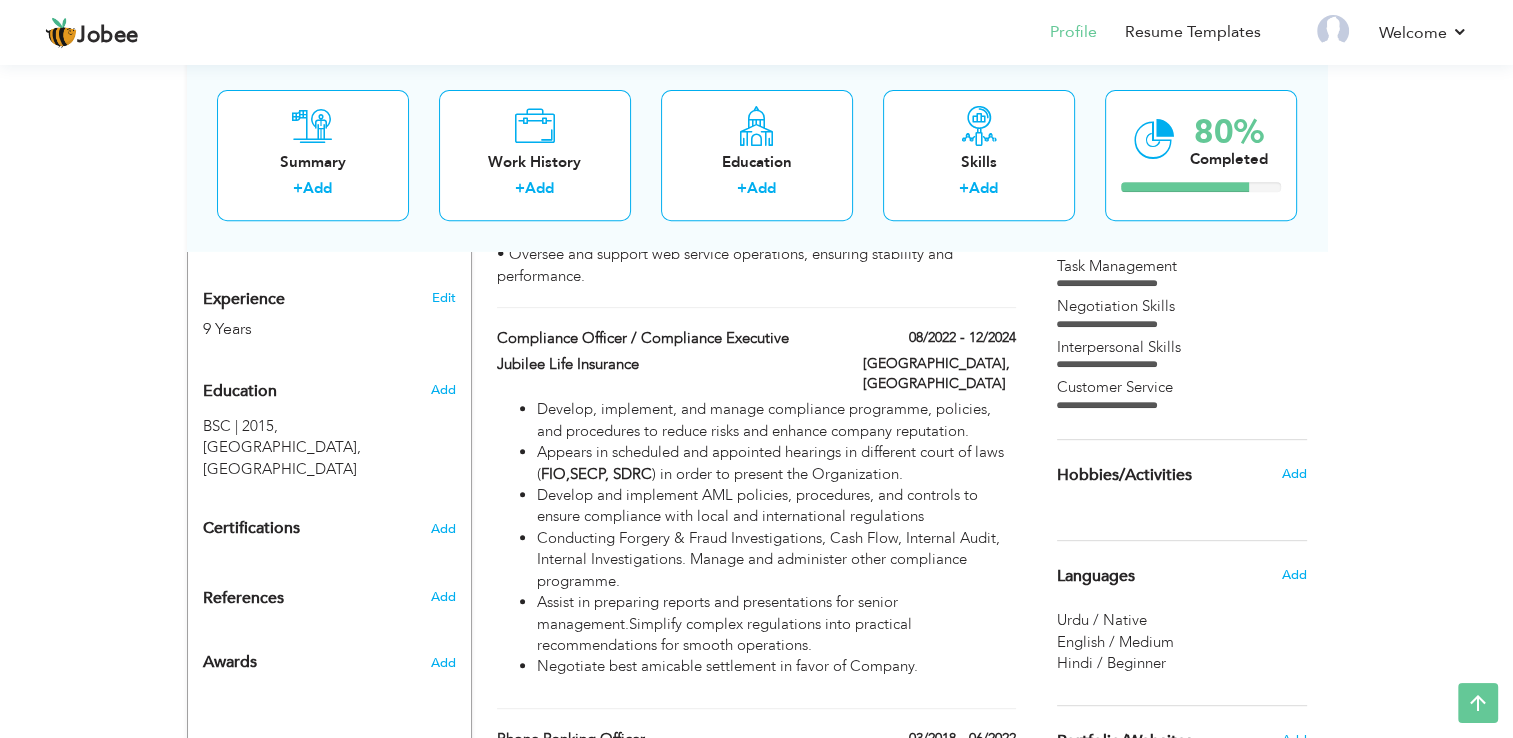 click on "Education" at bounding box center (240, 392) 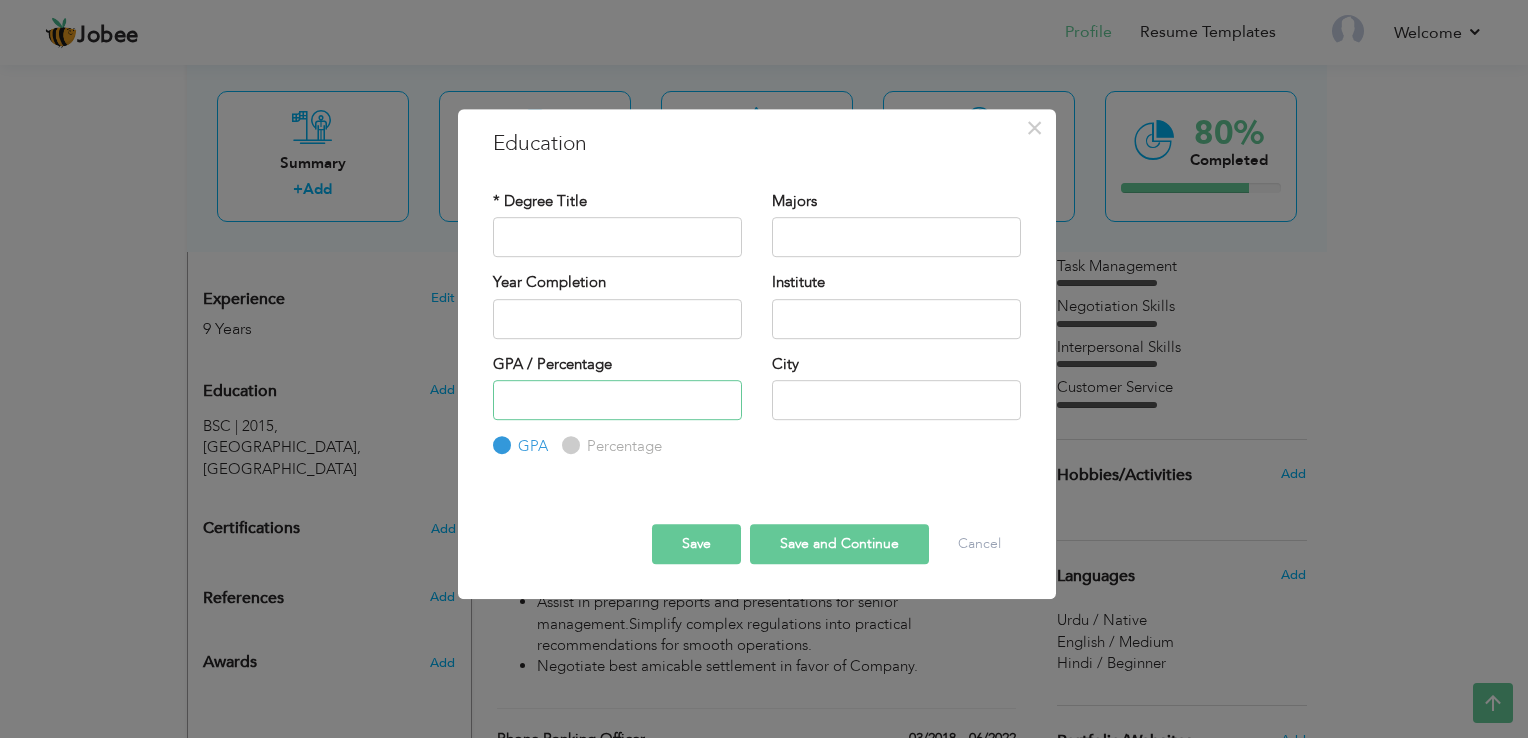 click at bounding box center [617, 400] 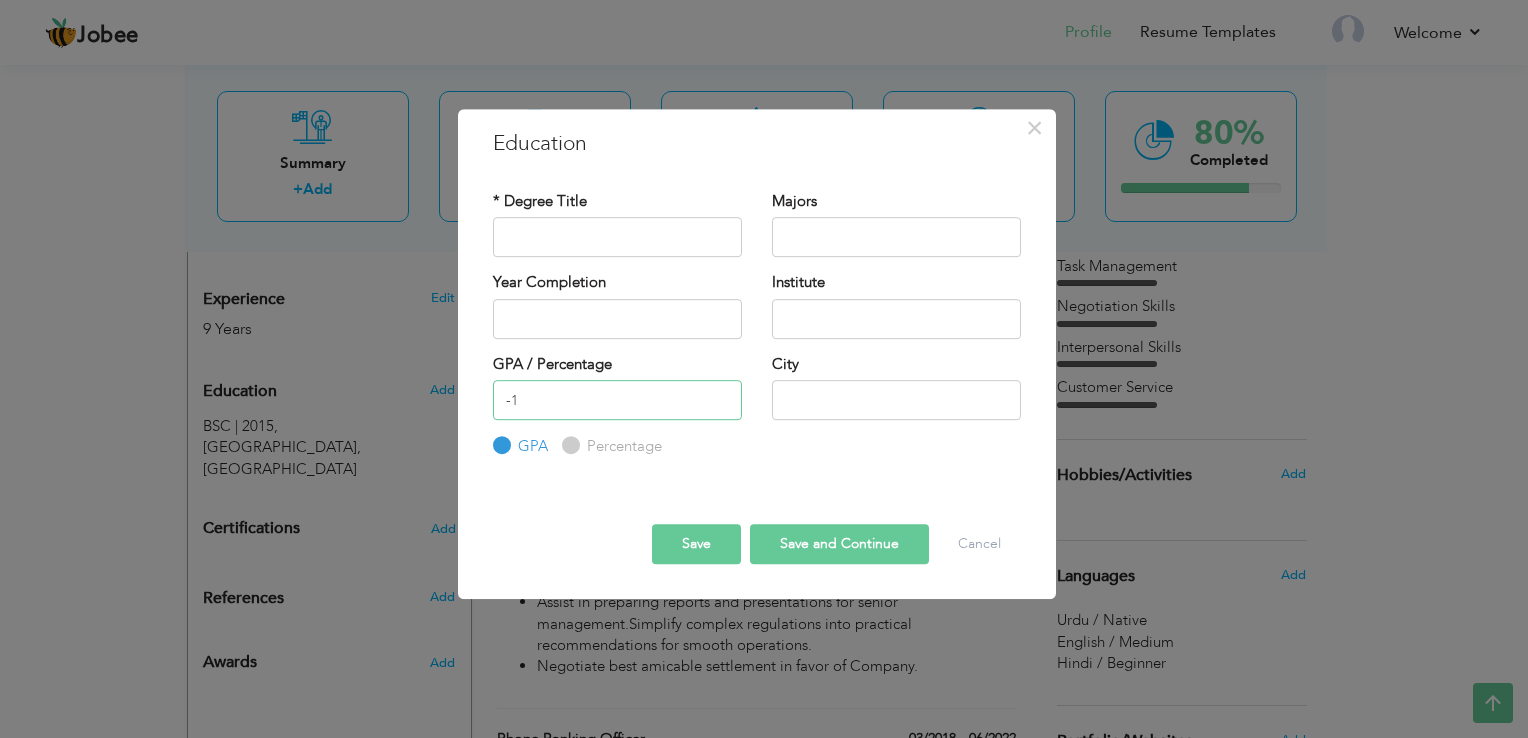 click on "-1" at bounding box center (617, 400) 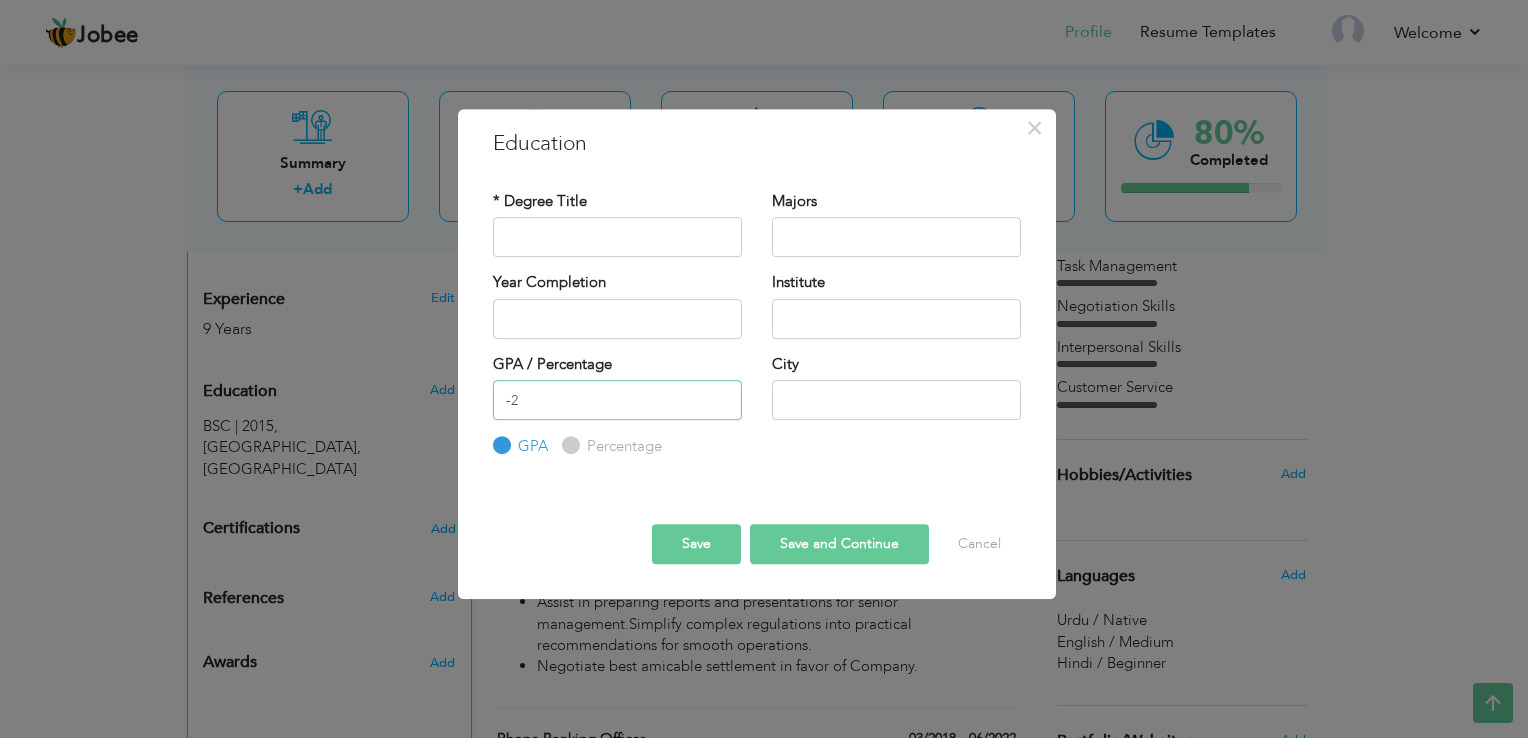 click on "-2" at bounding box center [617, 400] 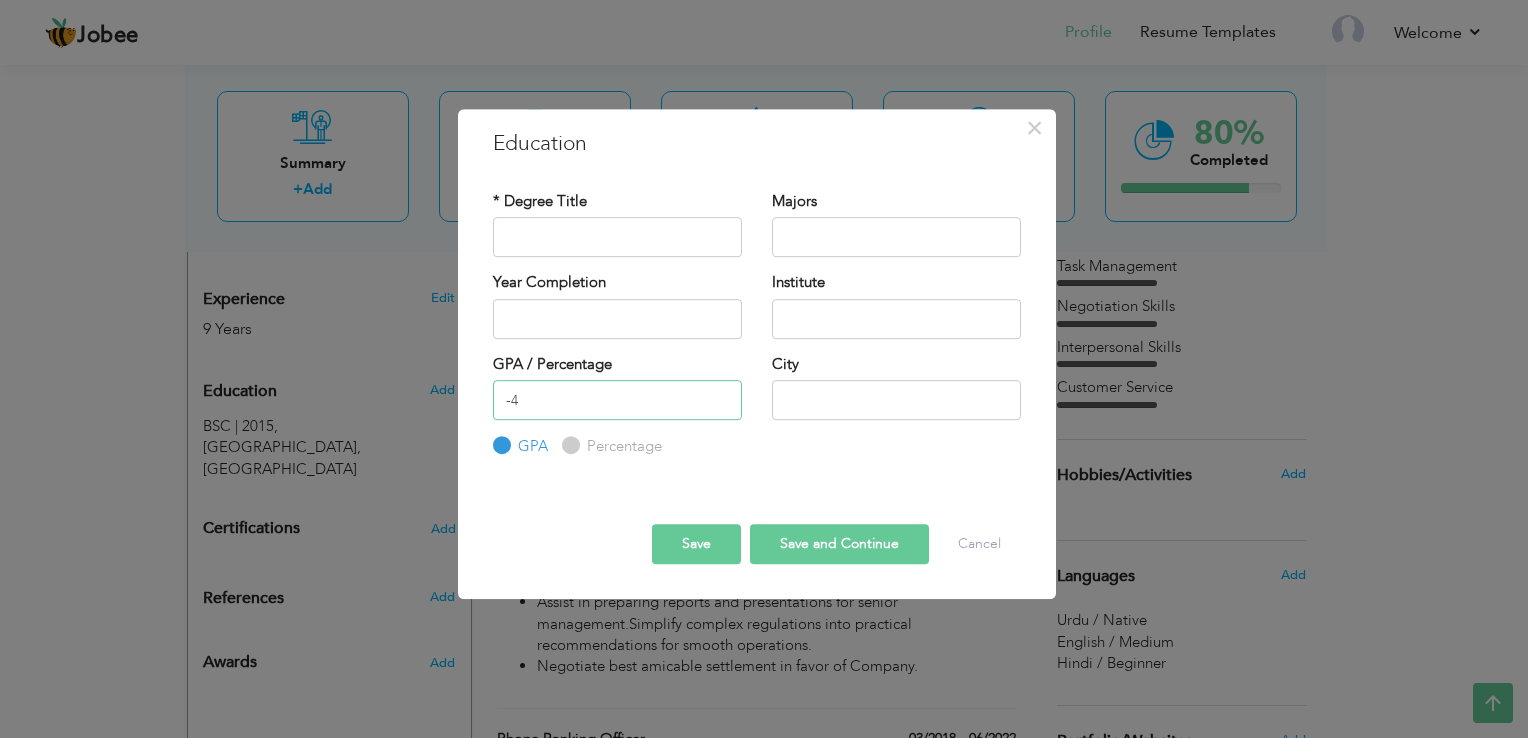 click on "-4" at bounding box center (617, 400) 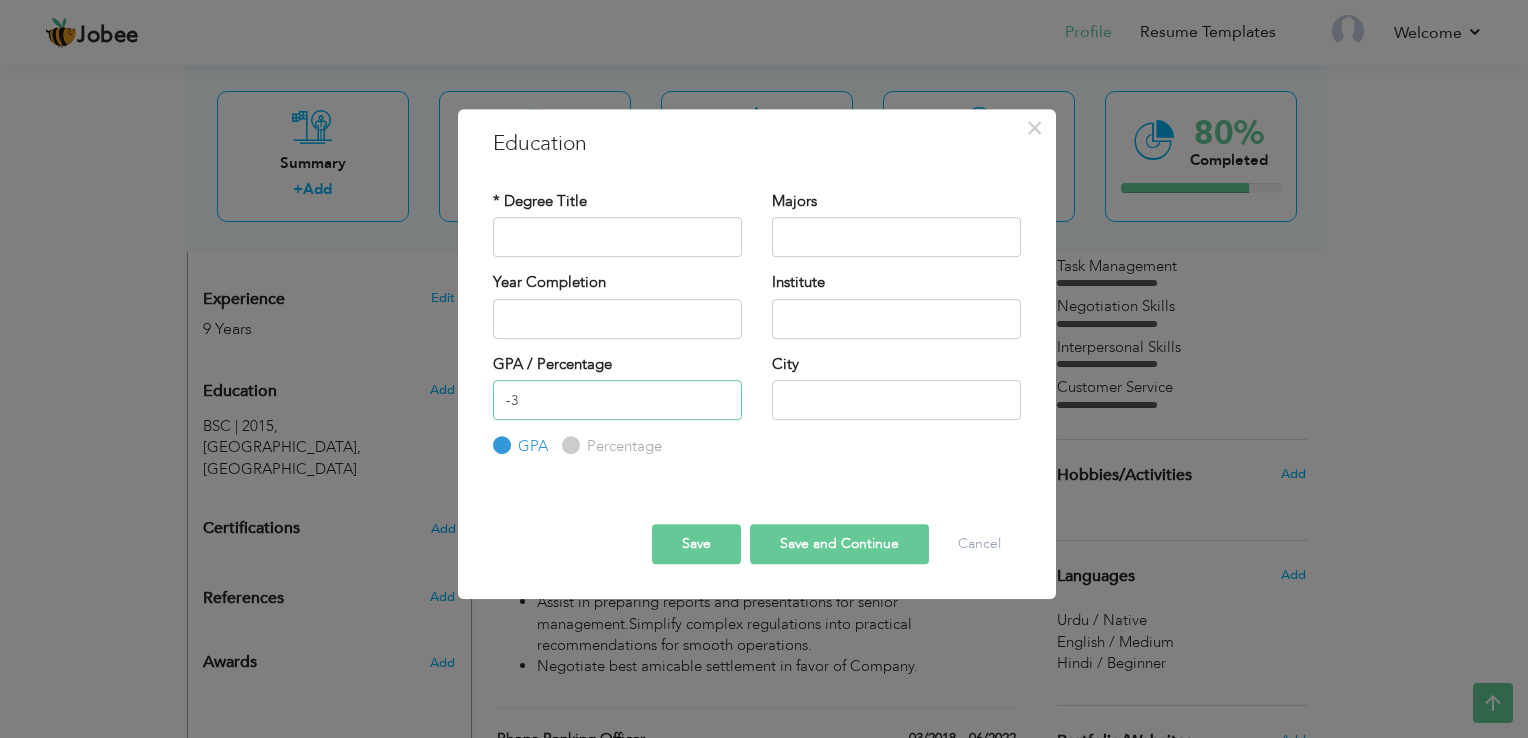 click on "-3" at bounding box center [617, 400] 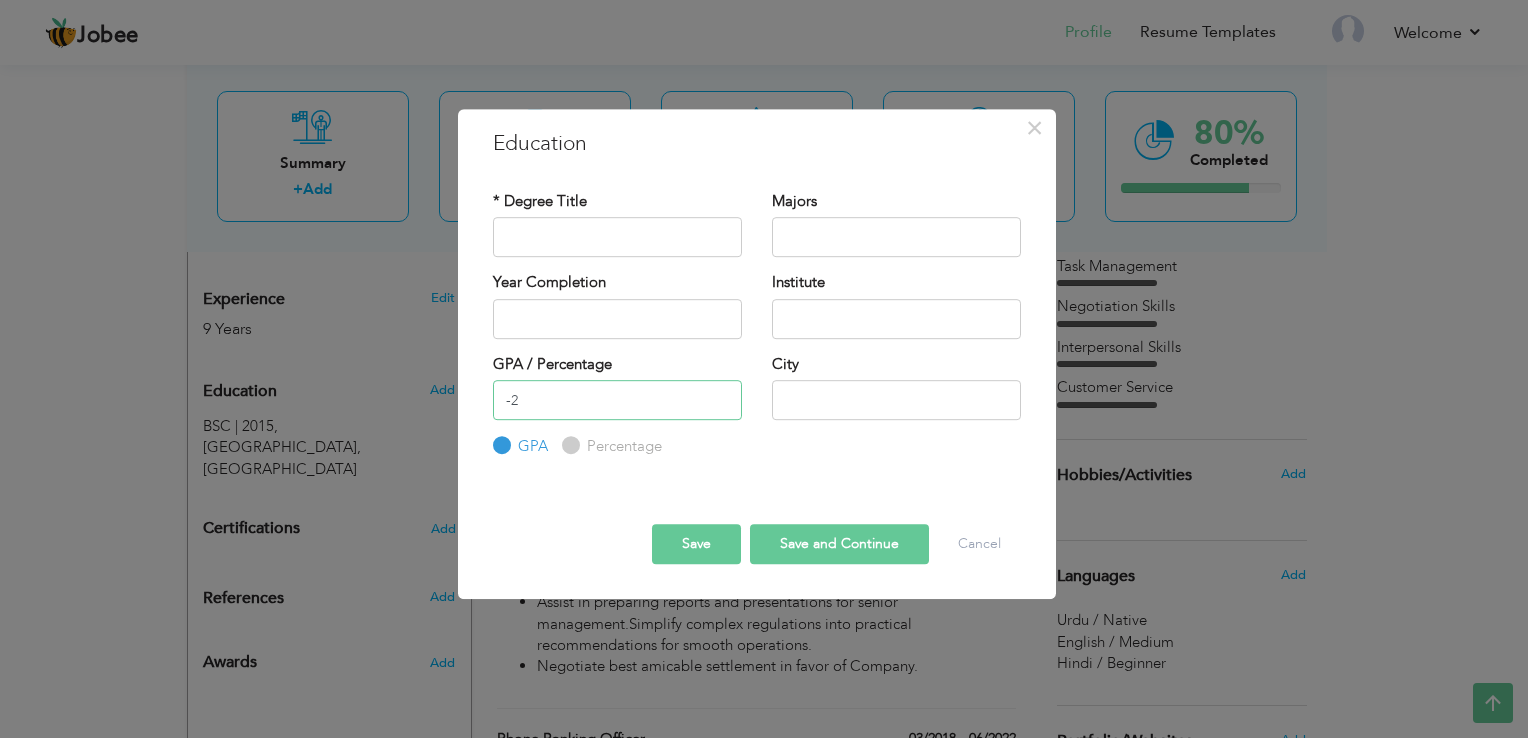 click on "-2" at bounding box center [617, 400] 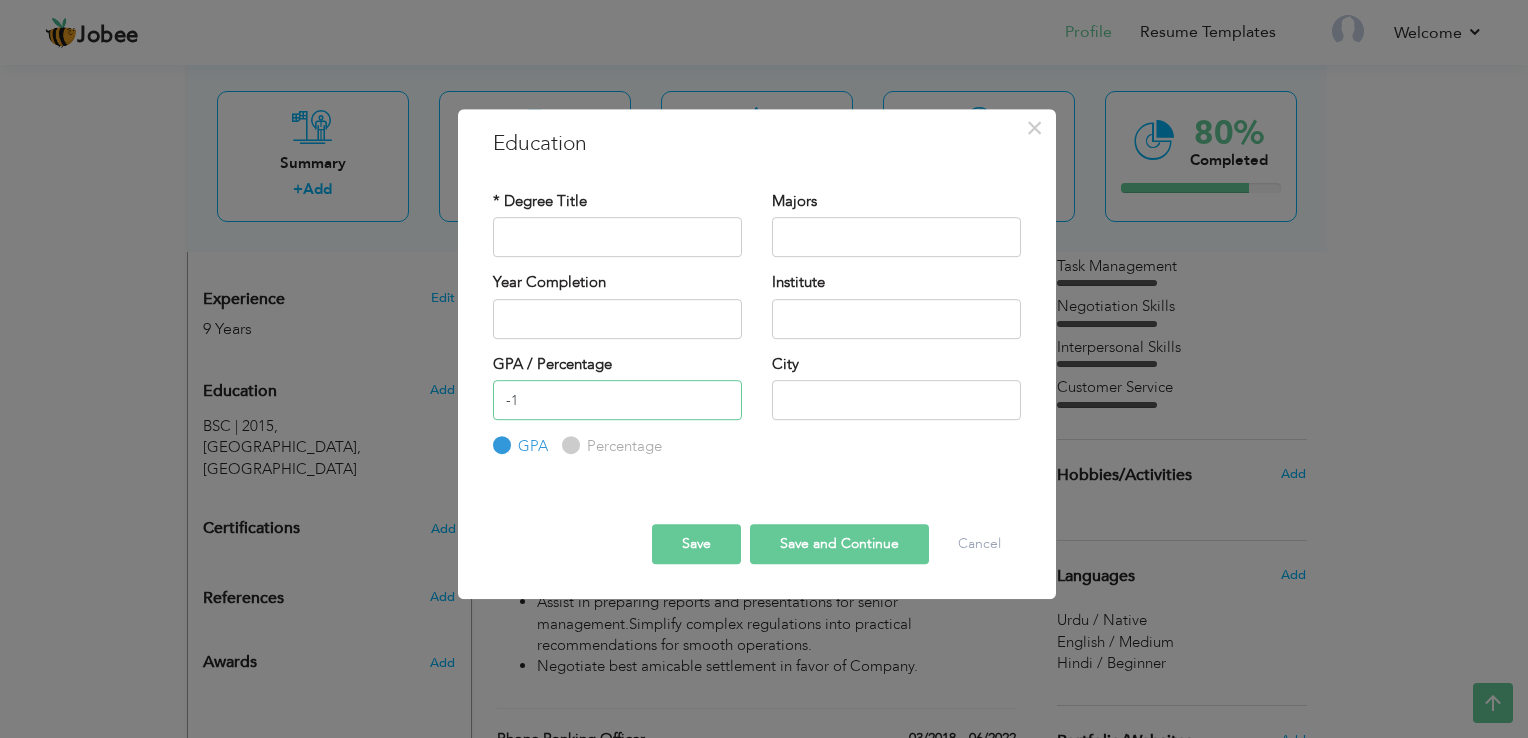 click on "-1" at bounding box center [617, 400] 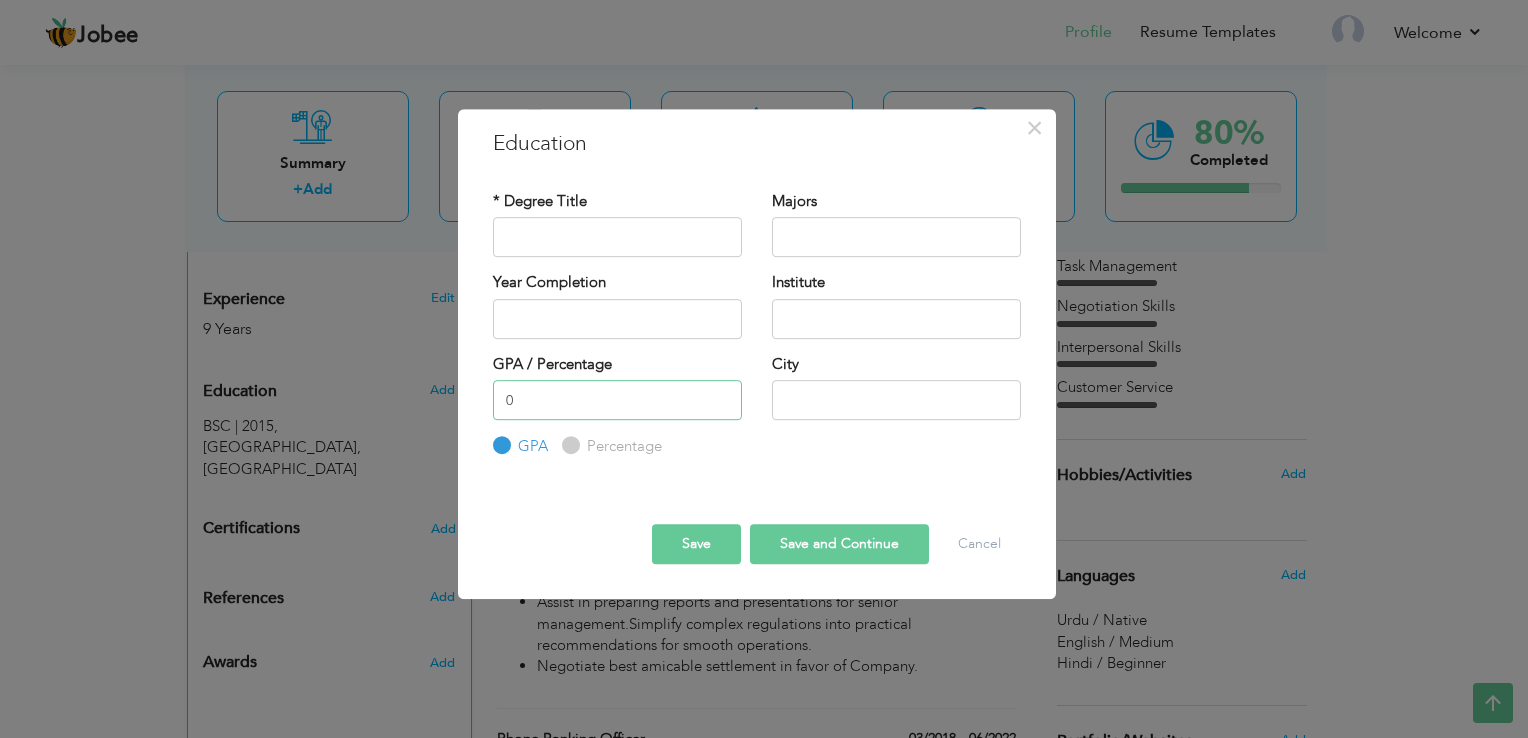 type on "0" 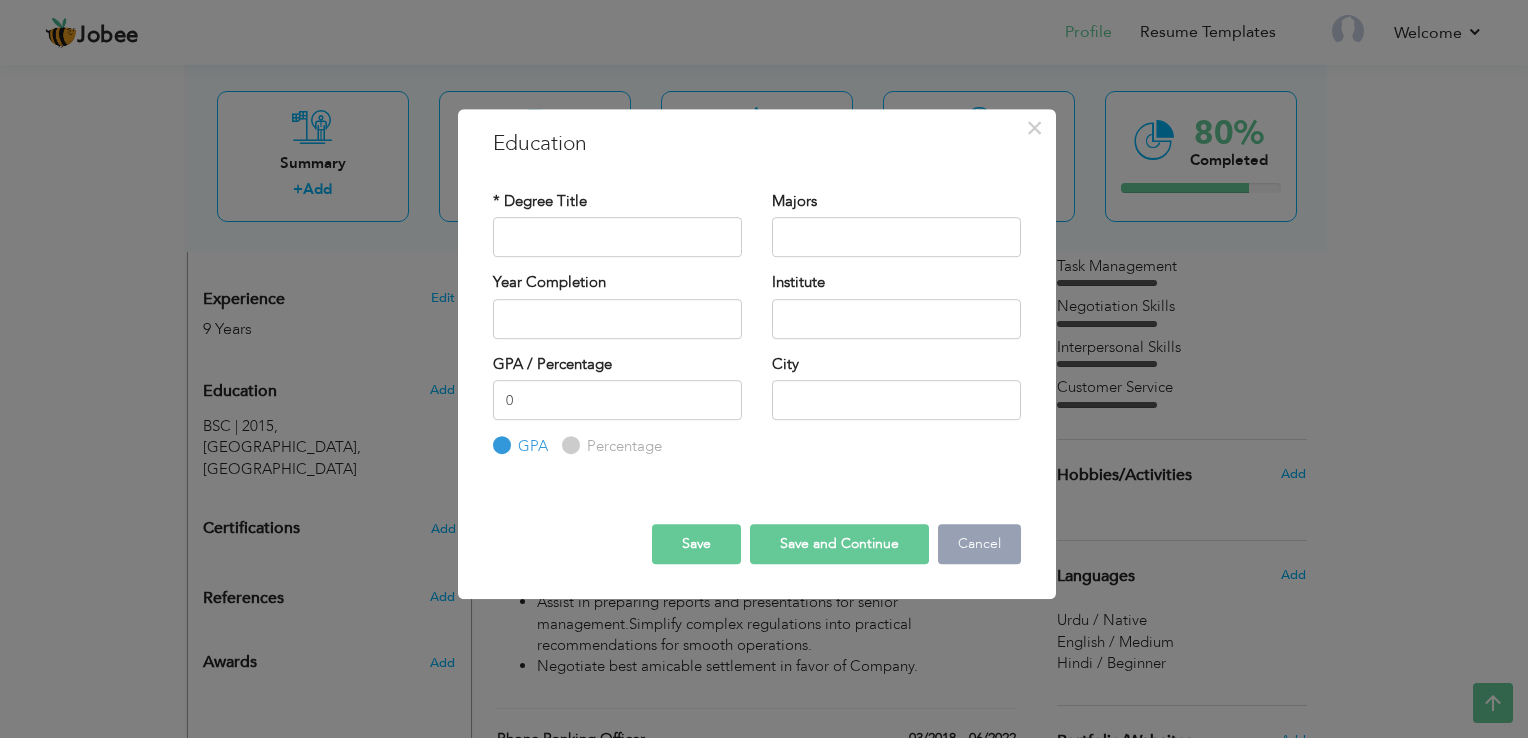 click on "Cancel" at bounding box center (979, 544) 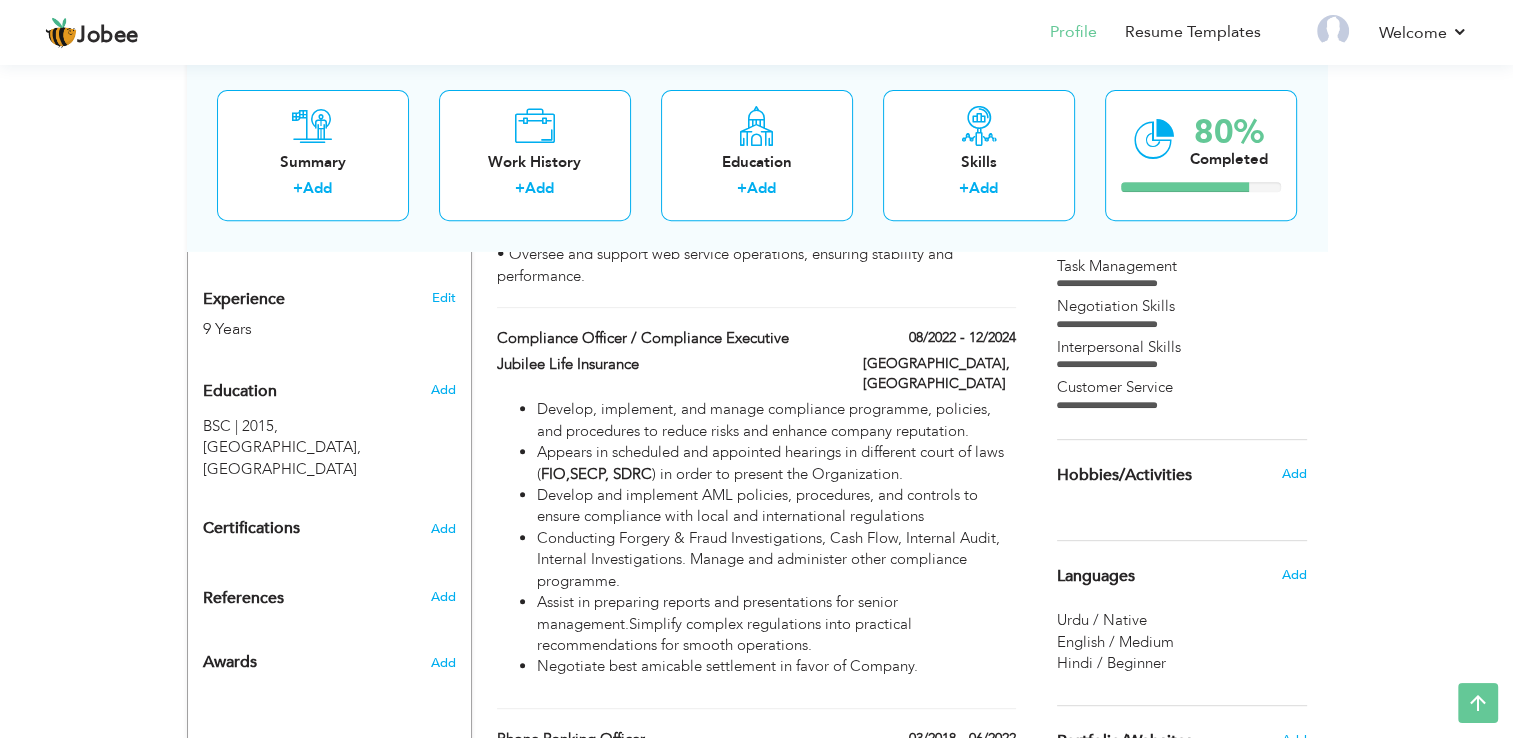 drag, startPoint x: 1512, startPoint y: 374, endPoint x: 1512, endPoint y: 333, distance: 41 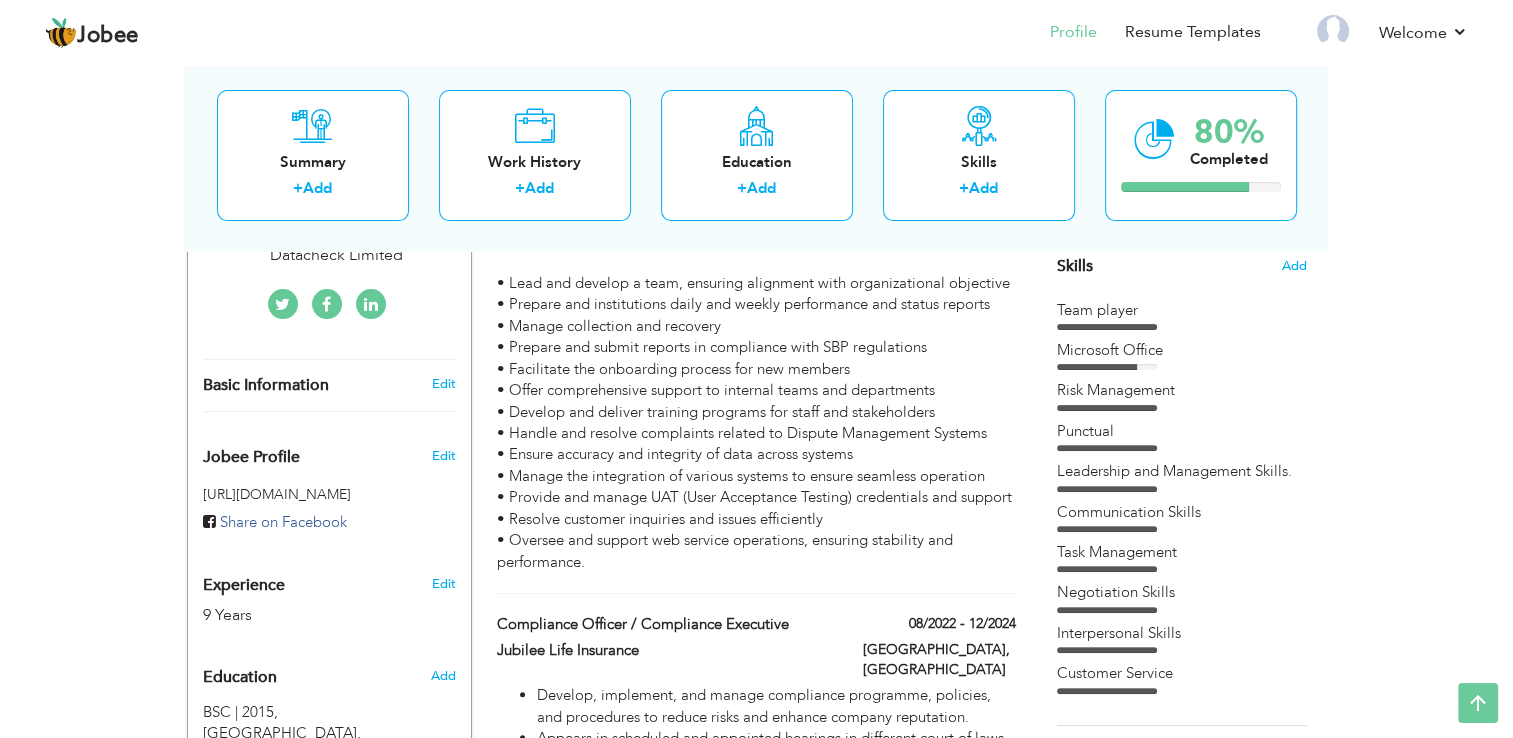 scroll, scrollTop: 0, scrollLeft: 0, axis: both 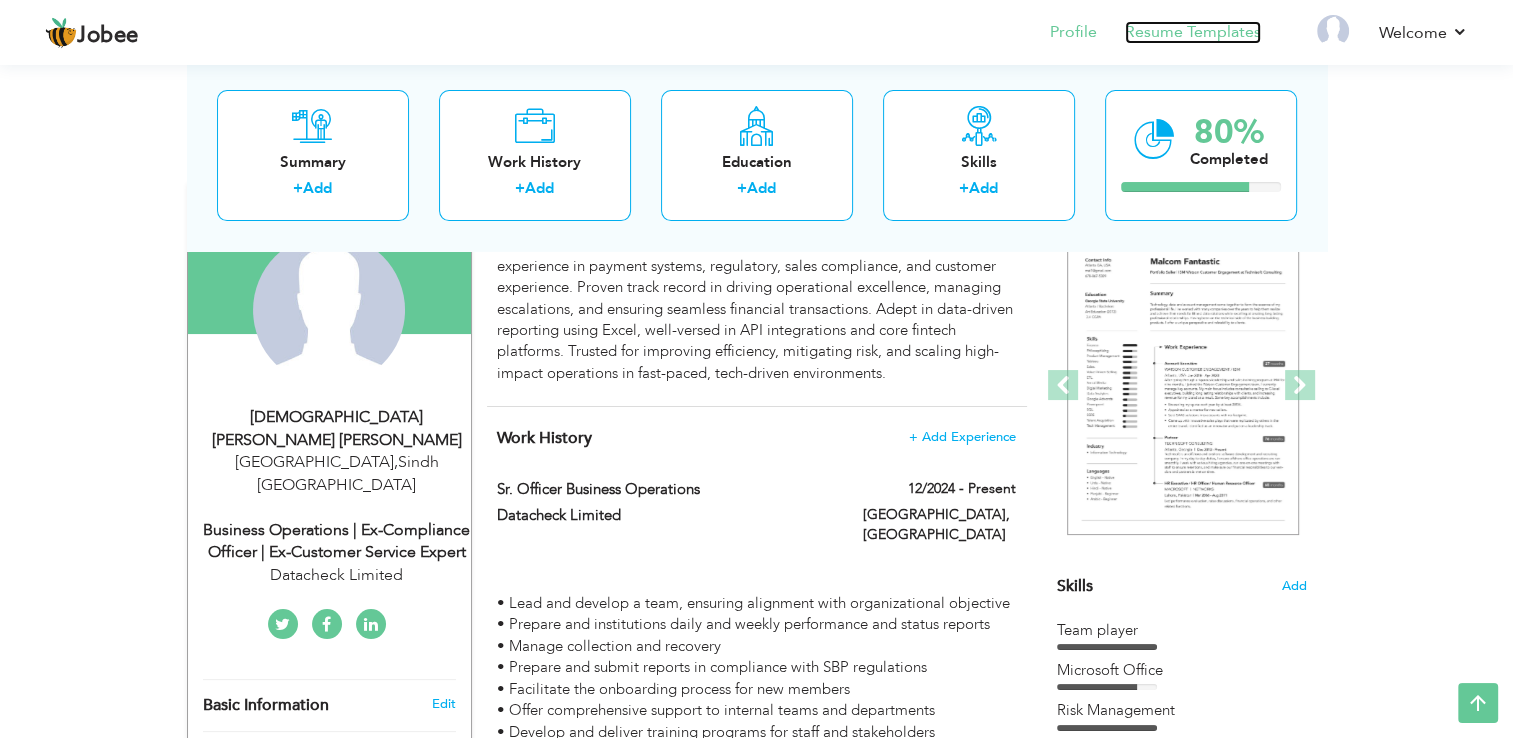 click on "Resume Templates" at bounding box center (1193, 32) 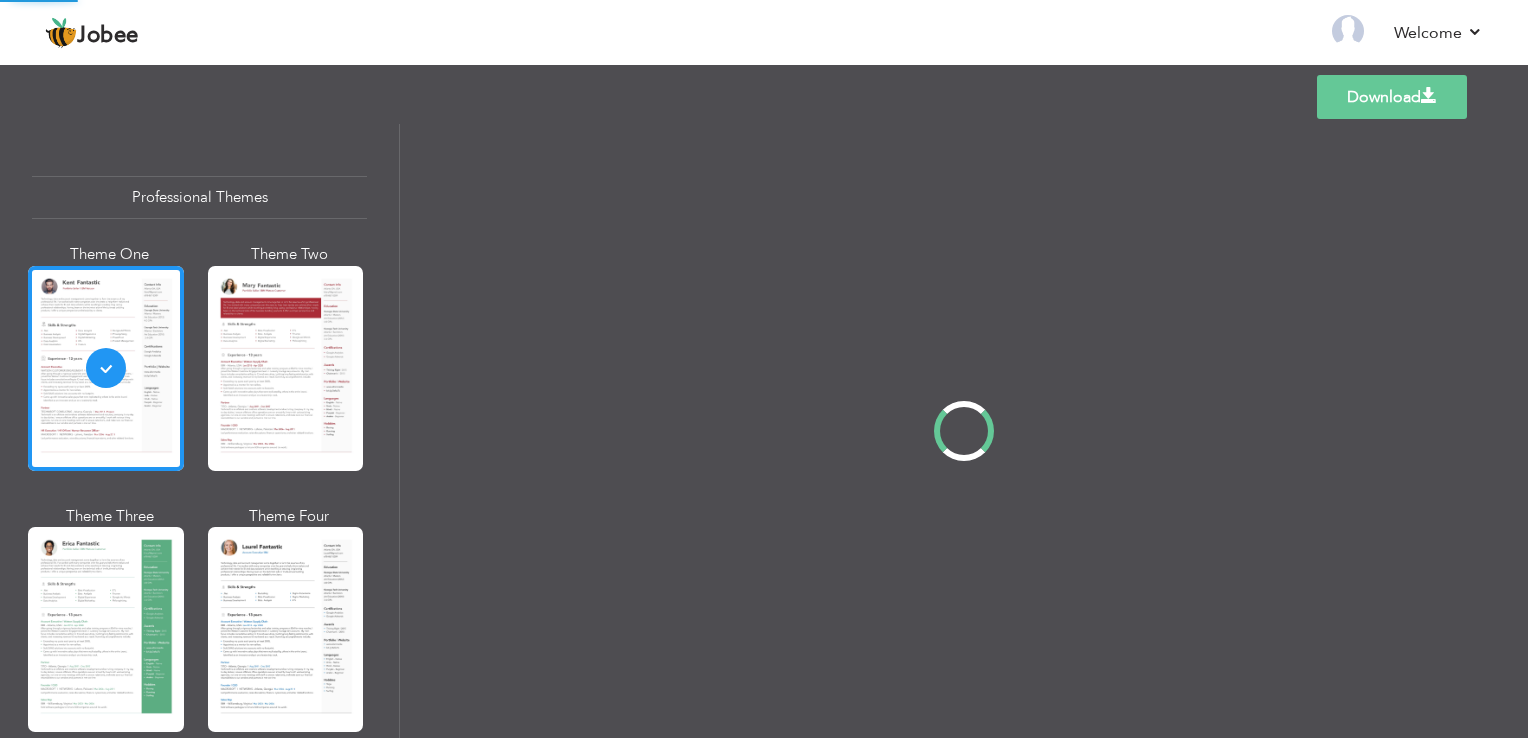 scroll, scrollTop: 0, scrollLeft: 0, axis: both 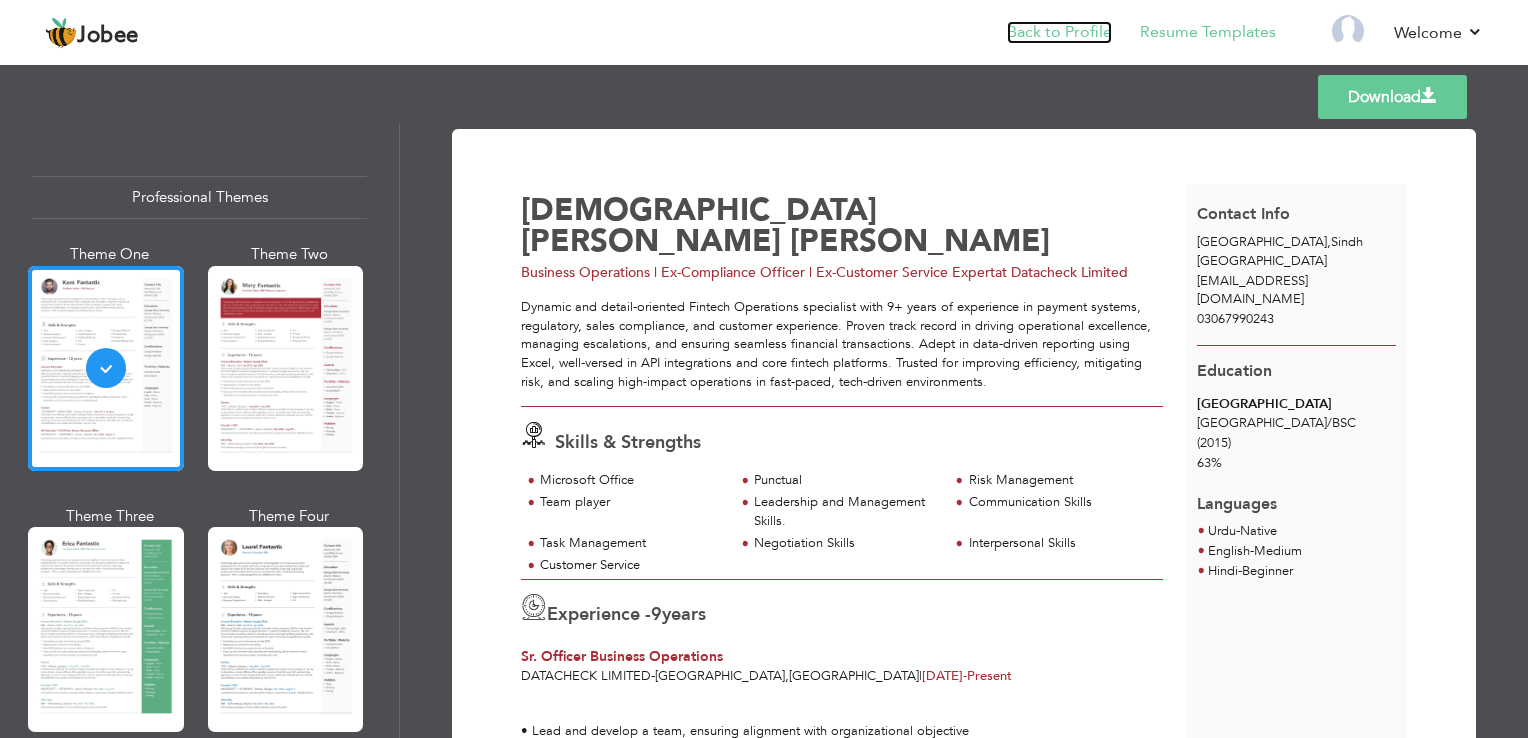click on "Back to Profile" at bounding box center (1059, 32) 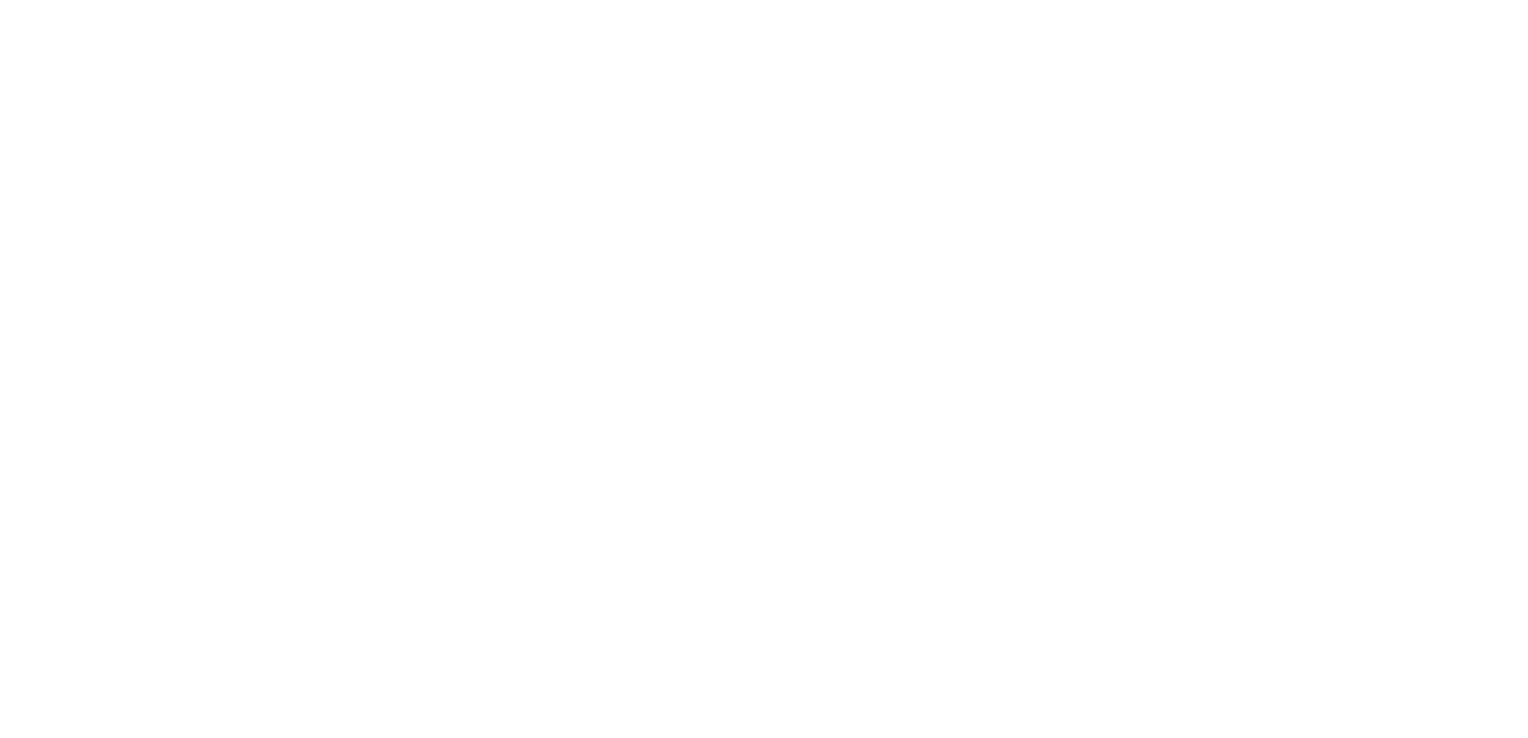 scroll, scrollTop: 0, scrollLeft: 0, axis: both 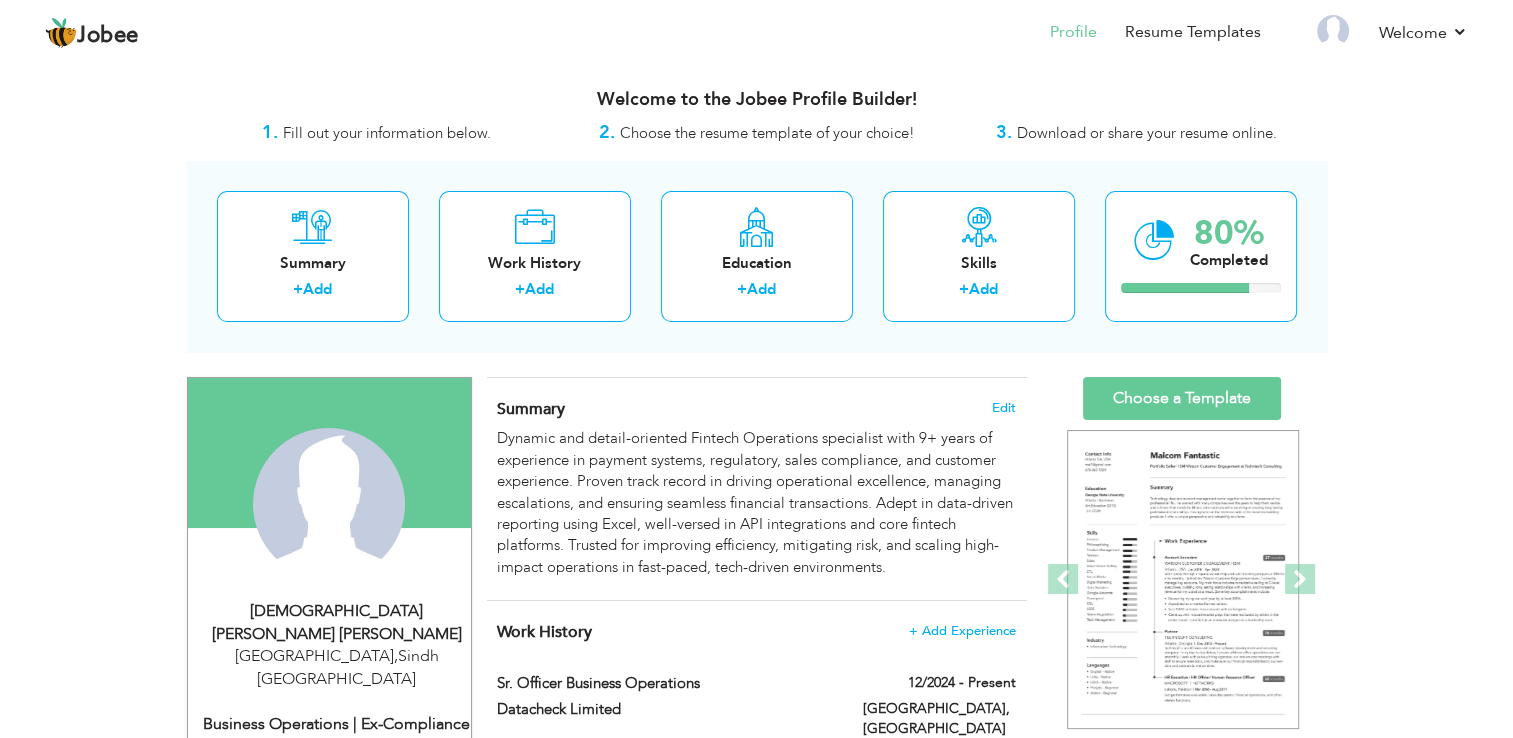 click on "View Resume
Export PDF
Profile
Summary
Public Link
Experience
Education
Awards
Work Histroy
Projects
Certifications
Skills
Preferred Job City" at bounding box center [756, 1202] 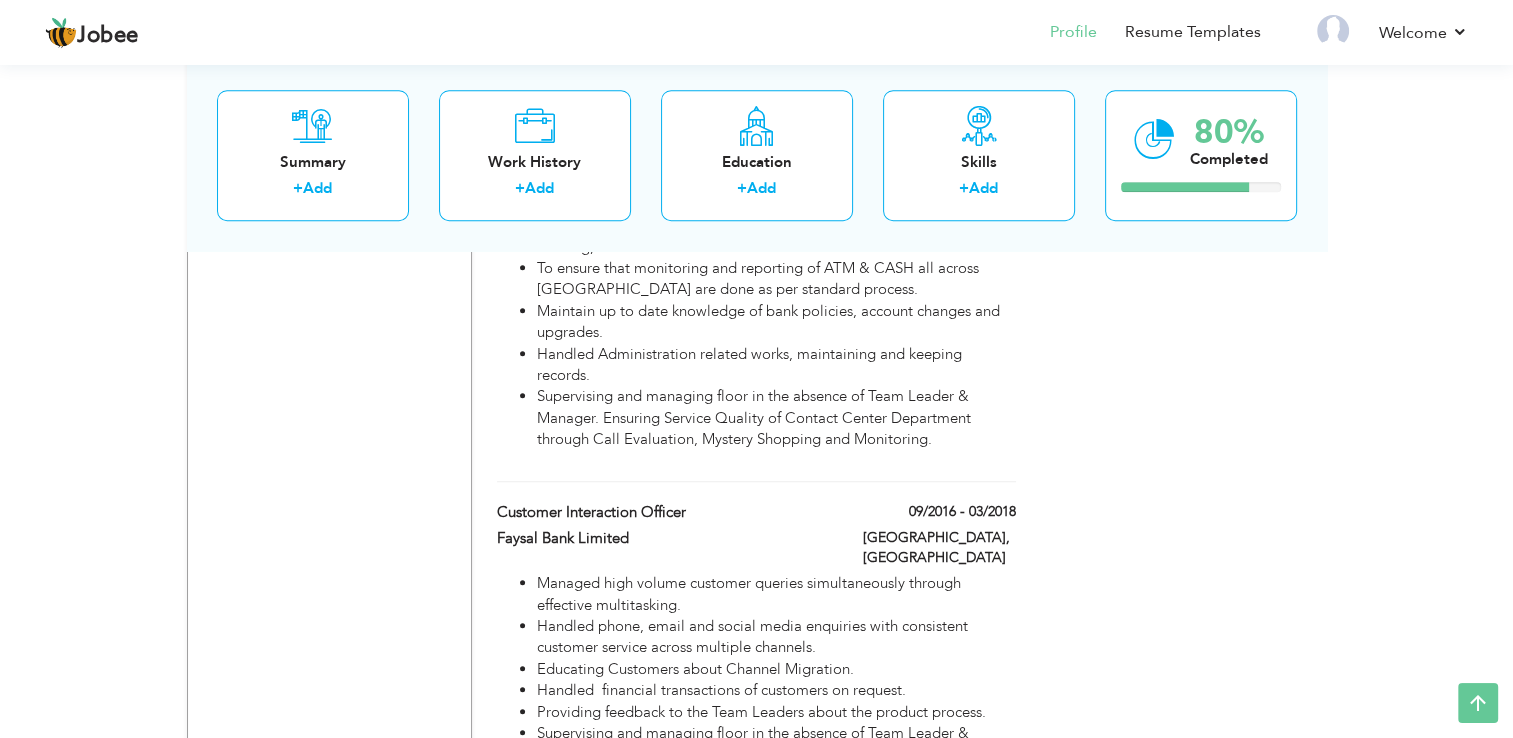 scroll, scrollTop: 1480, scrollLeft: 0, axis: vertical 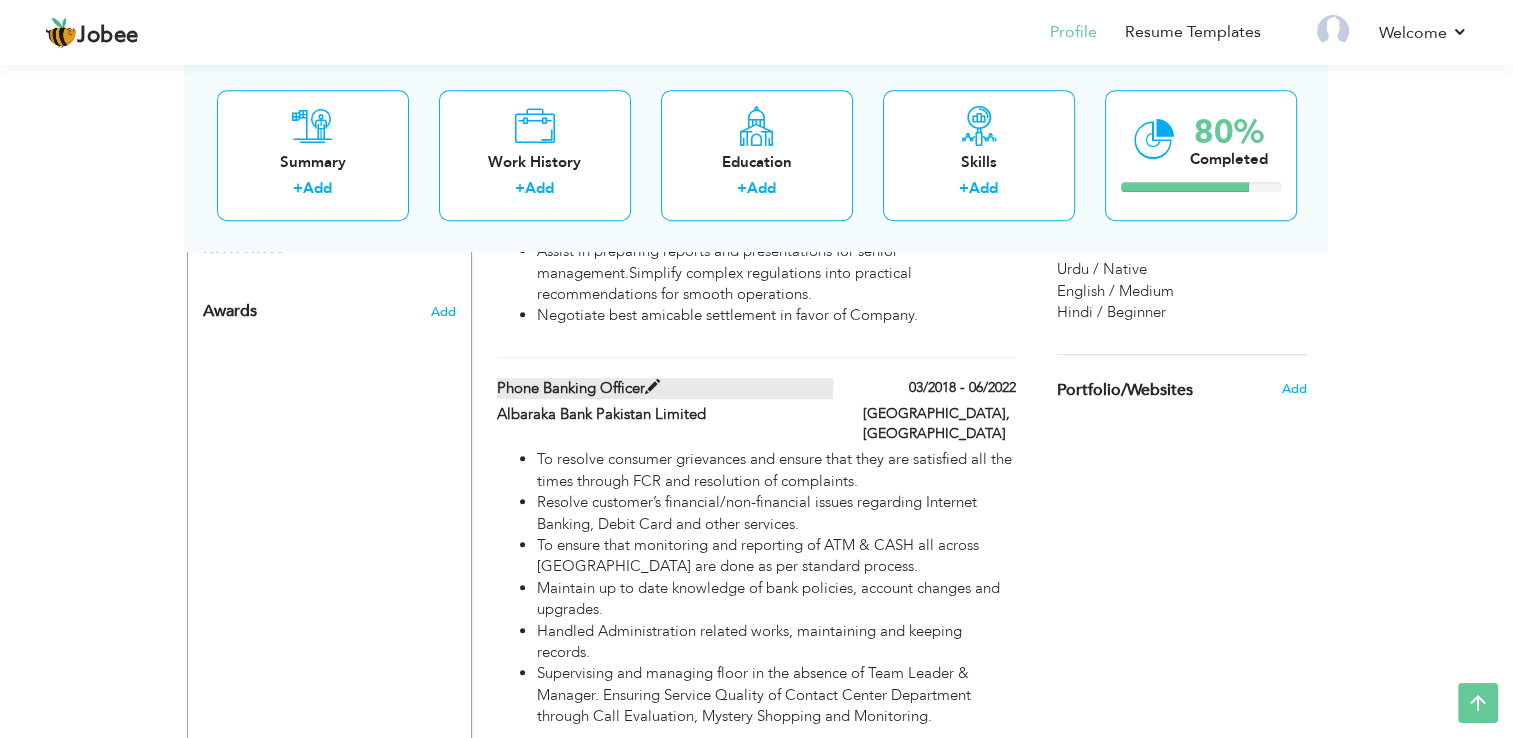 click on "Phone Banking officer" at bounding box center [665, 388] 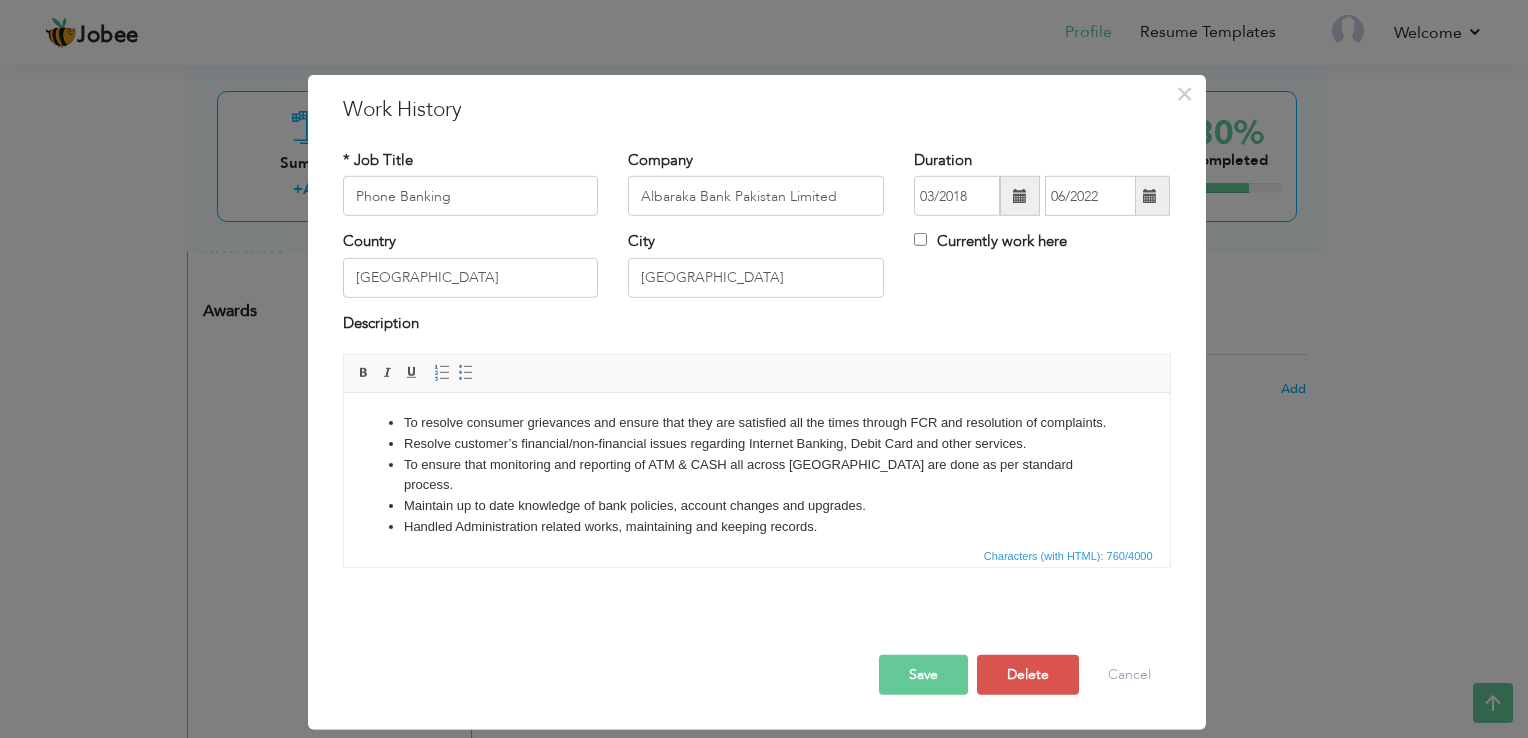 click on "Save" at bounding box center [923, 675] 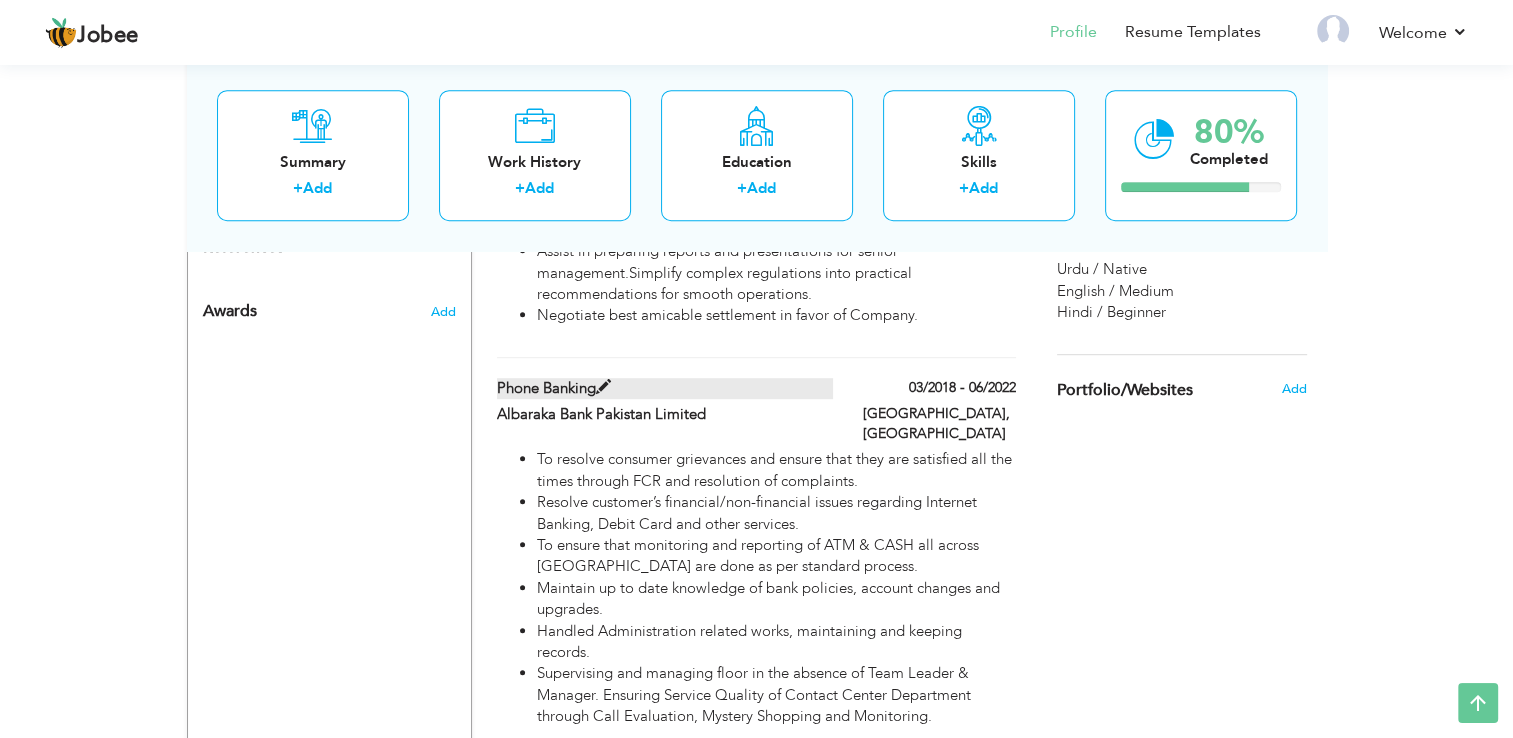 click on "Phone Banking" at bounding box center (665, 391) 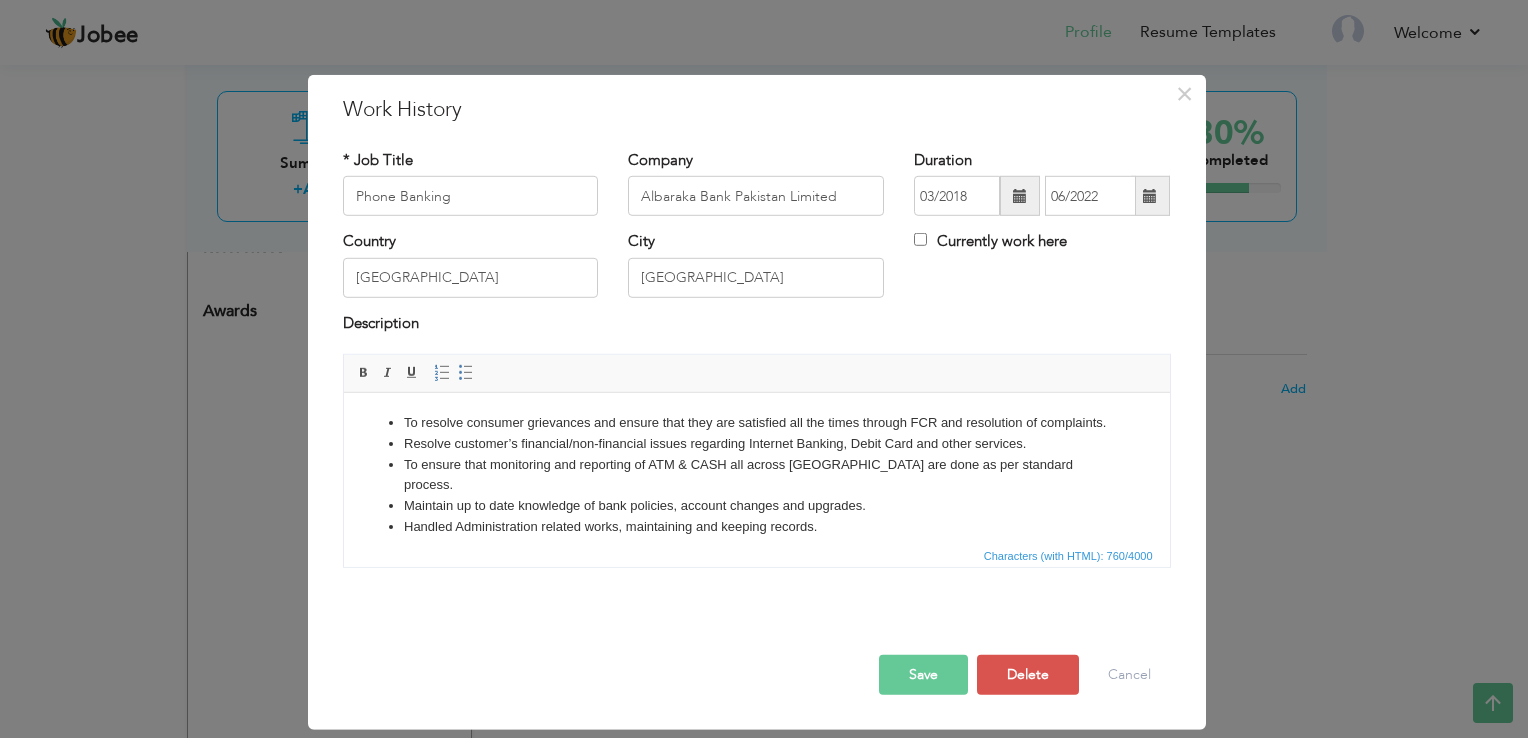 click on "Editor toolbars Basic Styles   Bold   Italic   Underline Paragraph   Insert/Remove Numbered List   Insert/Remove Bulleted List" at bounding box center [757, 374] 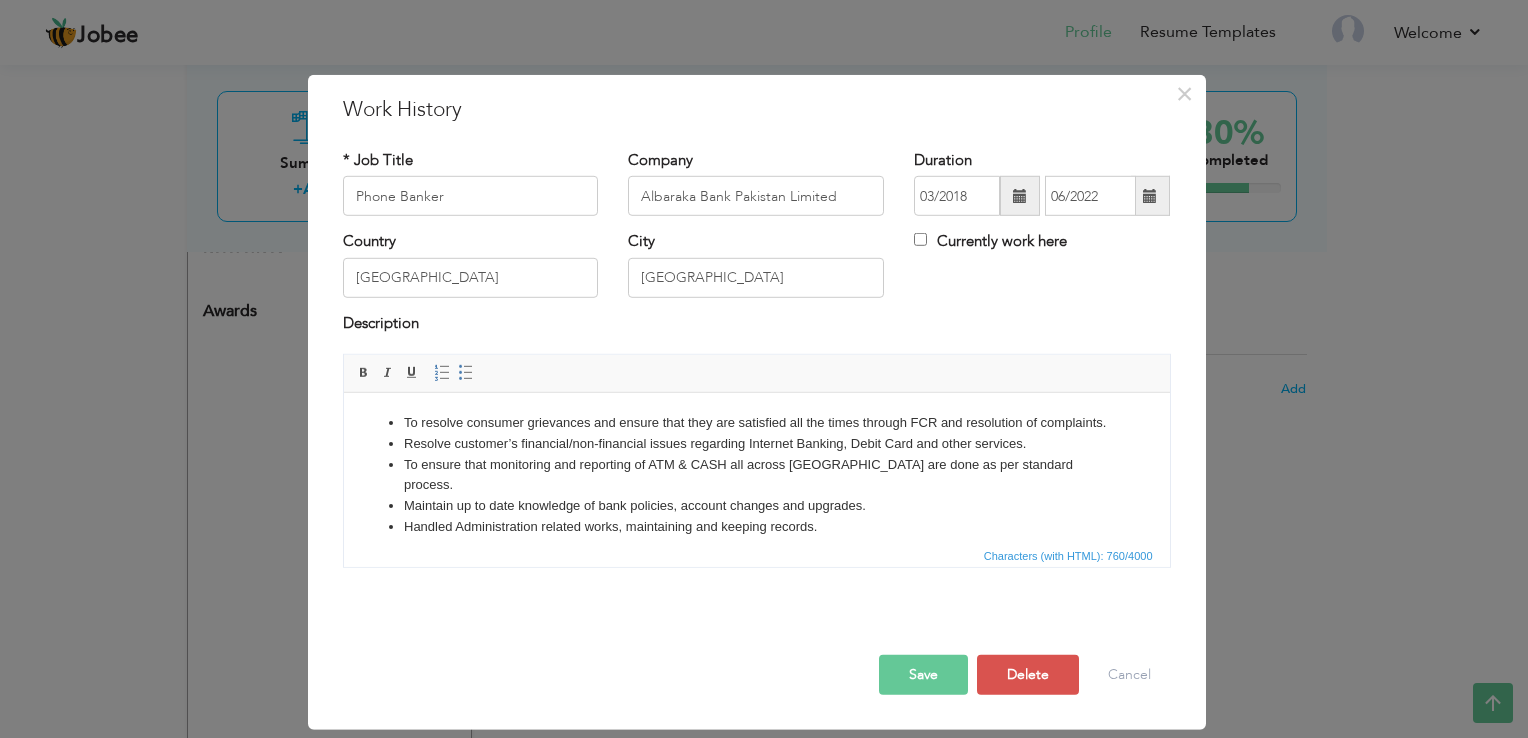 click on "Save" at bounding box center (923, 675) 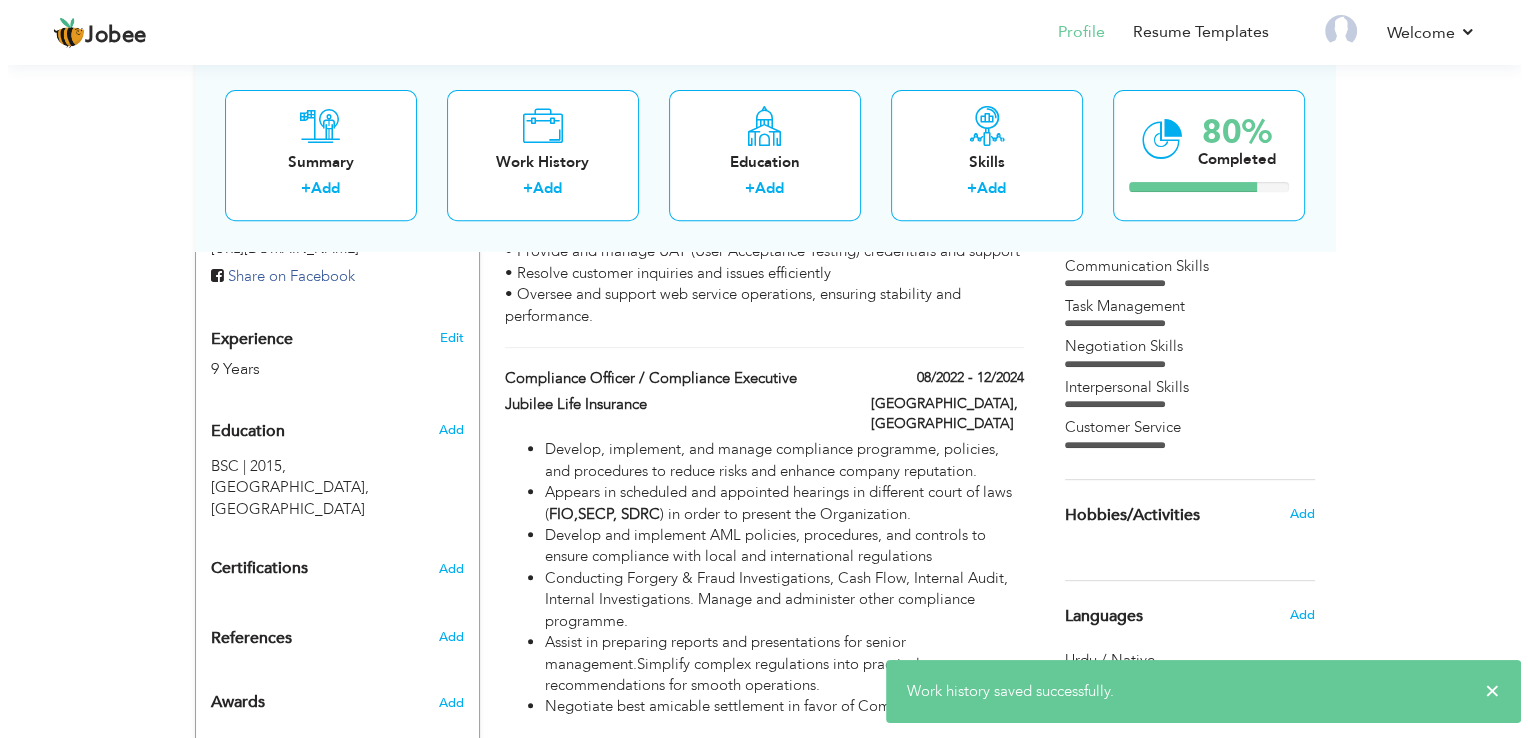 scroll, scrollTop: 732, scrollLeft: 0, axis: vertical 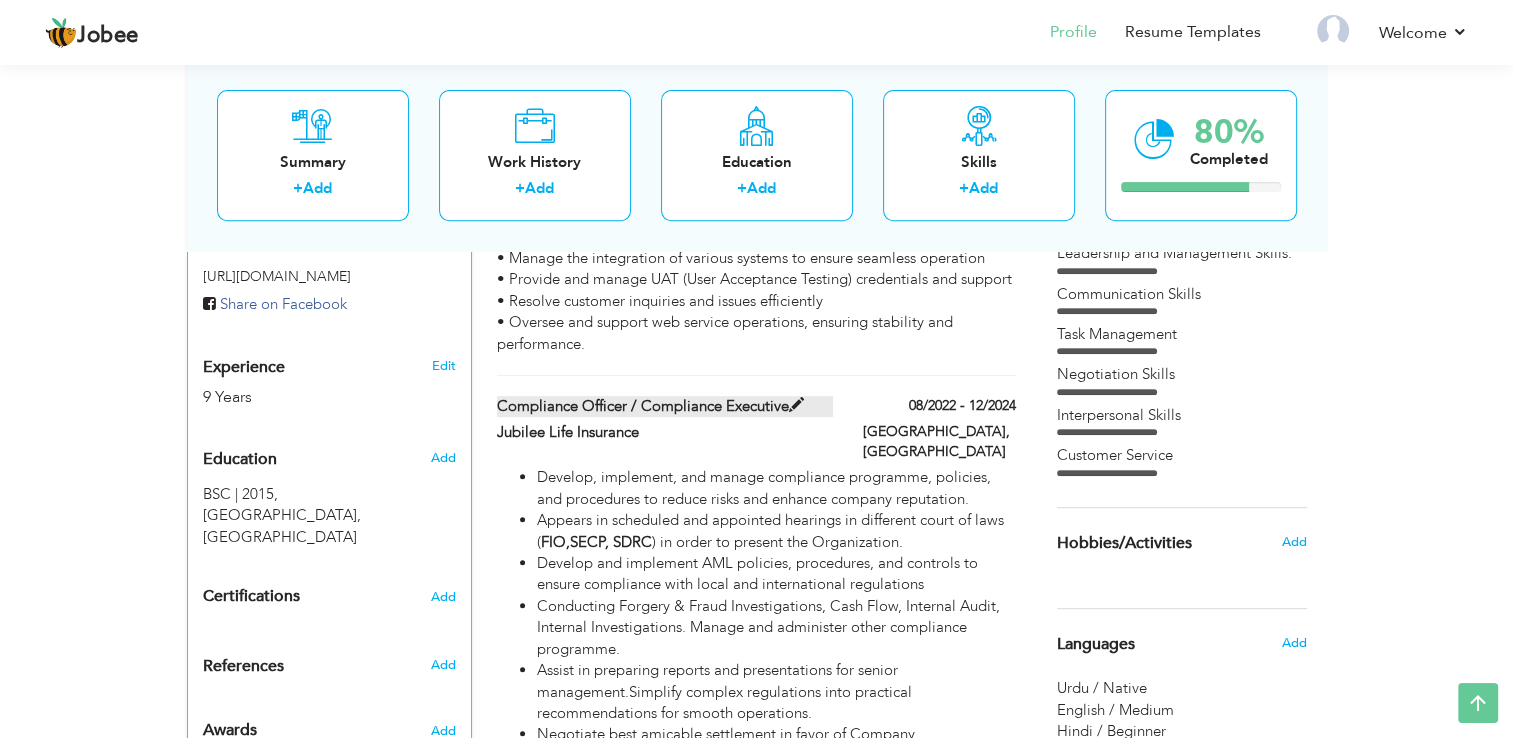 click on "Compliance Officer / Compliance Executive" at bounding box center [665, 406] 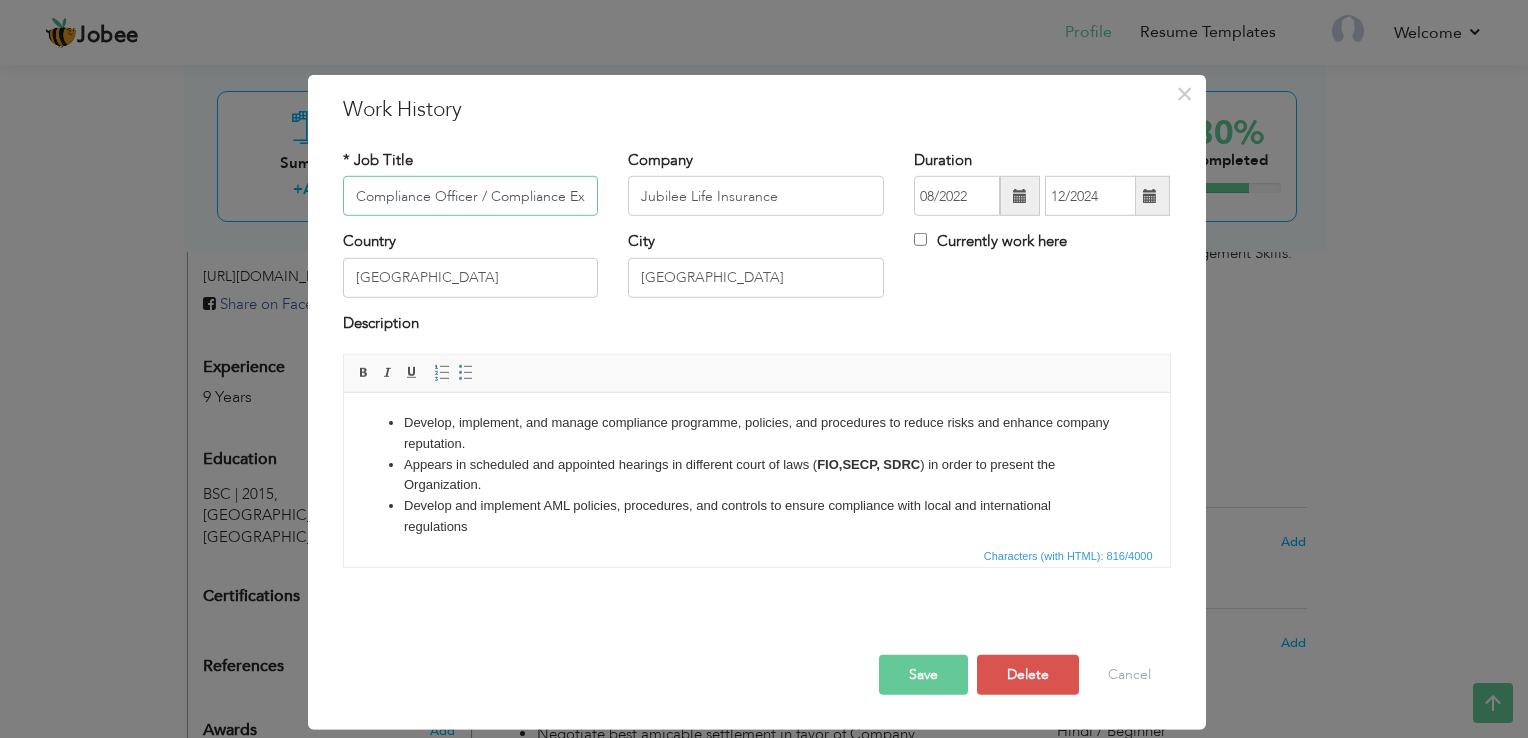 scroll, scrollTop: 0, scrollLeft: 40, axis: horizontal 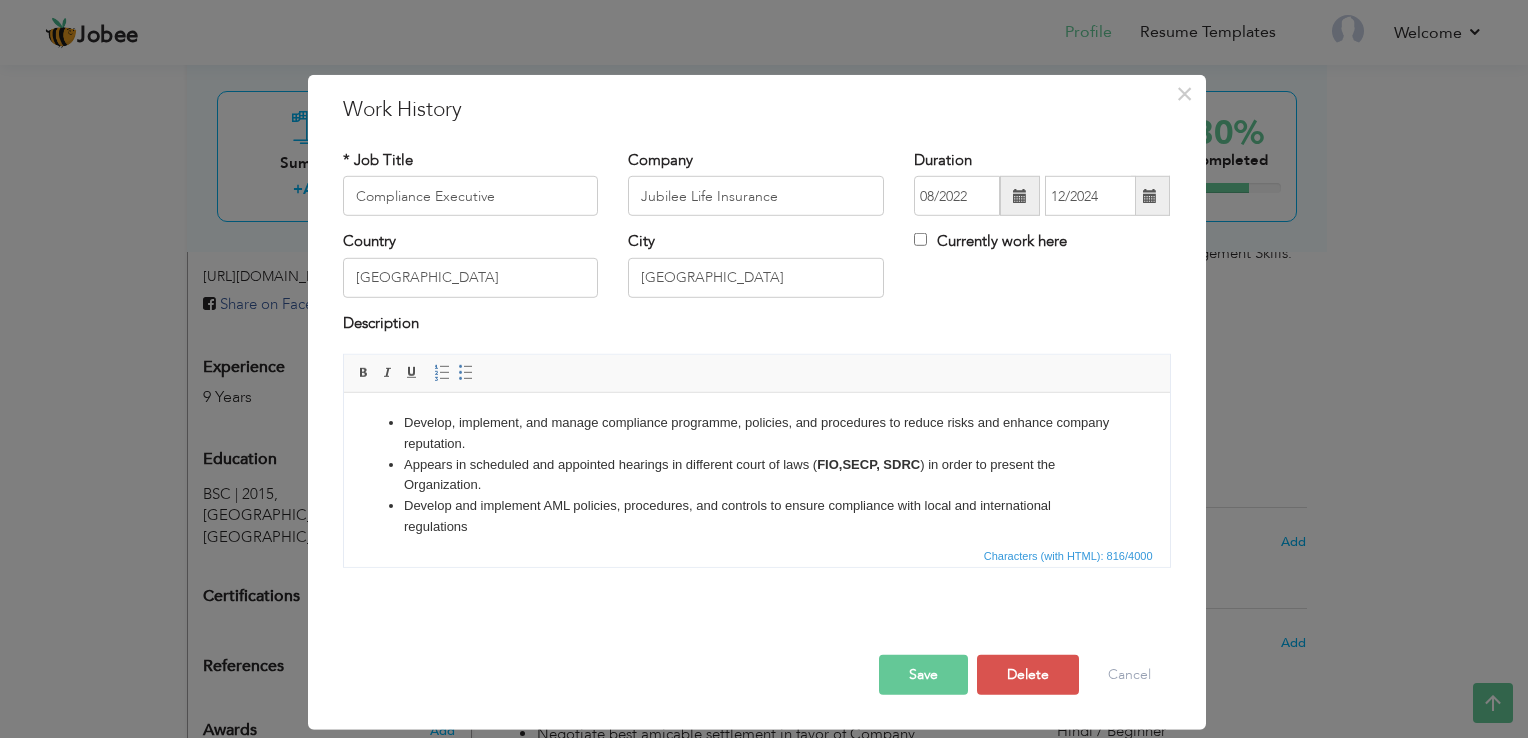 click on "Save" at bounding box center [923, 675] 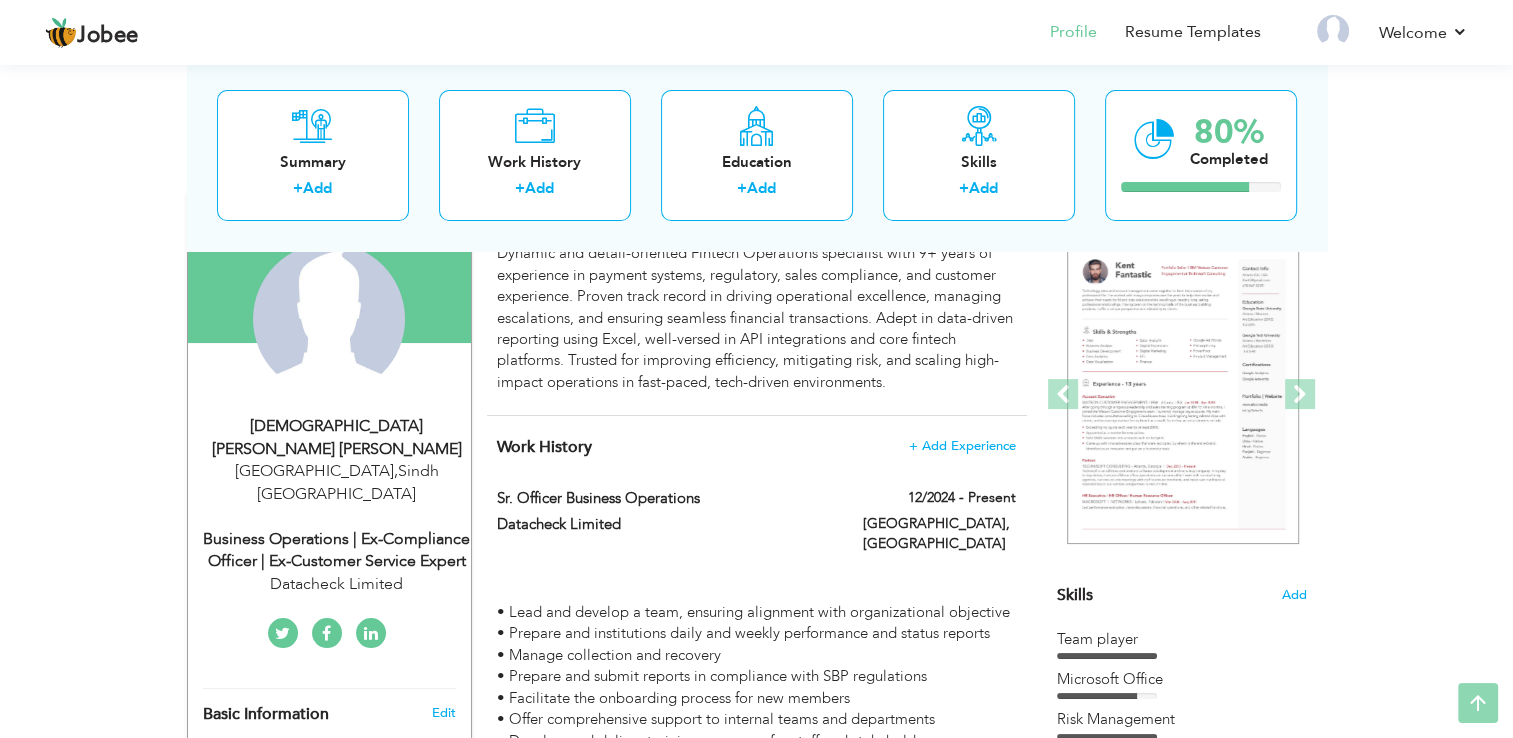 scroll, scrollTop: 212, scrollLeft: 0, axis: vertical 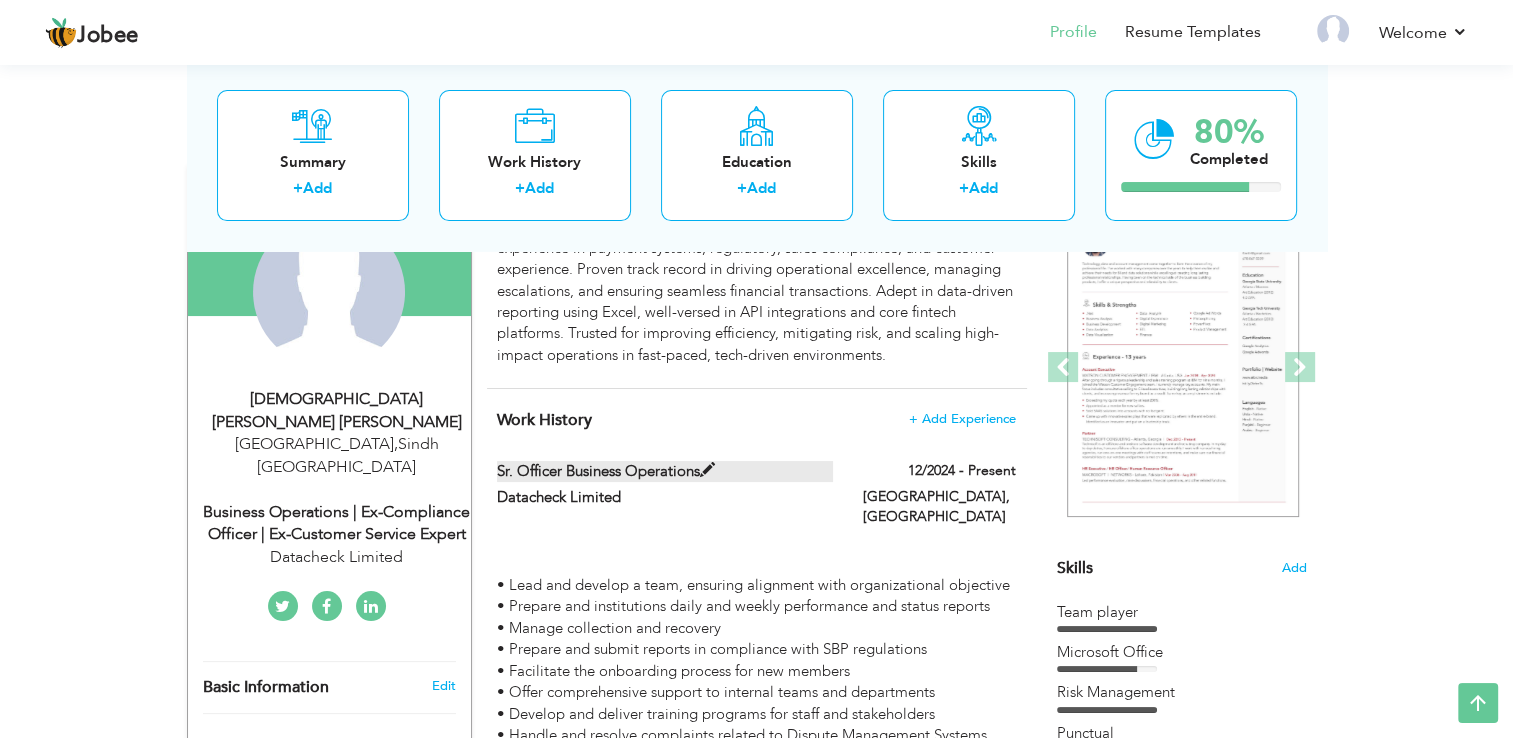 click on "Sr. Officer Business Operations" at bounding box center [665, 471] 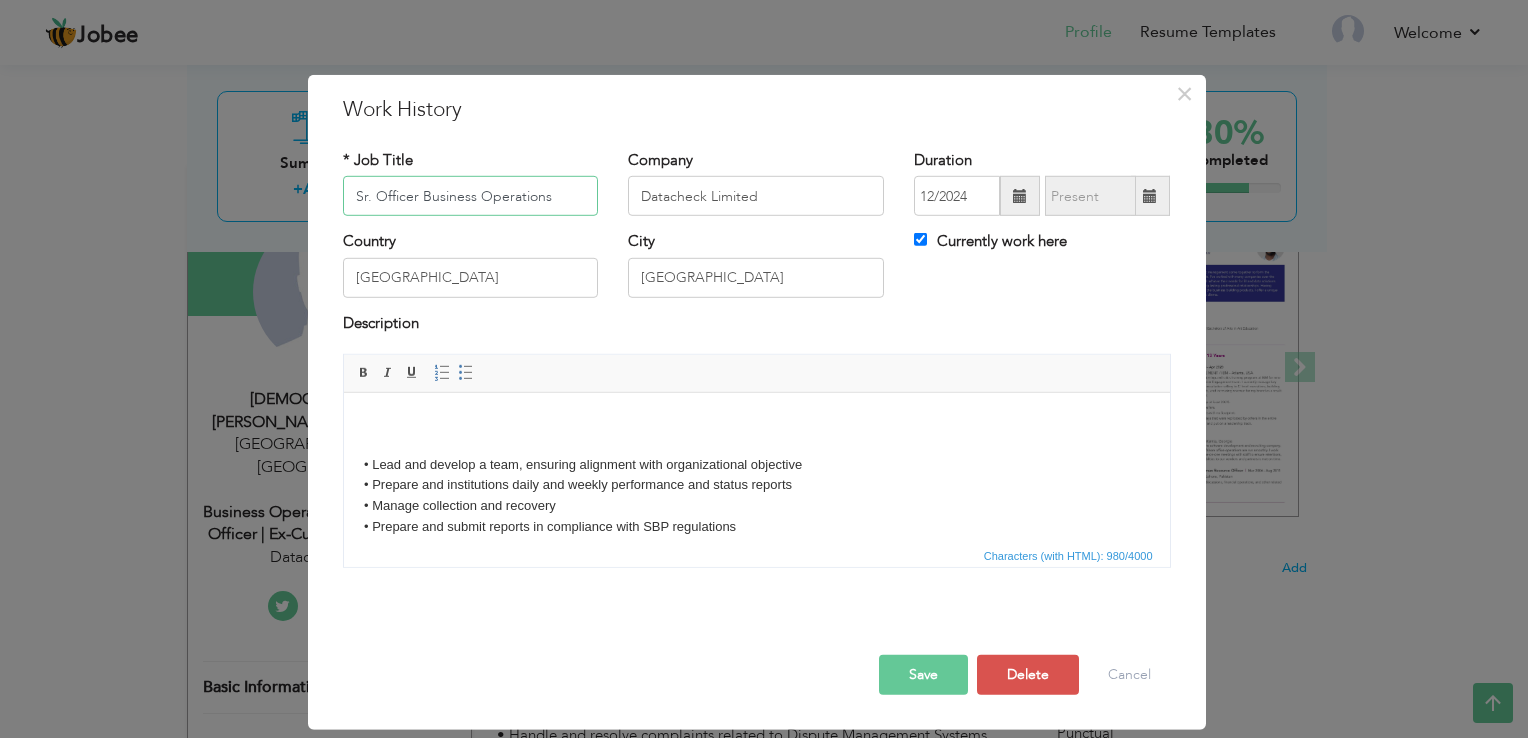 click on "Sr. Officer Business Operations" at bounding box center (471, 196) 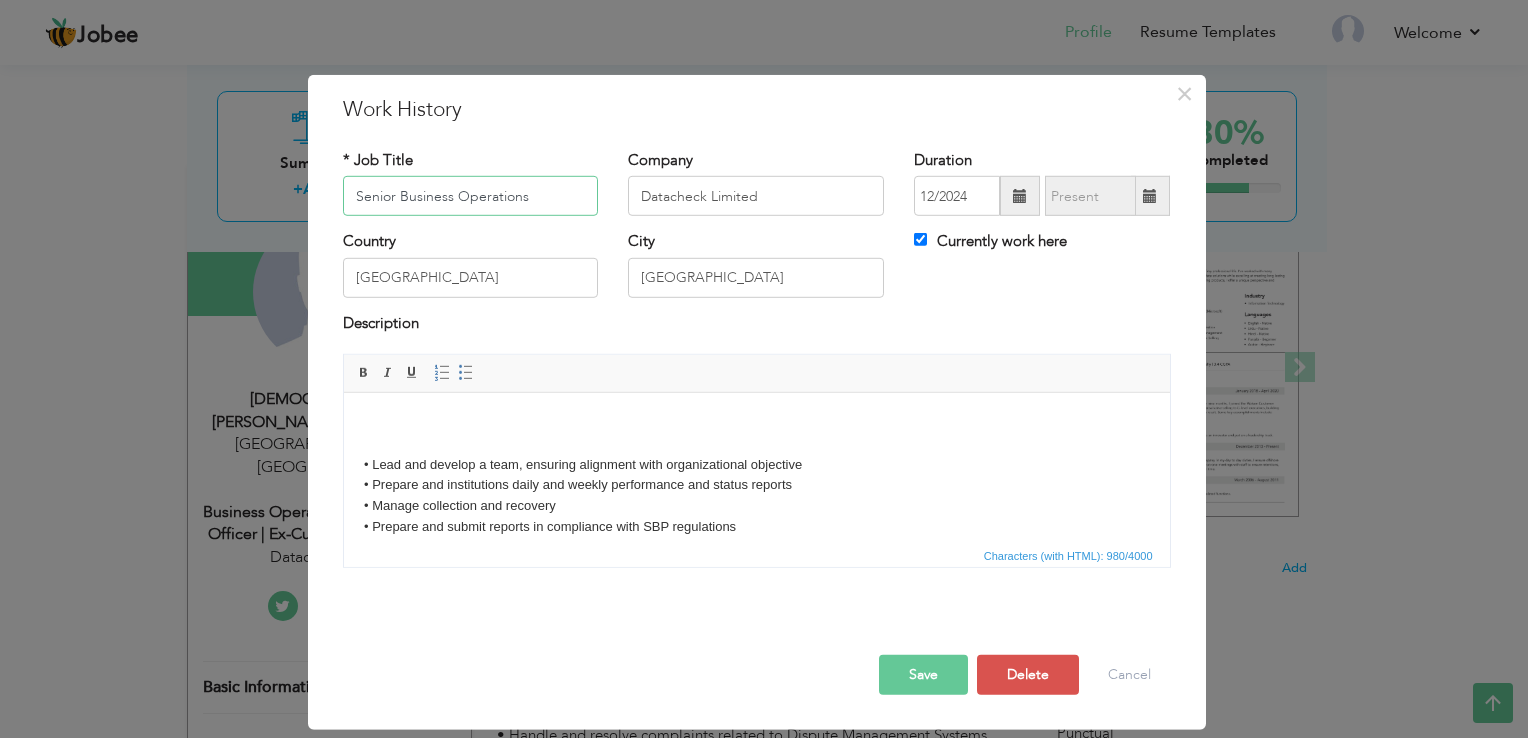 type on "Senior Business Operations" 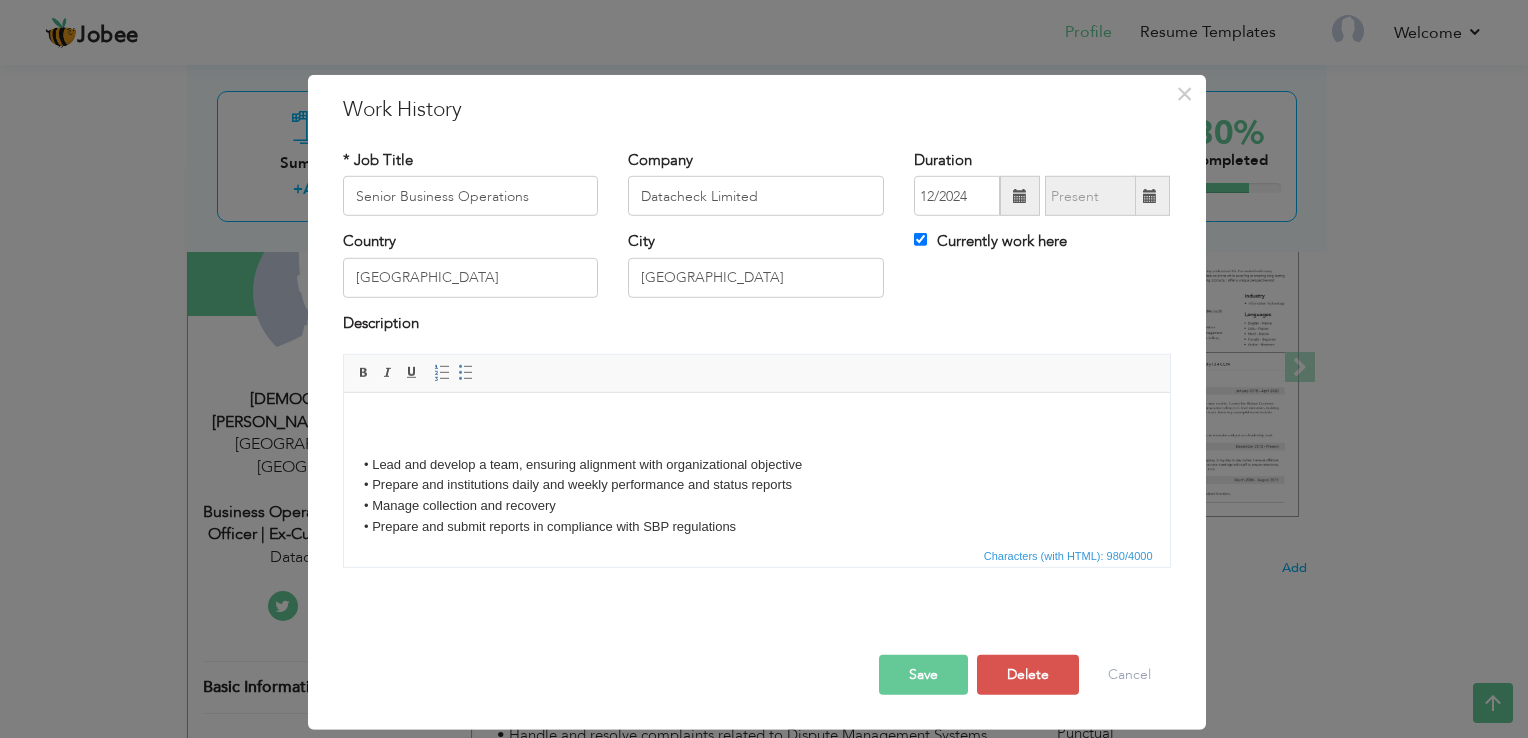 click on "Save" at bounding box center (923, 675) 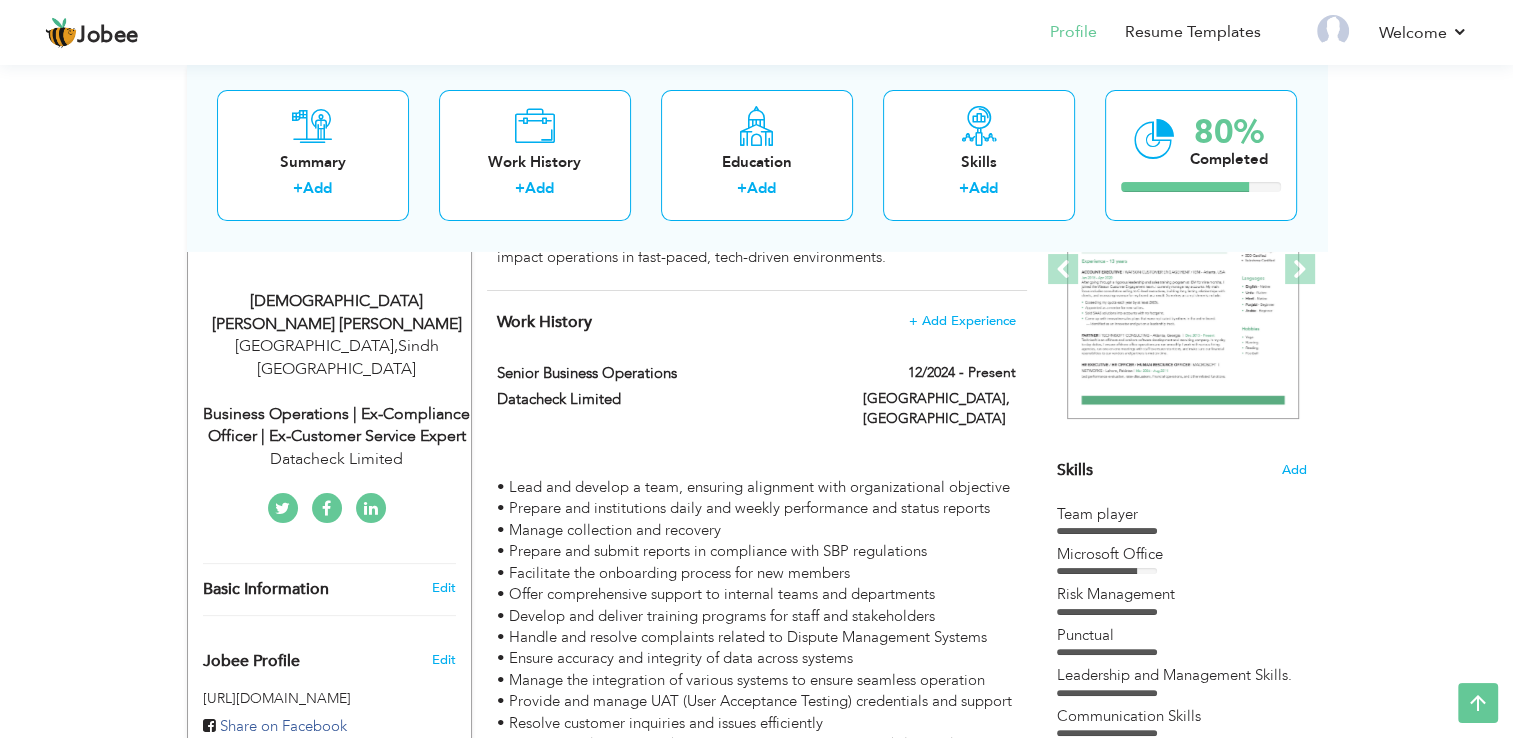 scroll, scrollTop: 15, scrollLeft: 0, axis: vertical 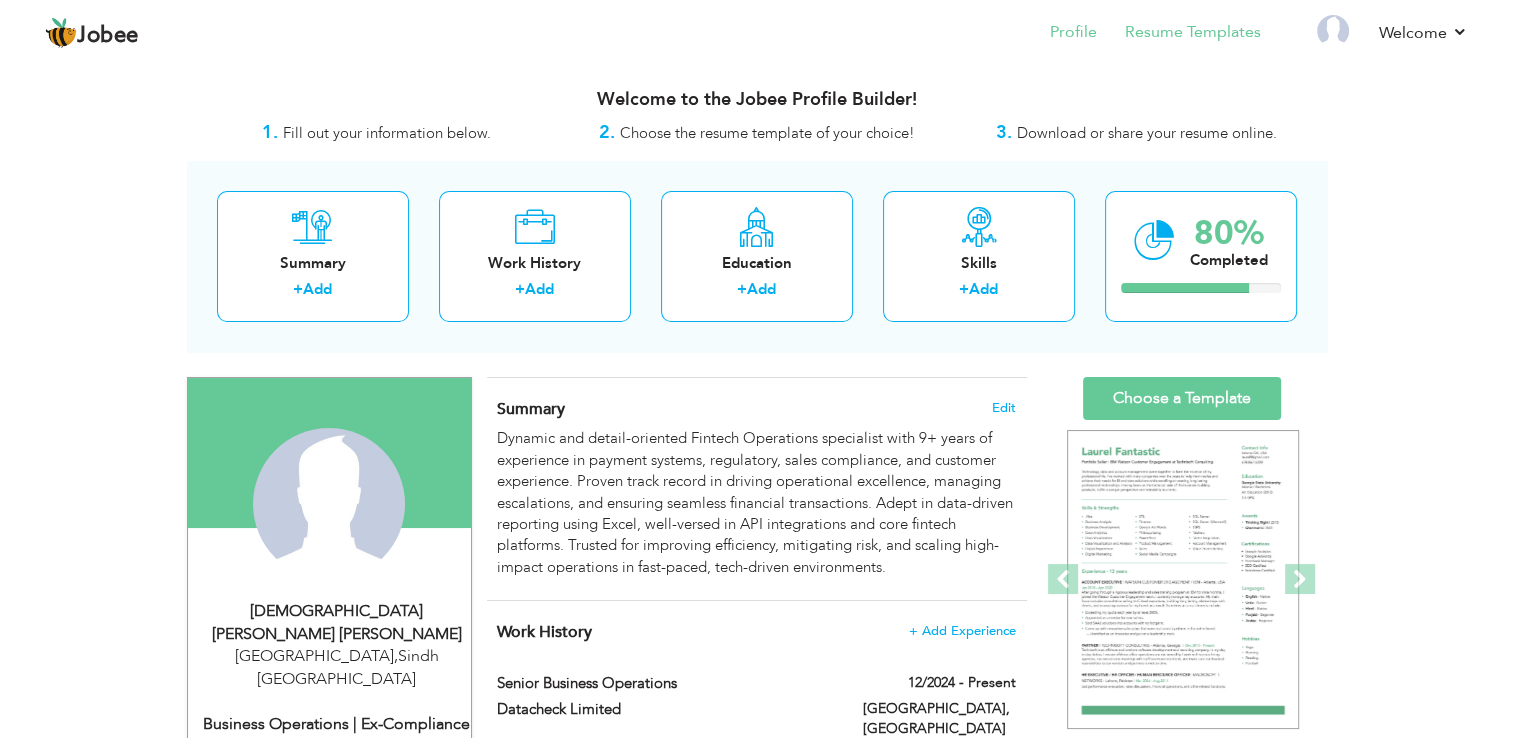 click on "Resume Templates" at bounding box center (1179, 34) 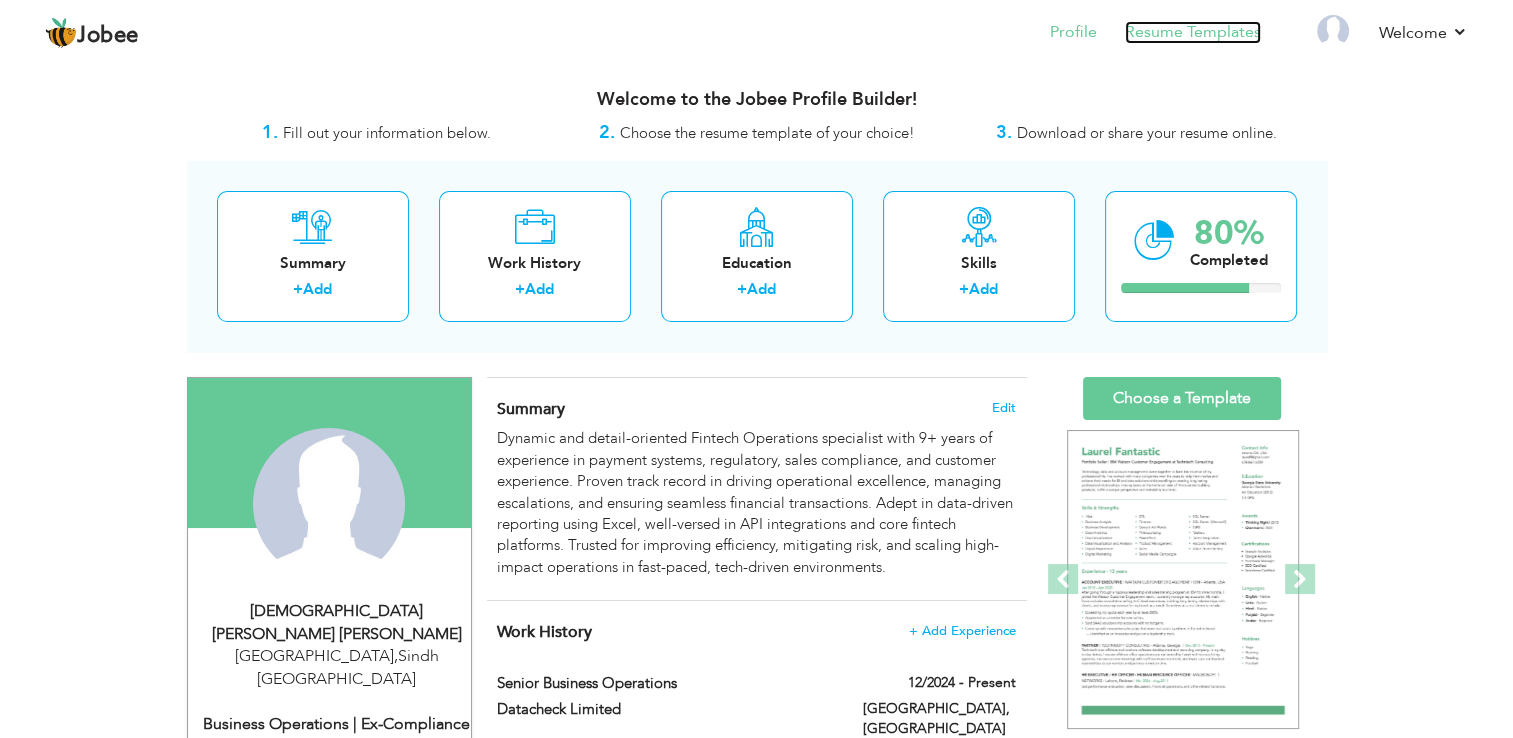 click on "Resume Templates" at bounding box center [1193, 32] 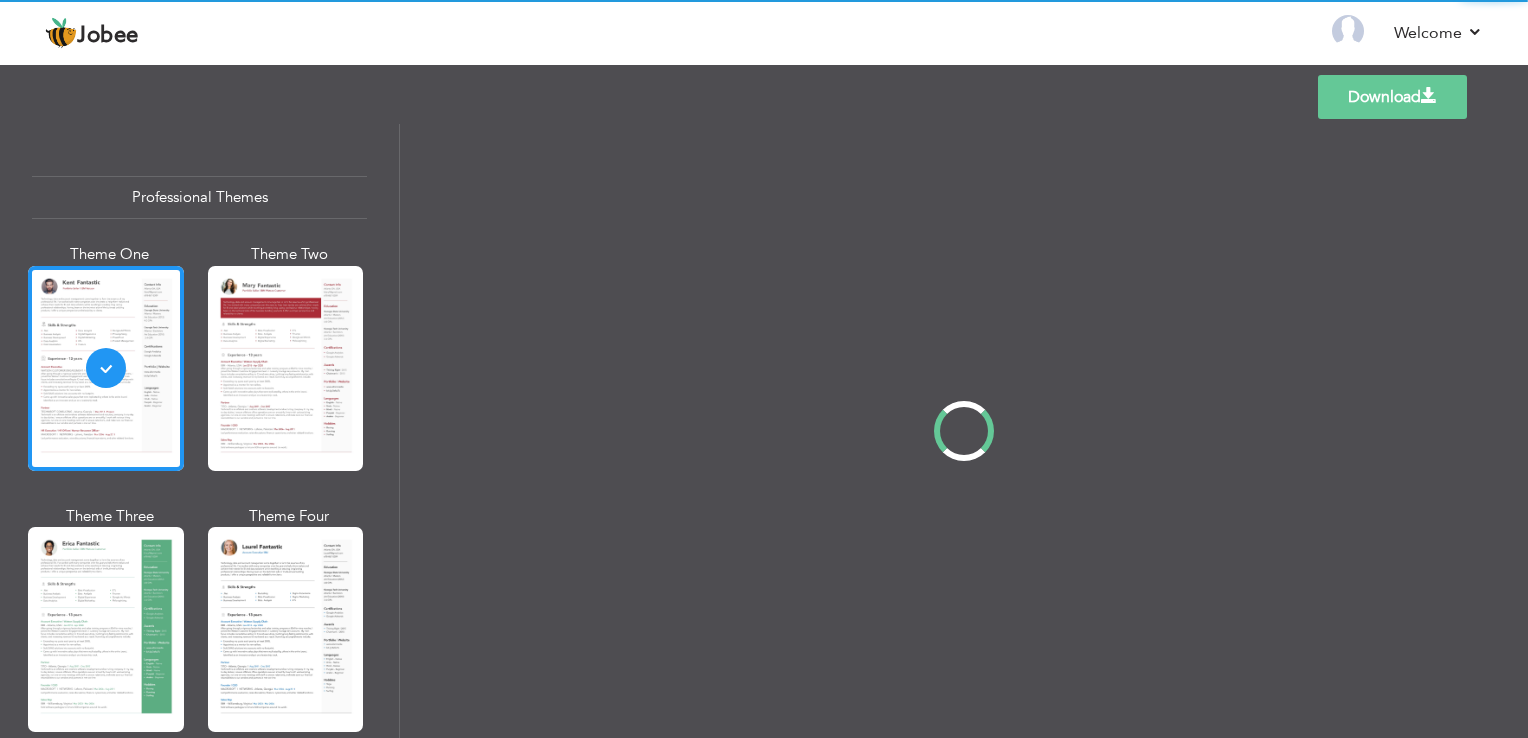 scroll, scrollTop: 0, scrollLeft: 0, axis: both 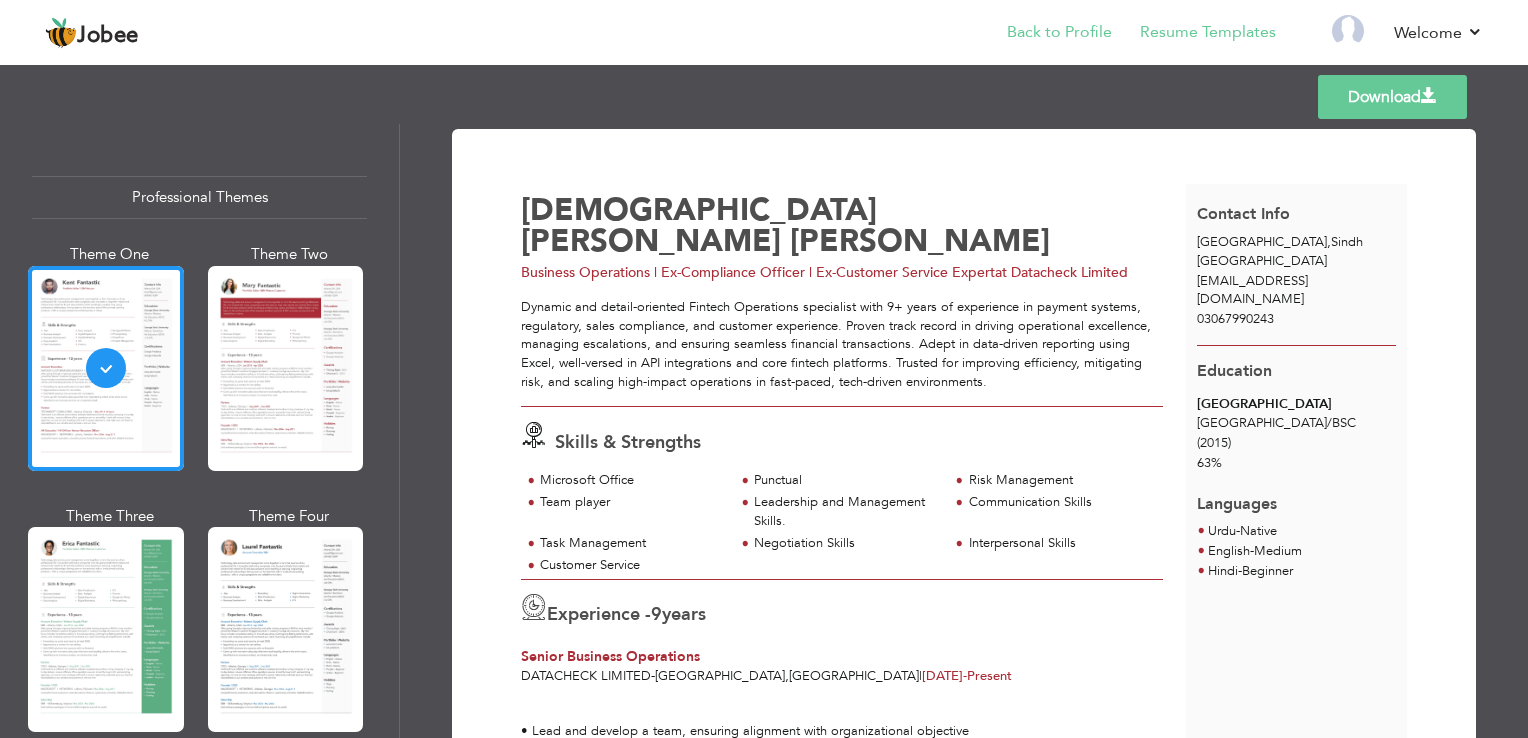 click on "Back to Profile" at bounding box center [1045, 34] 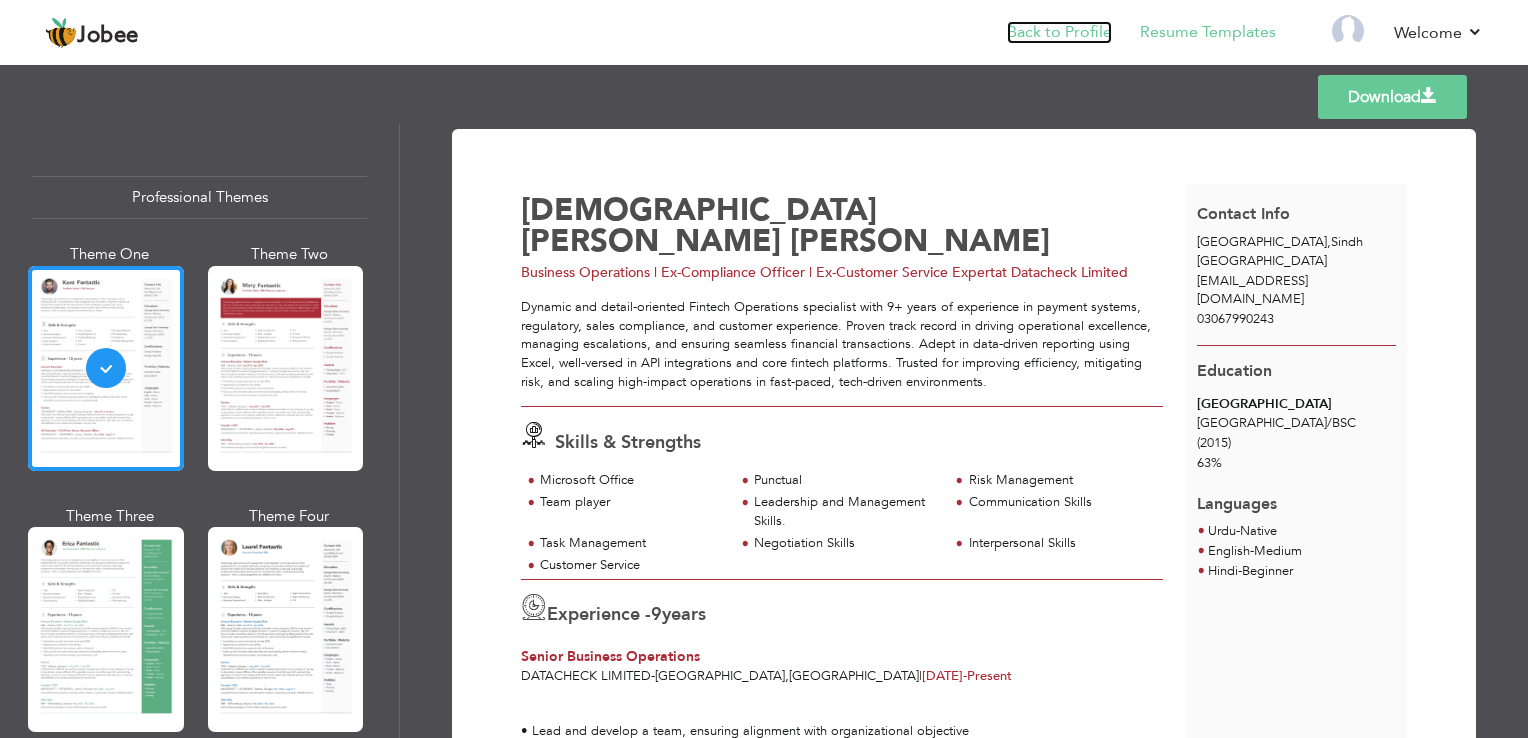 click on "Back to Profile" at bounding box center (1059, 32) 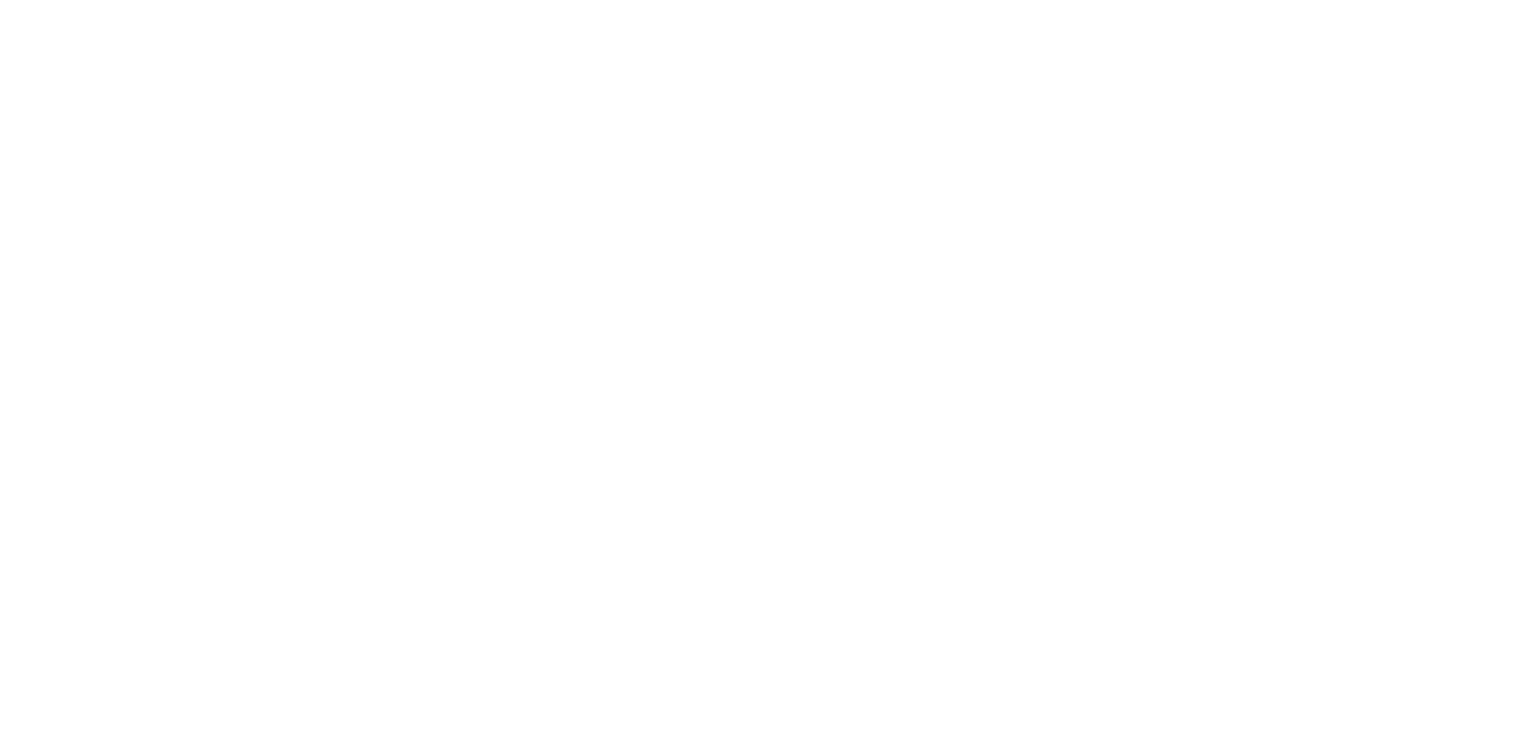 scroll, scrollTop: 0, scrollLeft: 0, axis: both 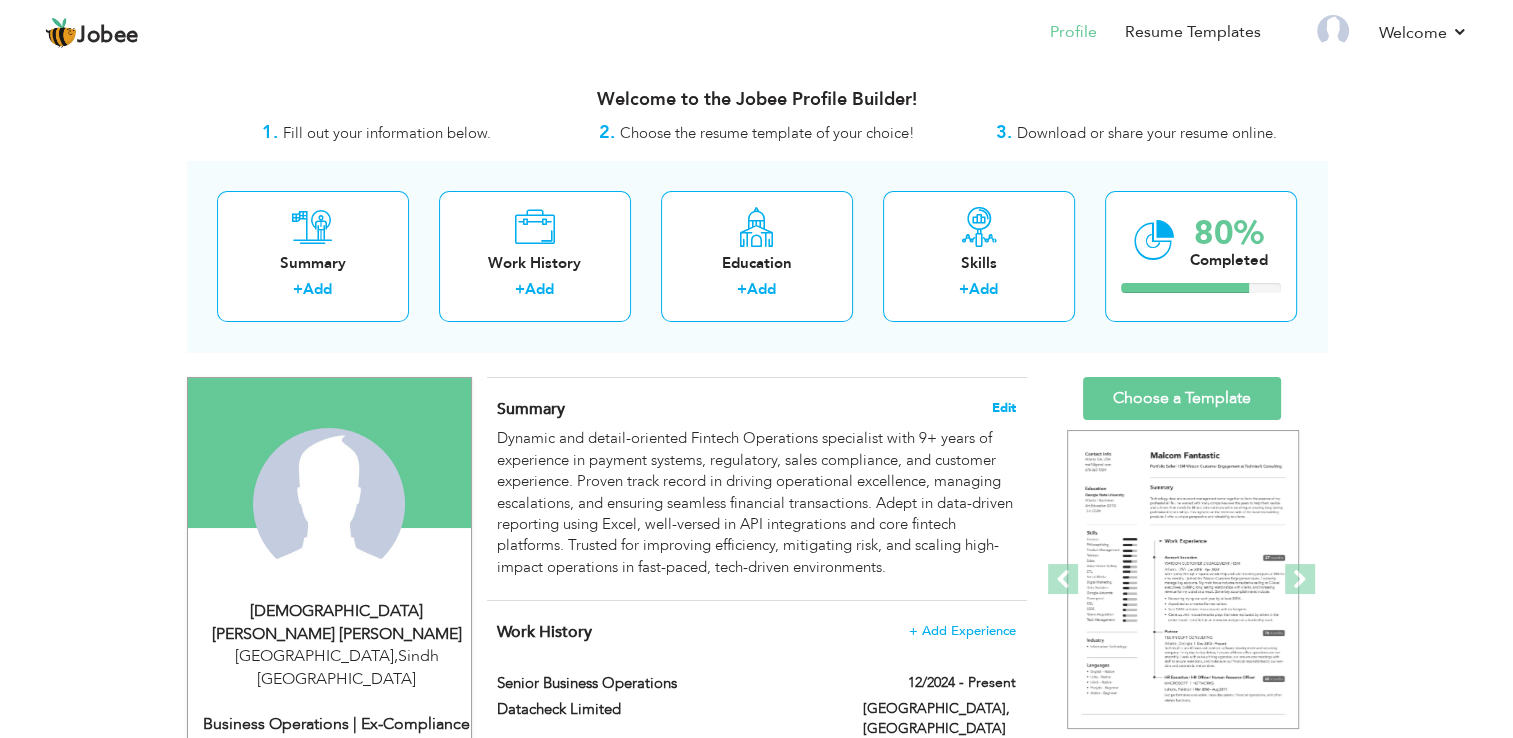 click on "Edit" at bounding box center [1004, 408] 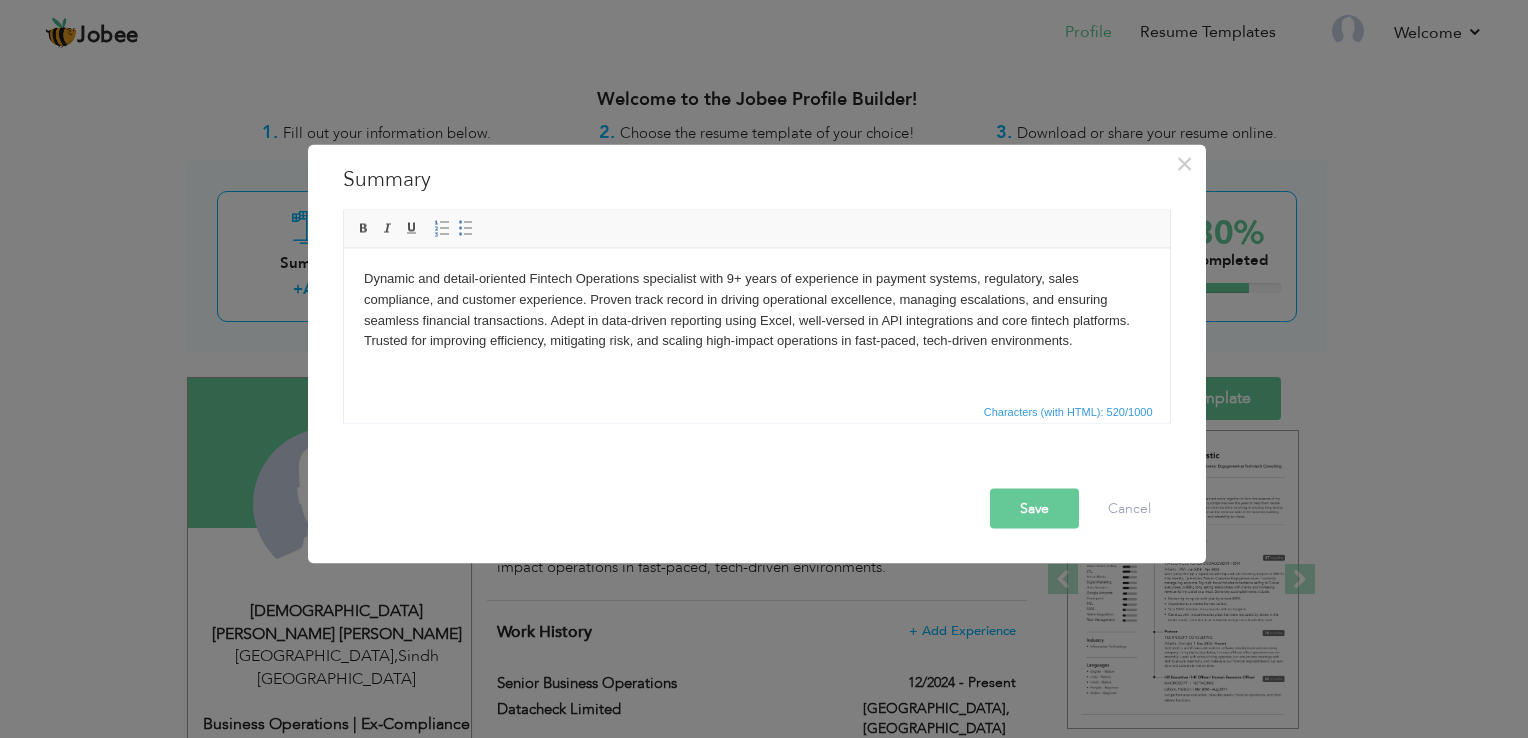 type 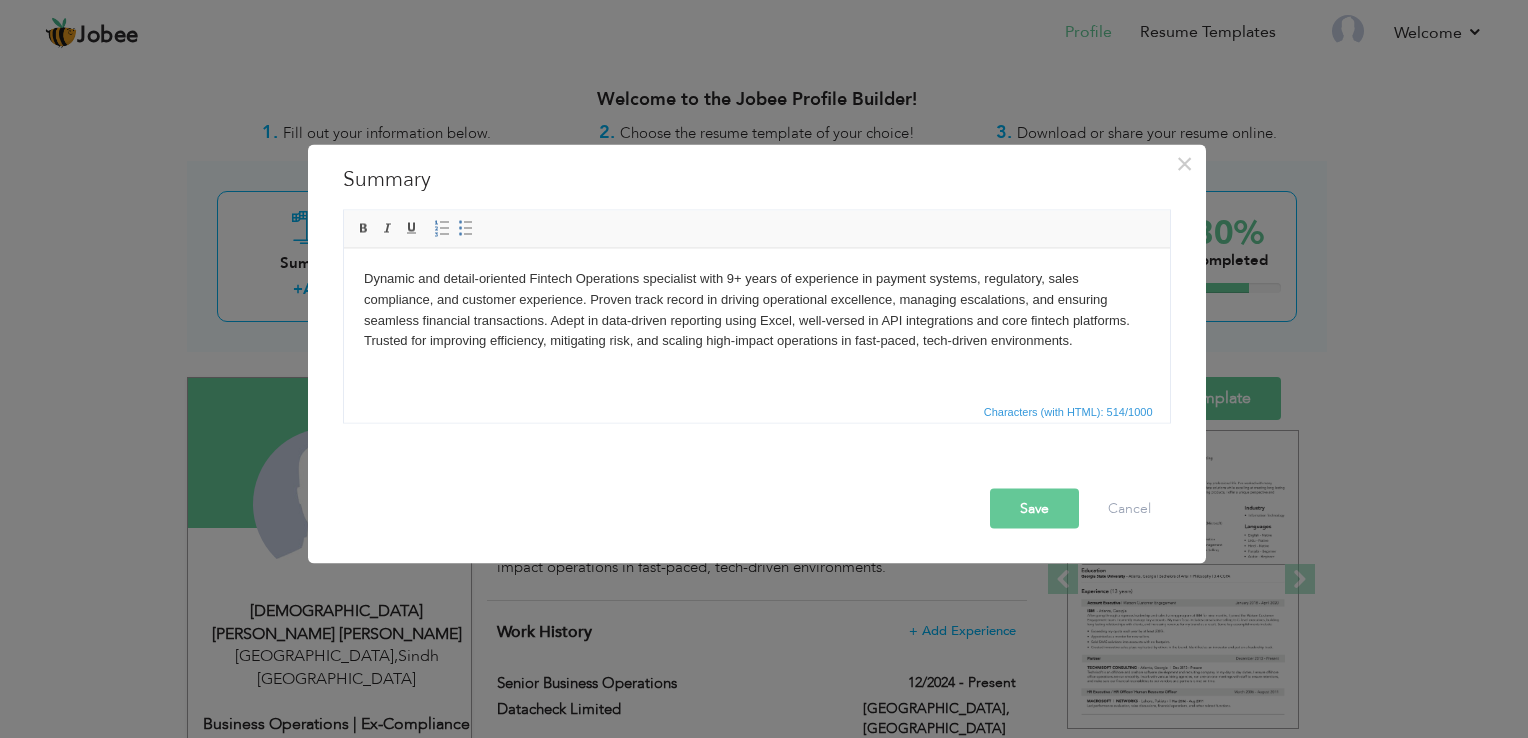 click on "Save" at bounding box center [1034, 509] 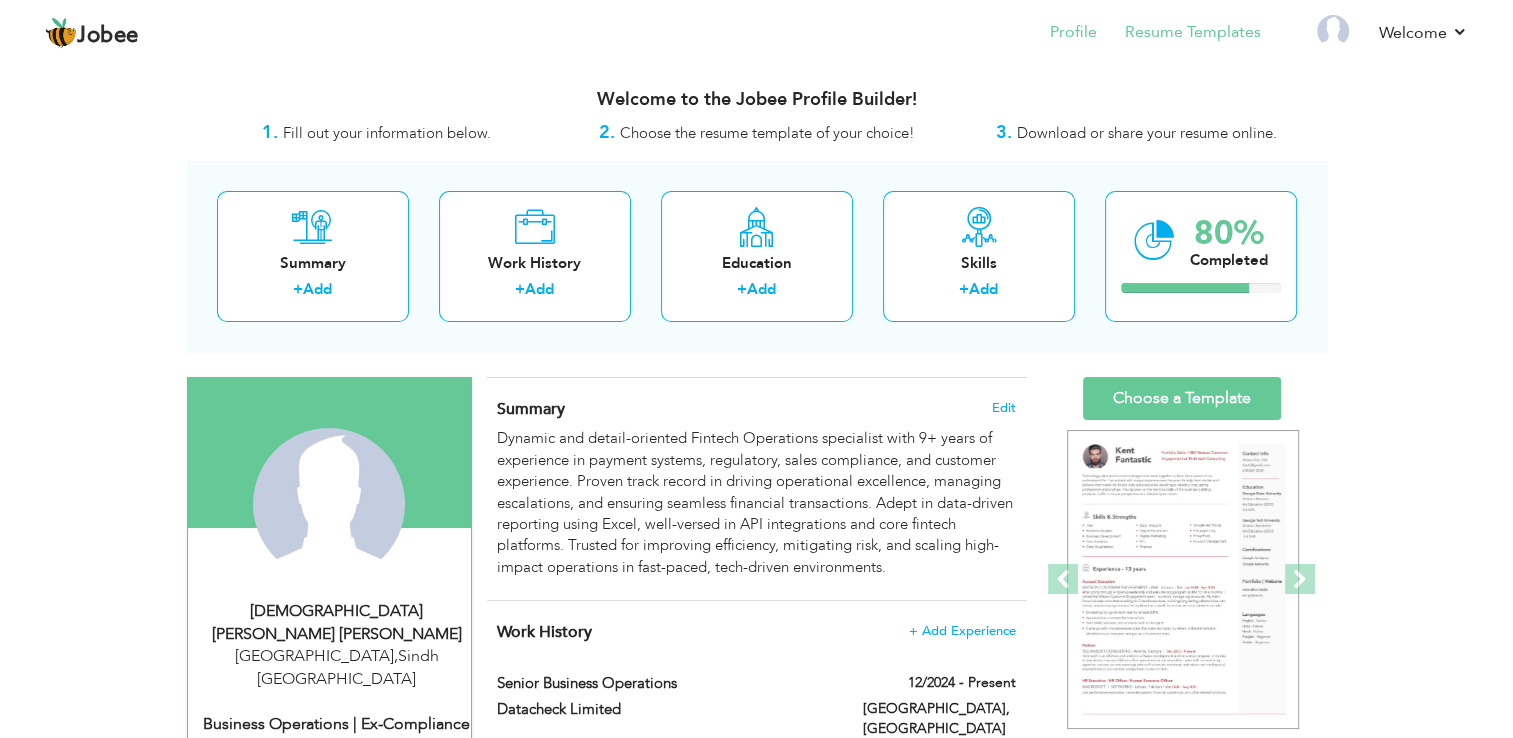 click on "Resume Templates" at bounding box center [1179, 34] 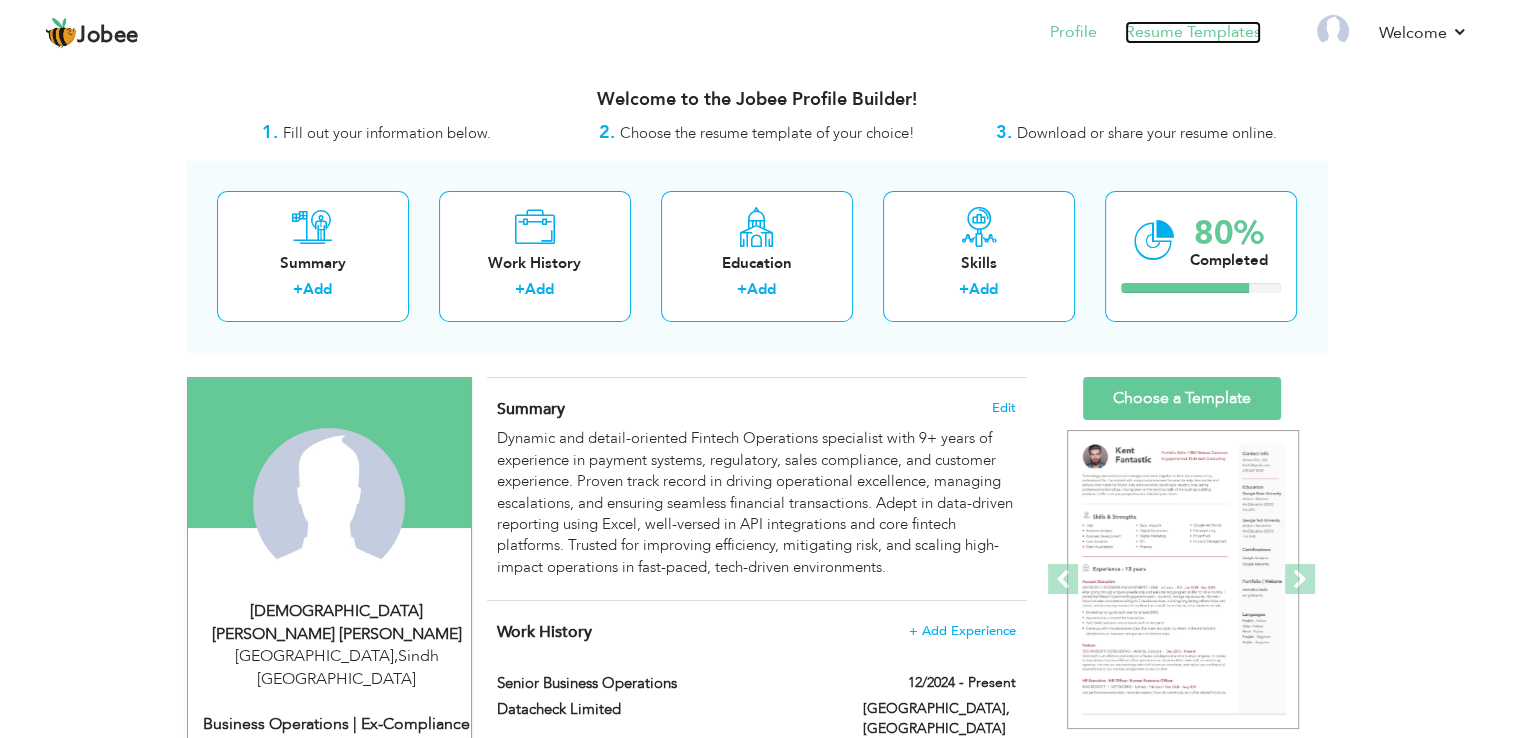 click on "Resume Templates" at bounding box center (1193, 32) 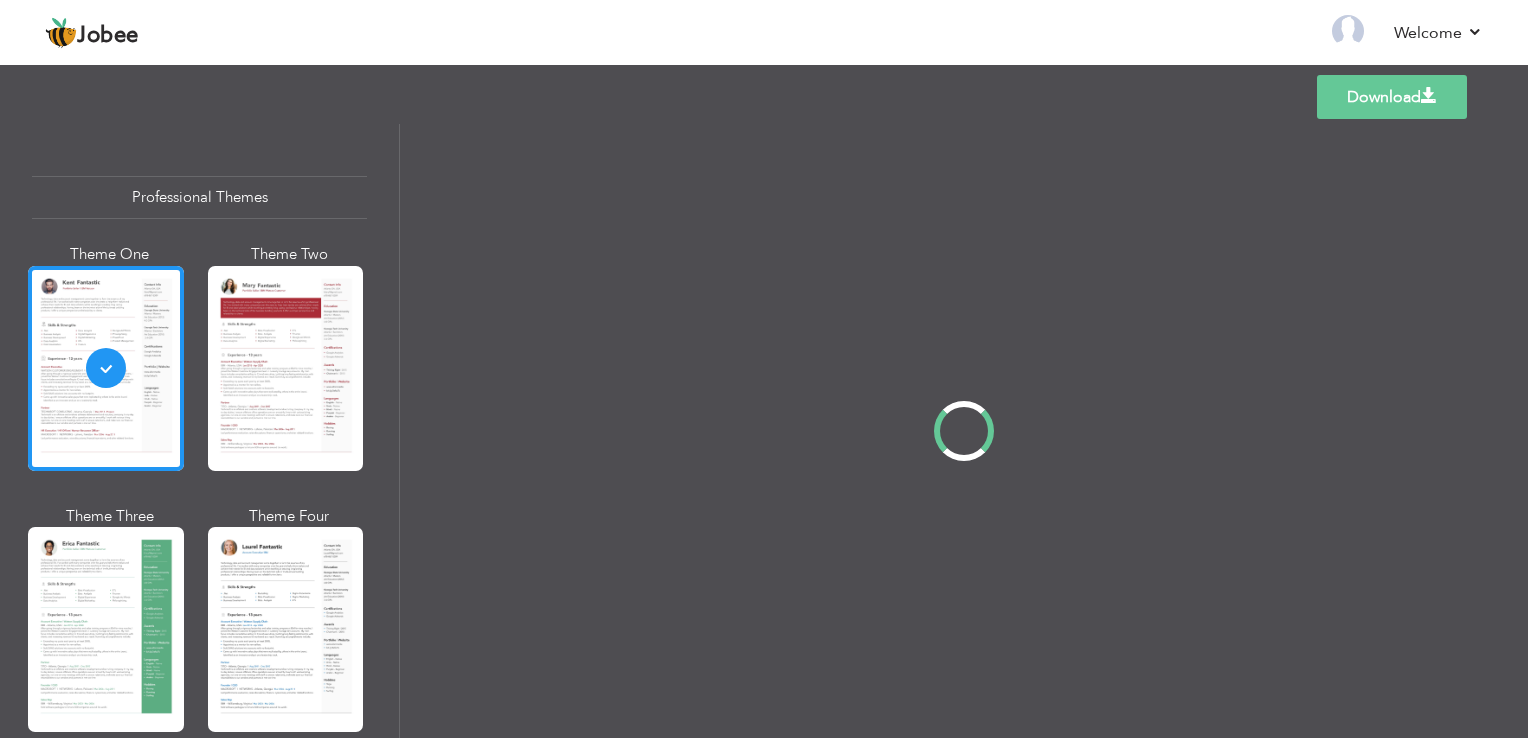 scroll, scrollTop: 0, scrollLeft: 0, axis: both 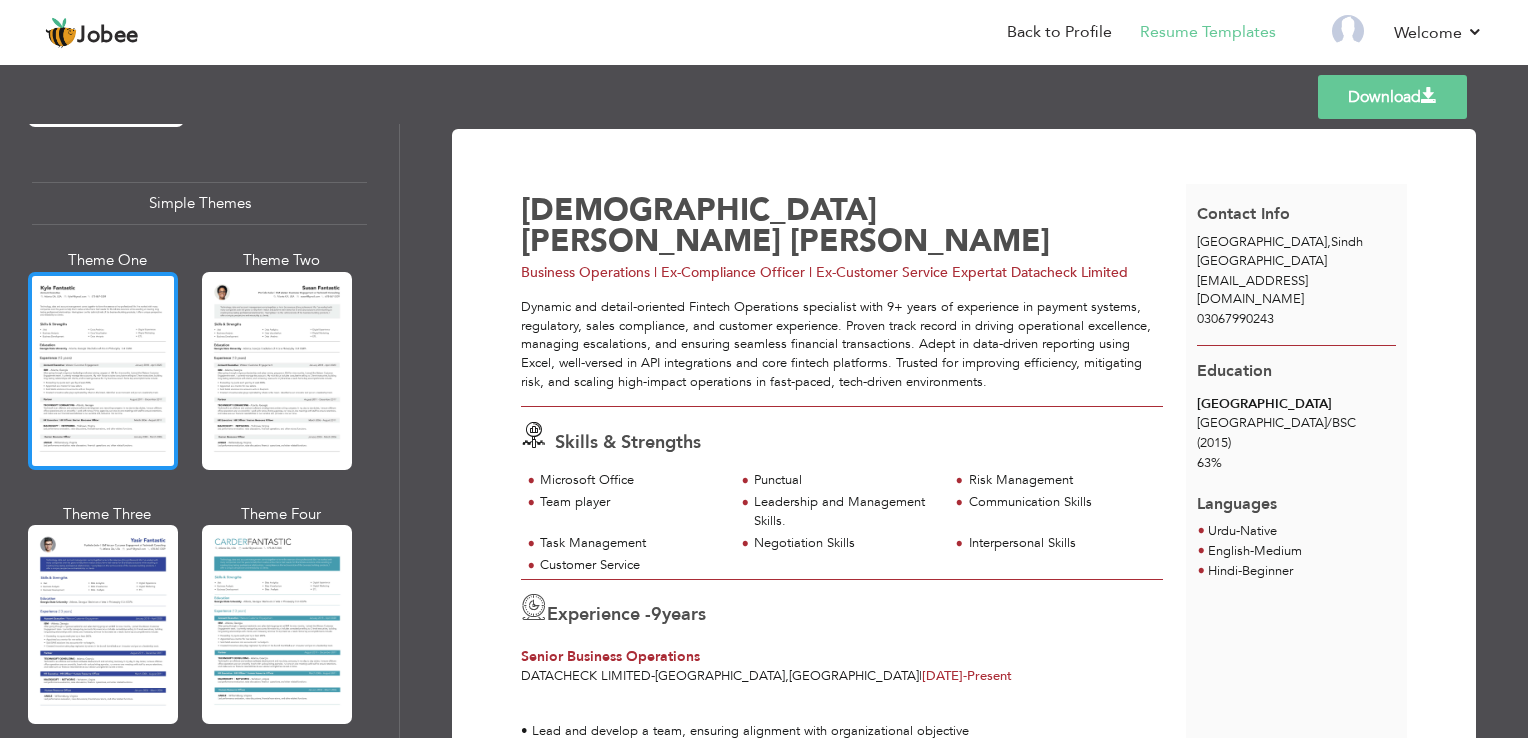 click at bounding box center (103, 371) 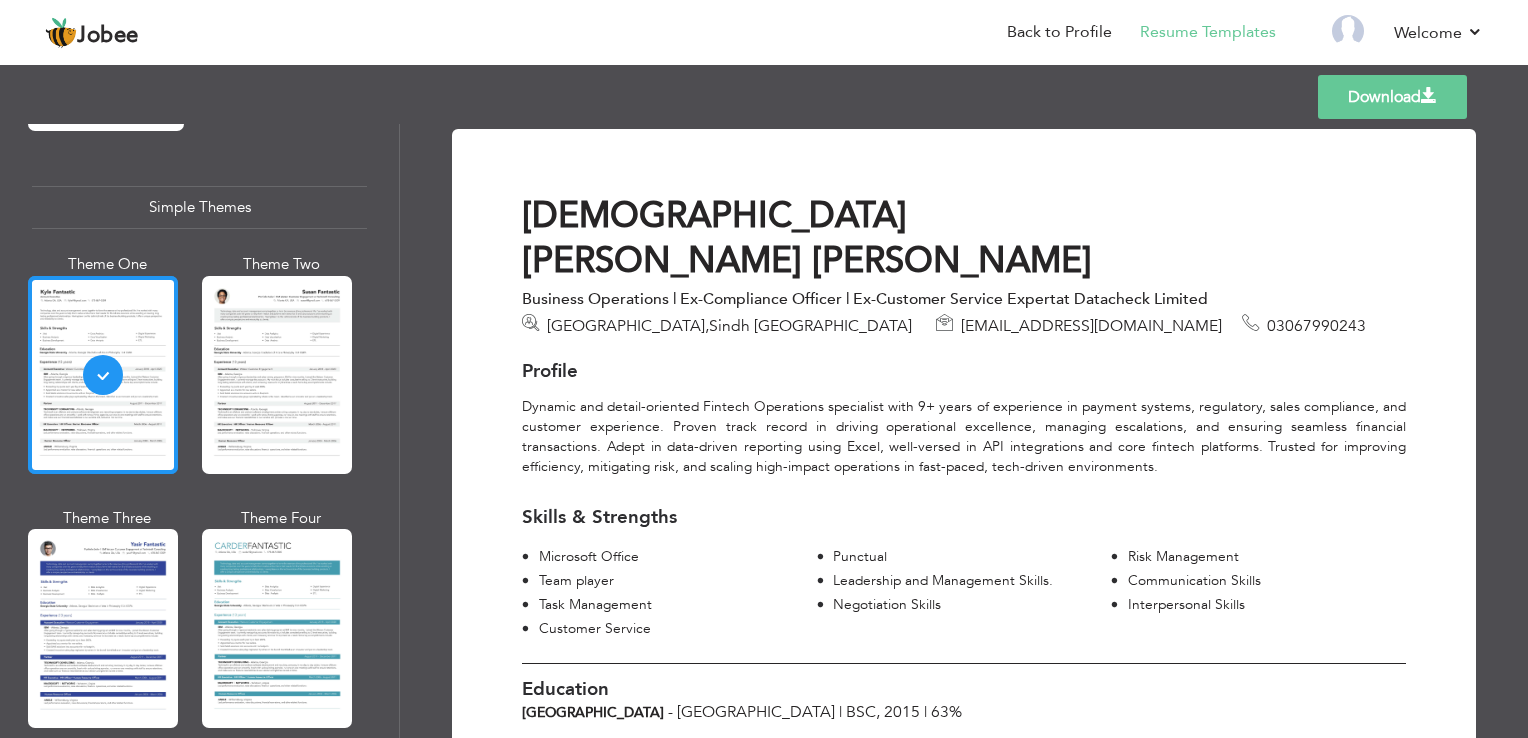 scroll, scrollTop: 3466, scrollLeft: 0, axis: vertical 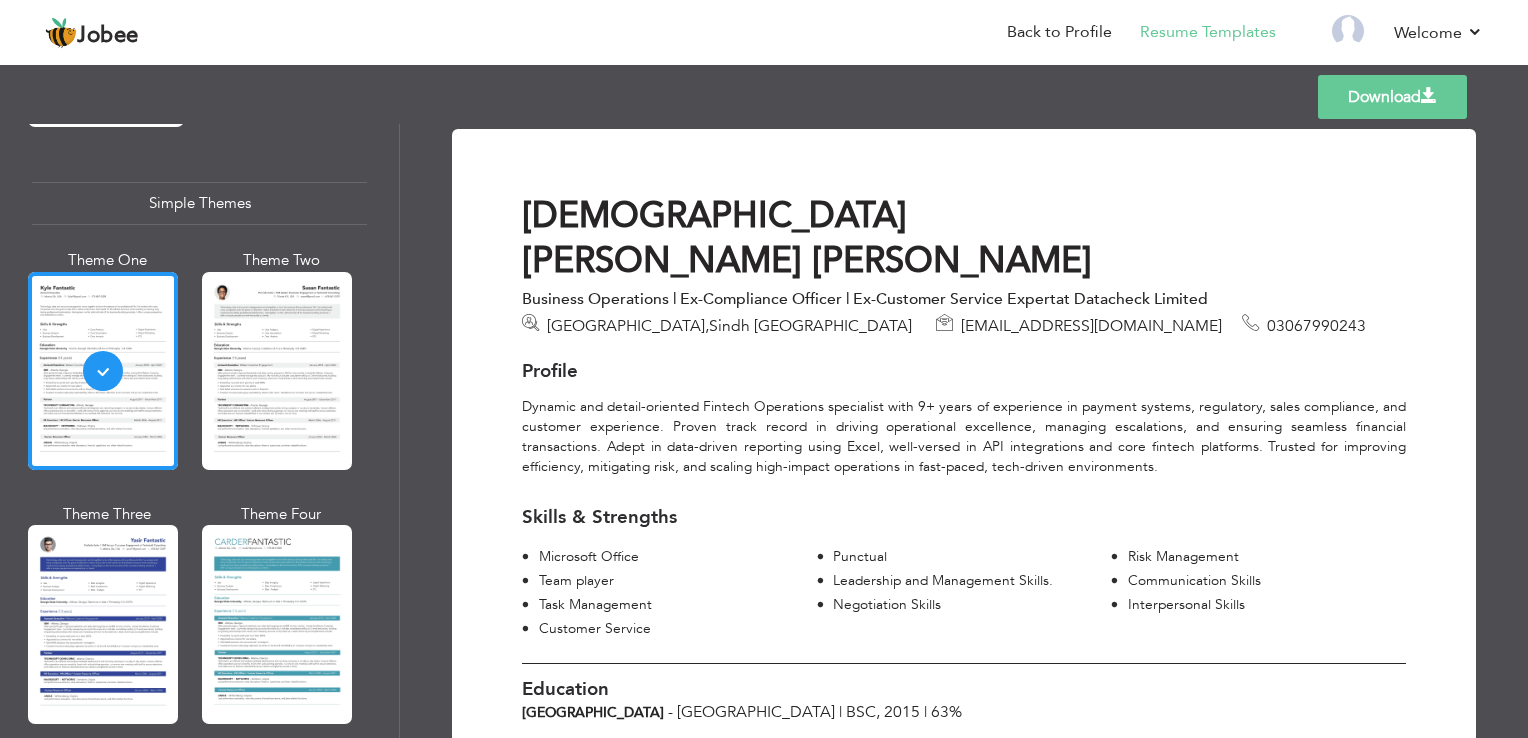 click on "Download" at bounding box center (1392, 97) 